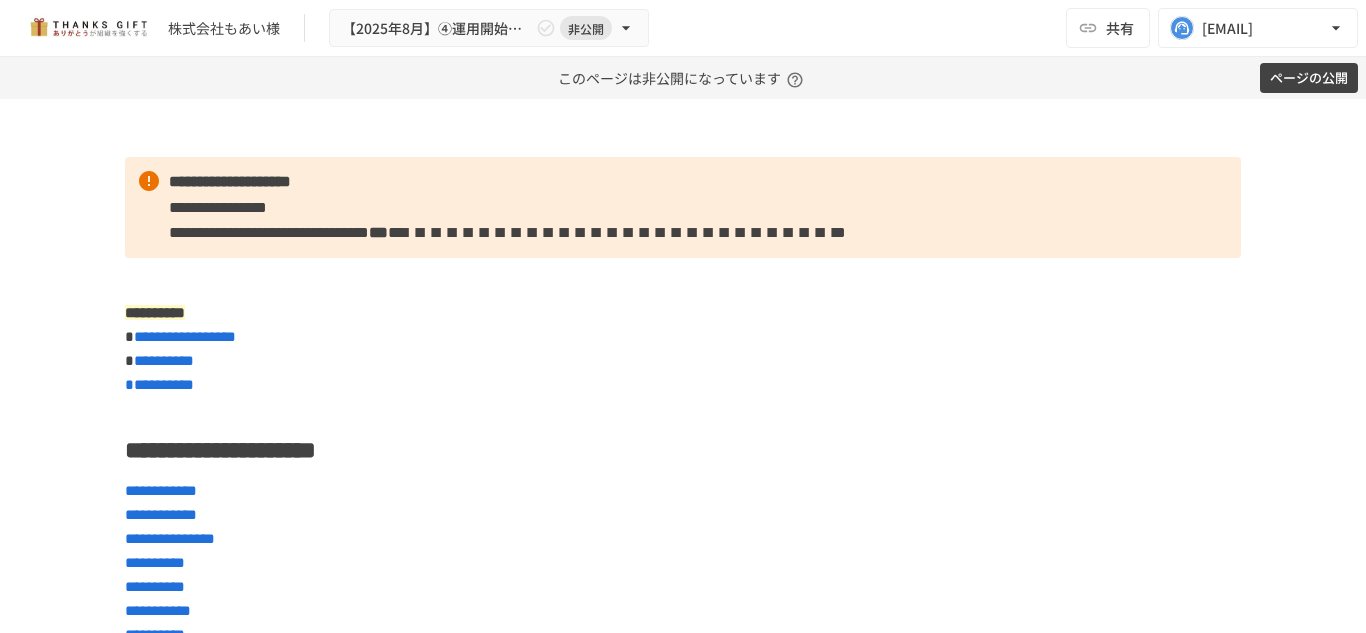 scroll, scrollTop: 0, scrollLeft: 0, axis: both 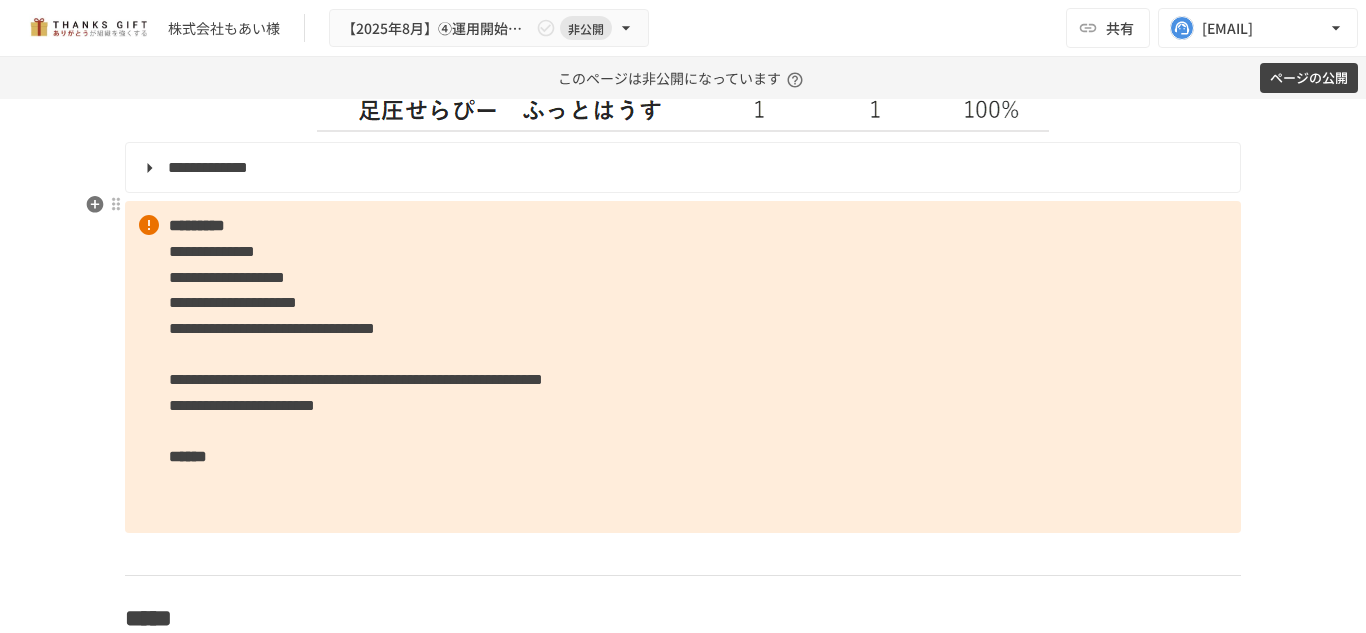 click on "**********" at bounding box center [681, 168] 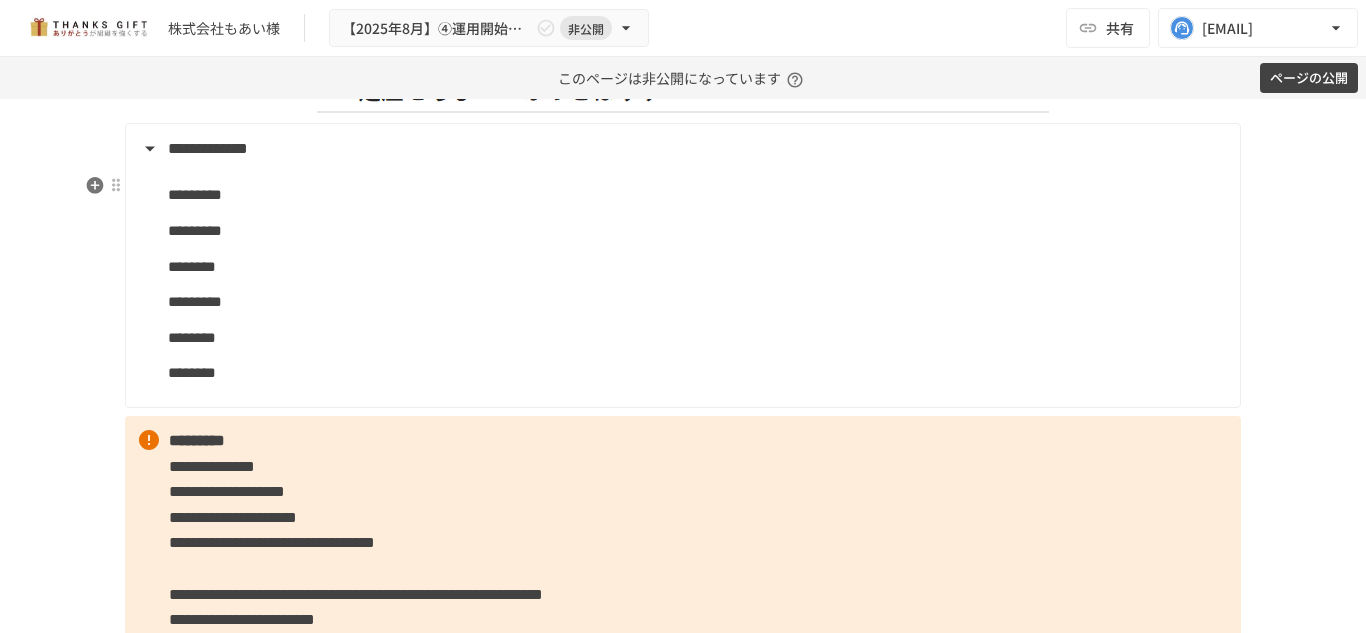 scroll, scrollTop: 2644, scrollLeft: 0, axis: vertical 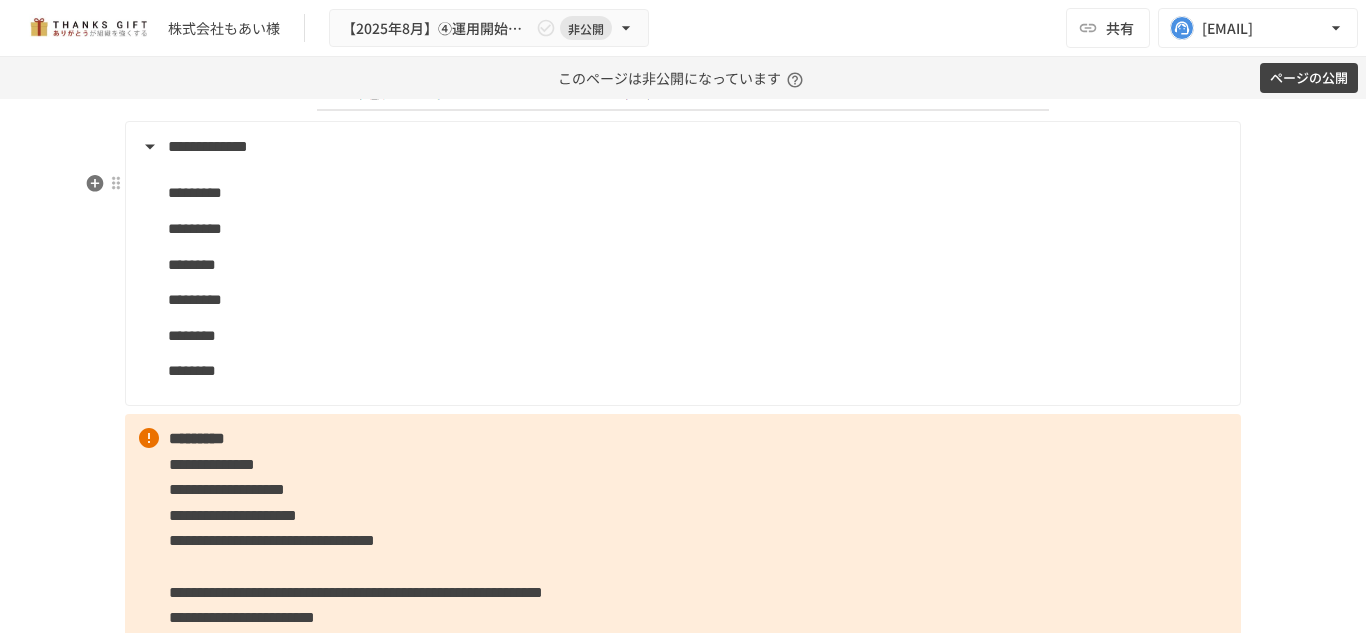 click on "**********" at bounding box center [681, 147] 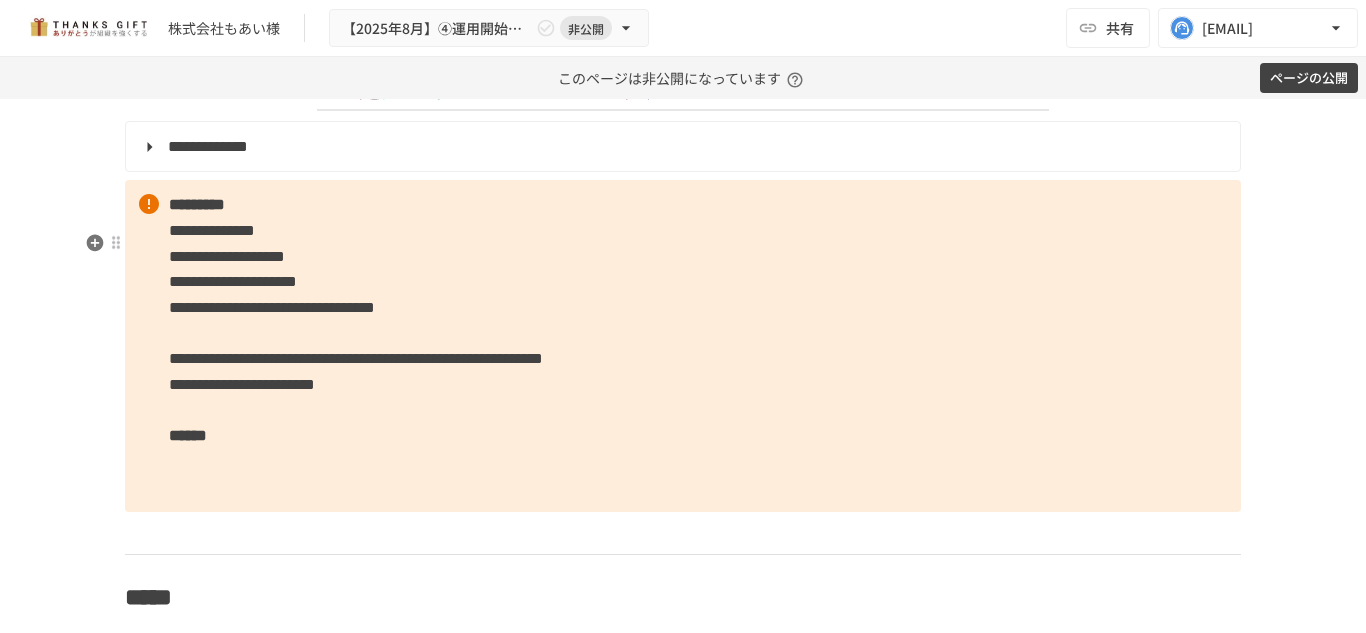 click on "**********" at bounding box center (683, 345) 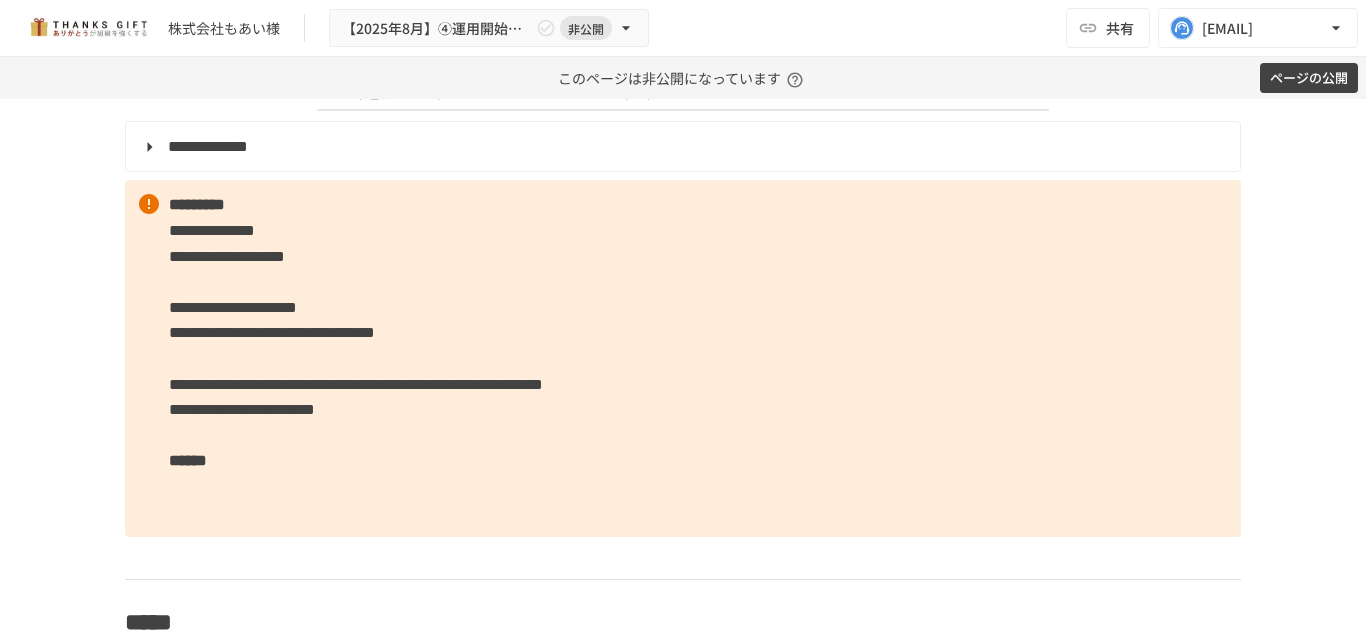 type 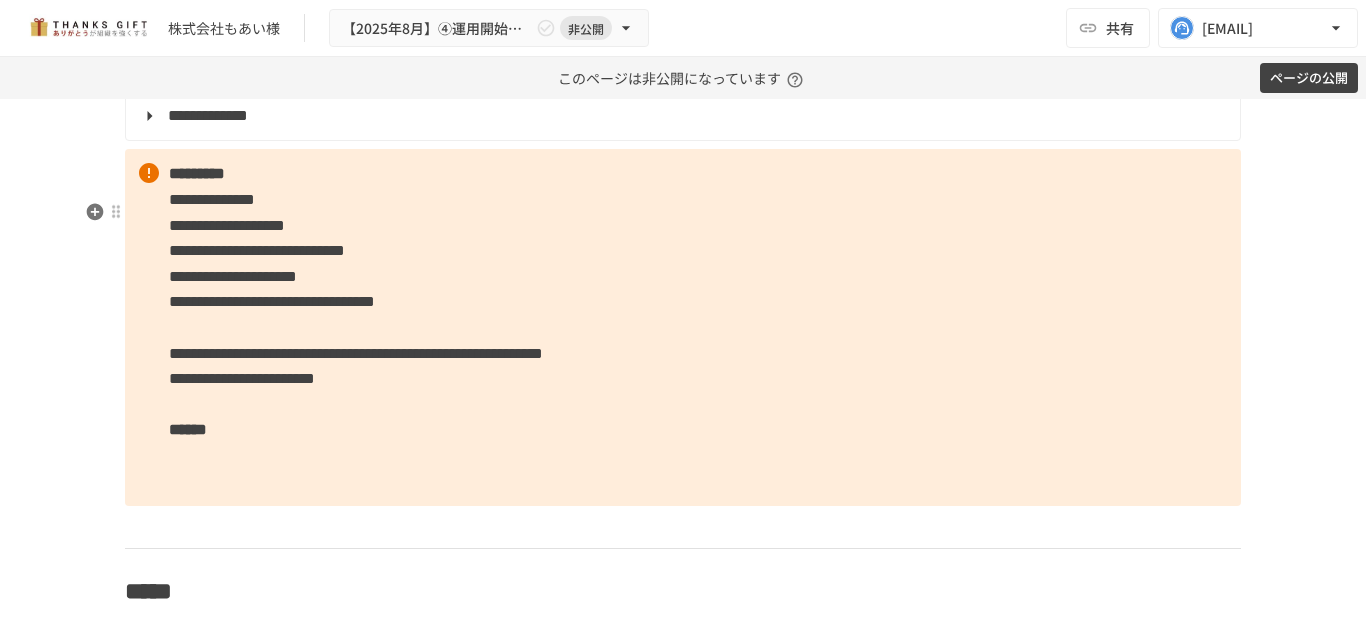 scroll, scrollTop: 2674, scrollLeft: 0, axis: vertical 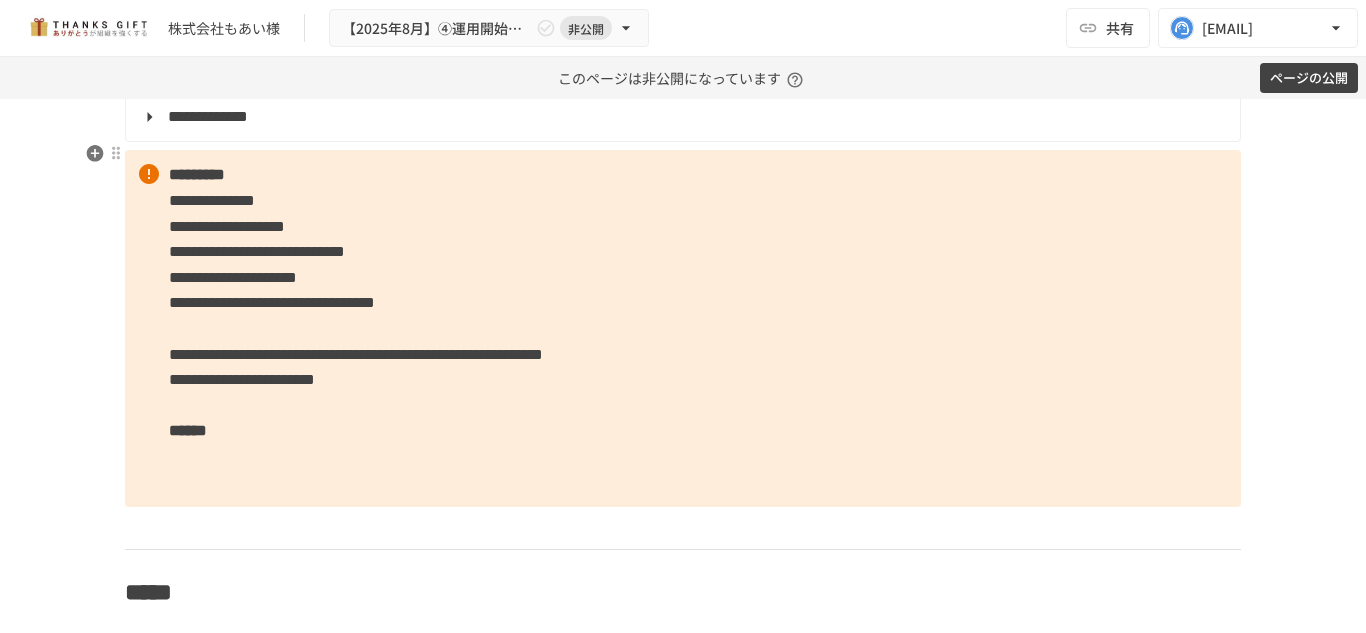 click on "**********" at bounding box center [681, 117] 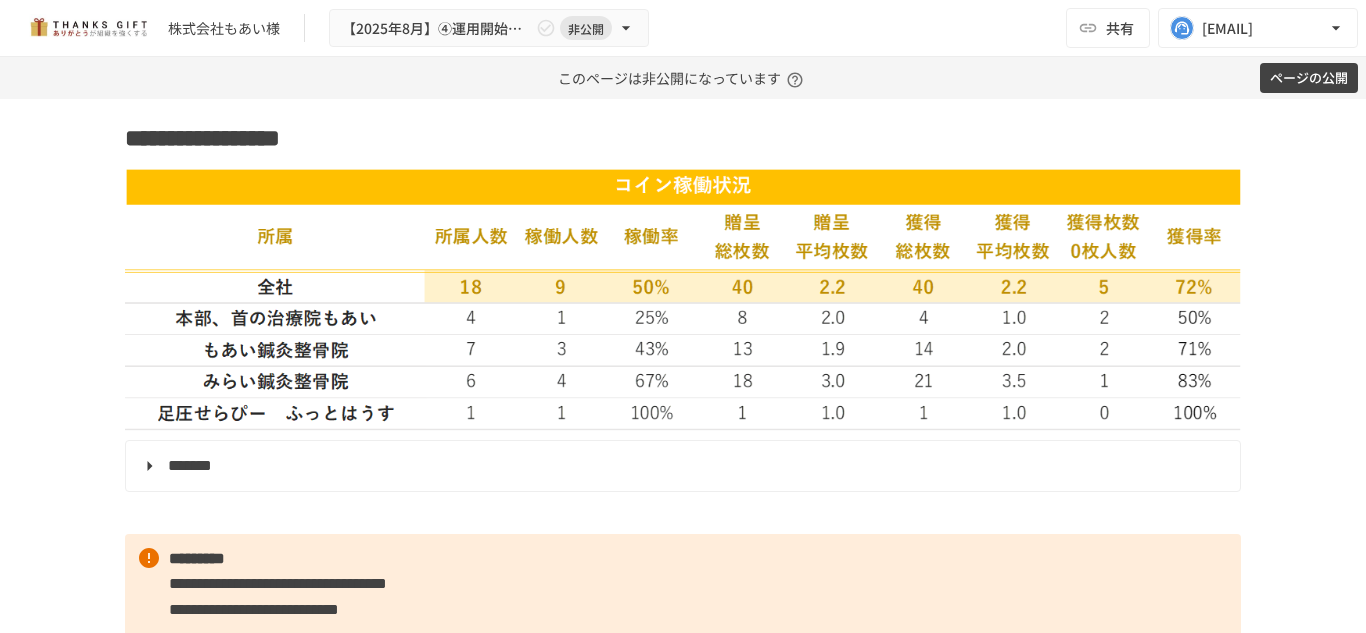 scroll, scrollTop: 3646, scrollLeft: 0, axis: vertical 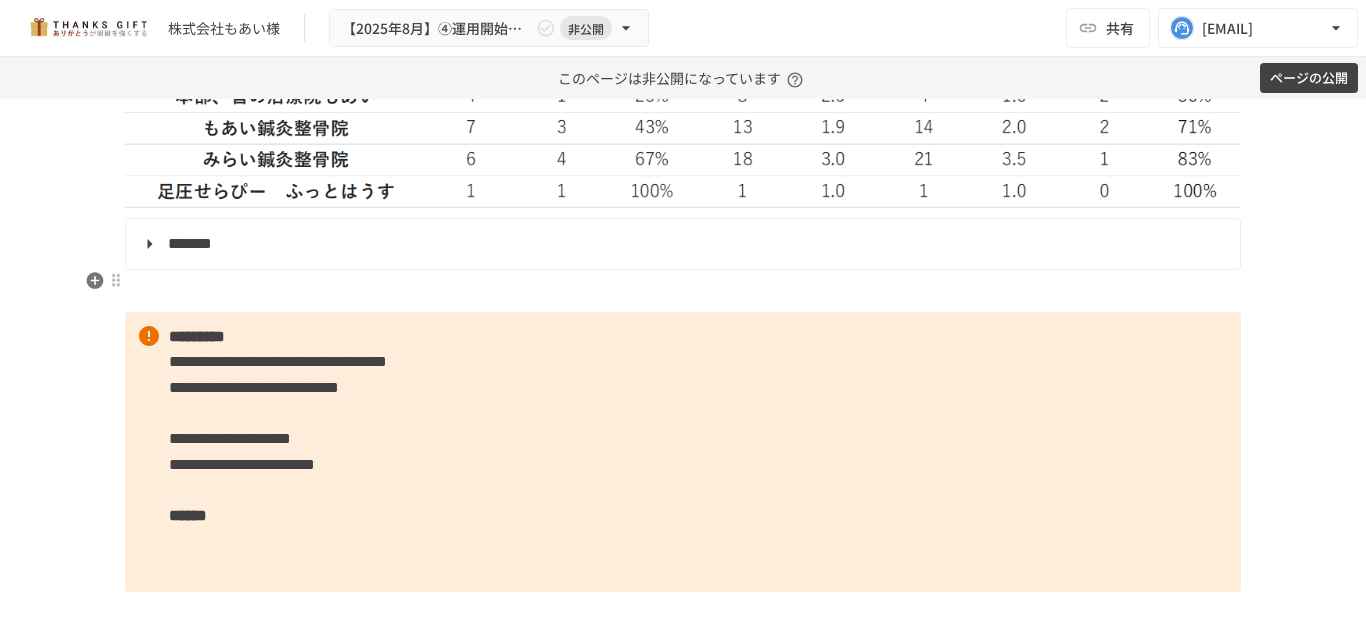 click on "*******" at bounding box center (681, 244) 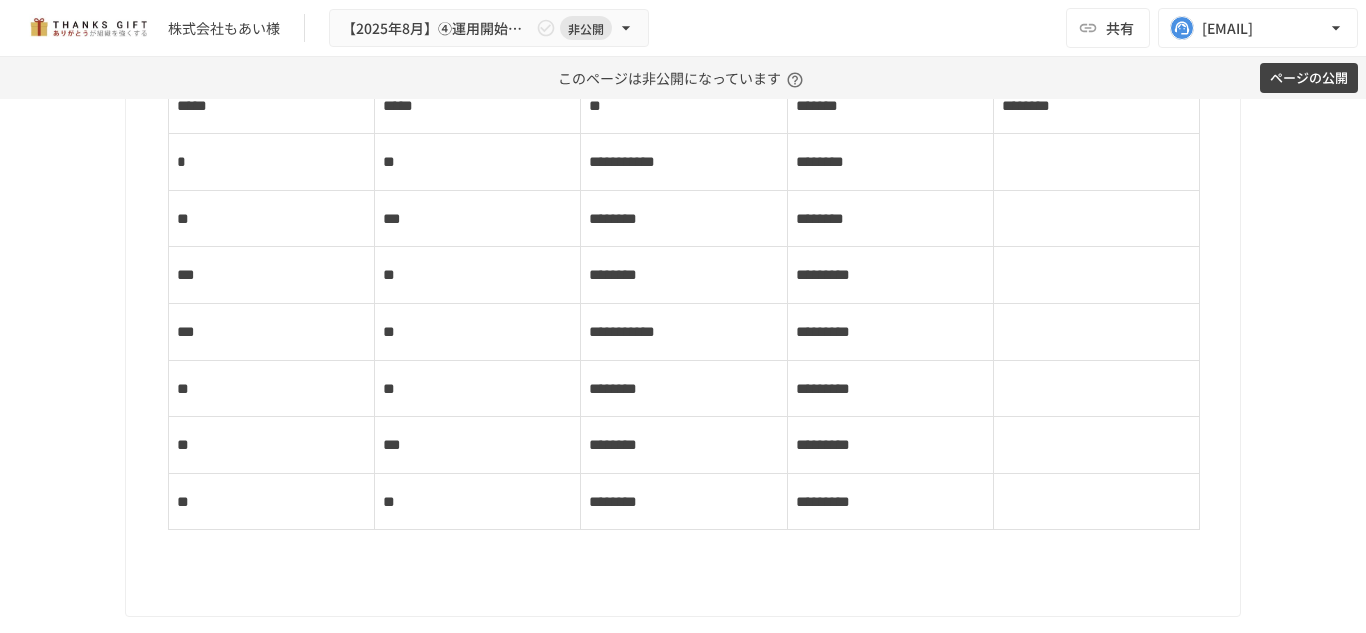 scroll, scrollTop: 3837, scrollLeft: 0, axis: vertical 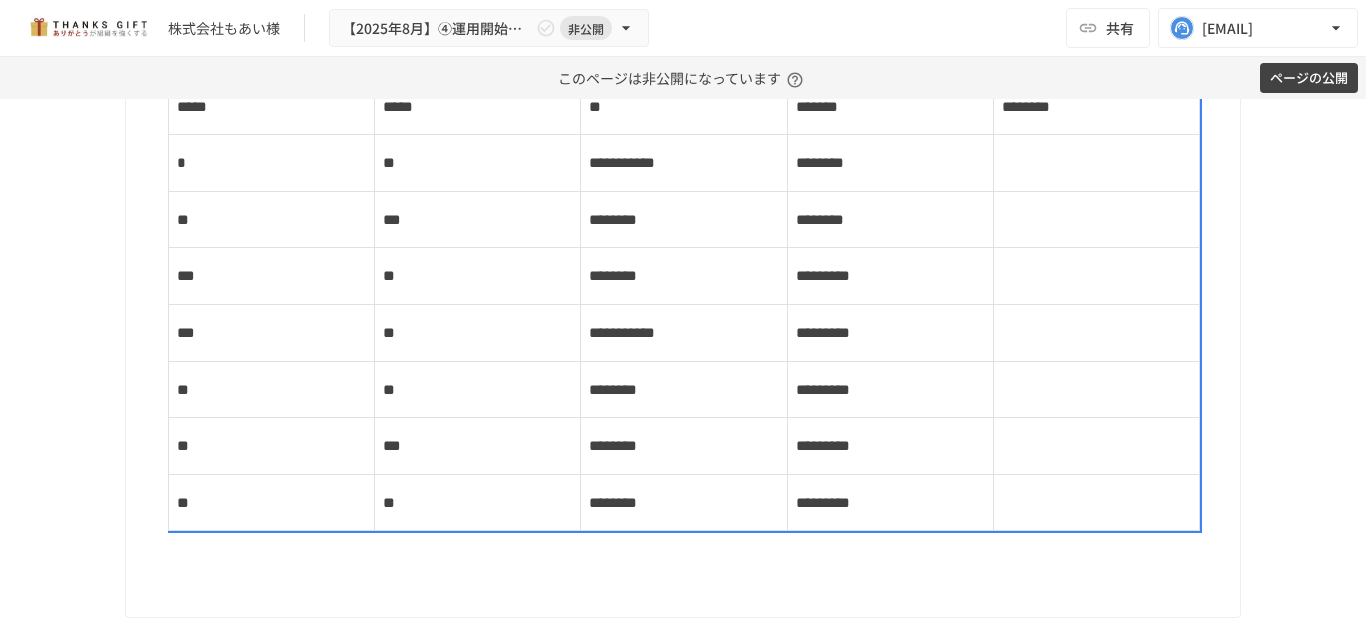click on "*****" at bounding box center [271, 107] 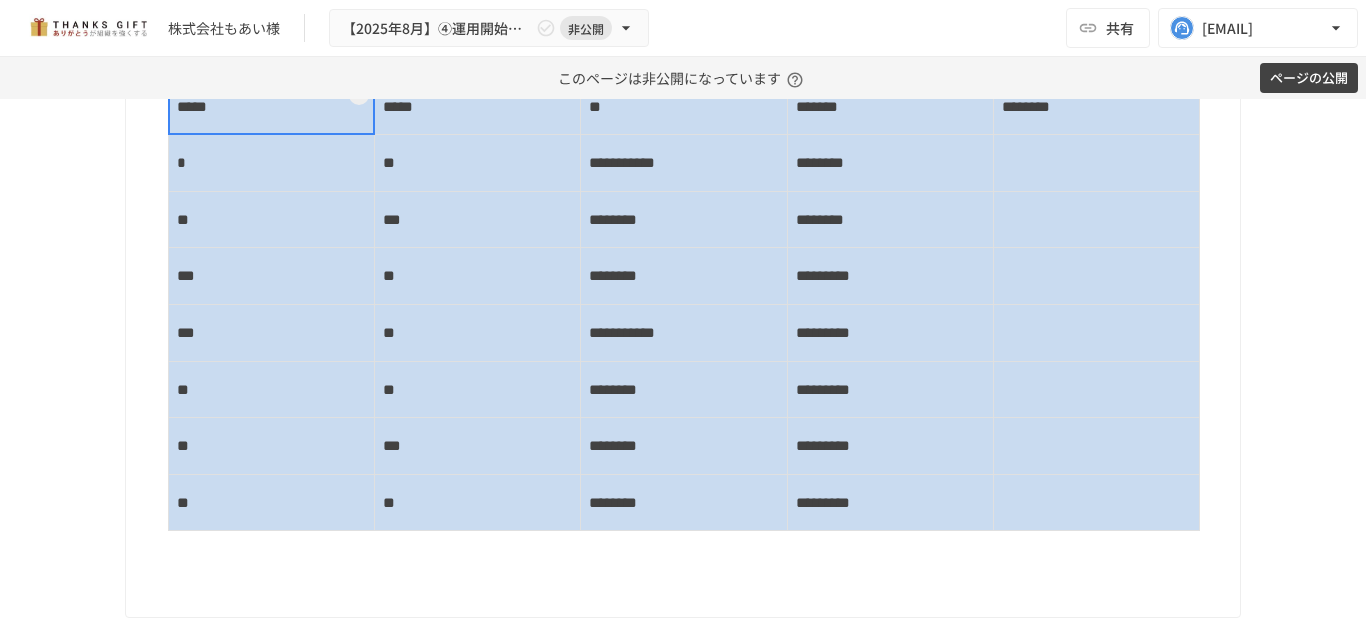 drag, startPoint x: 263, startPoint y: 160, endPoint x: 1090, endPoint y: 541, distance: 910.5438 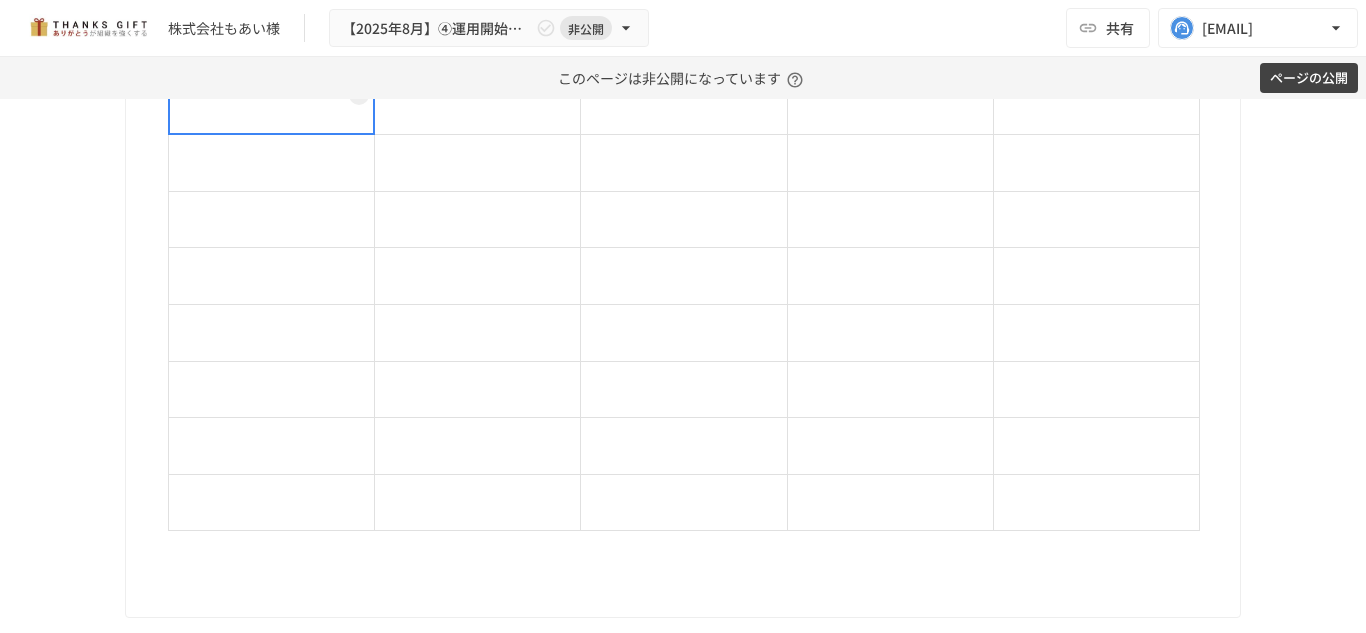 click at bounding box center (271, 107) 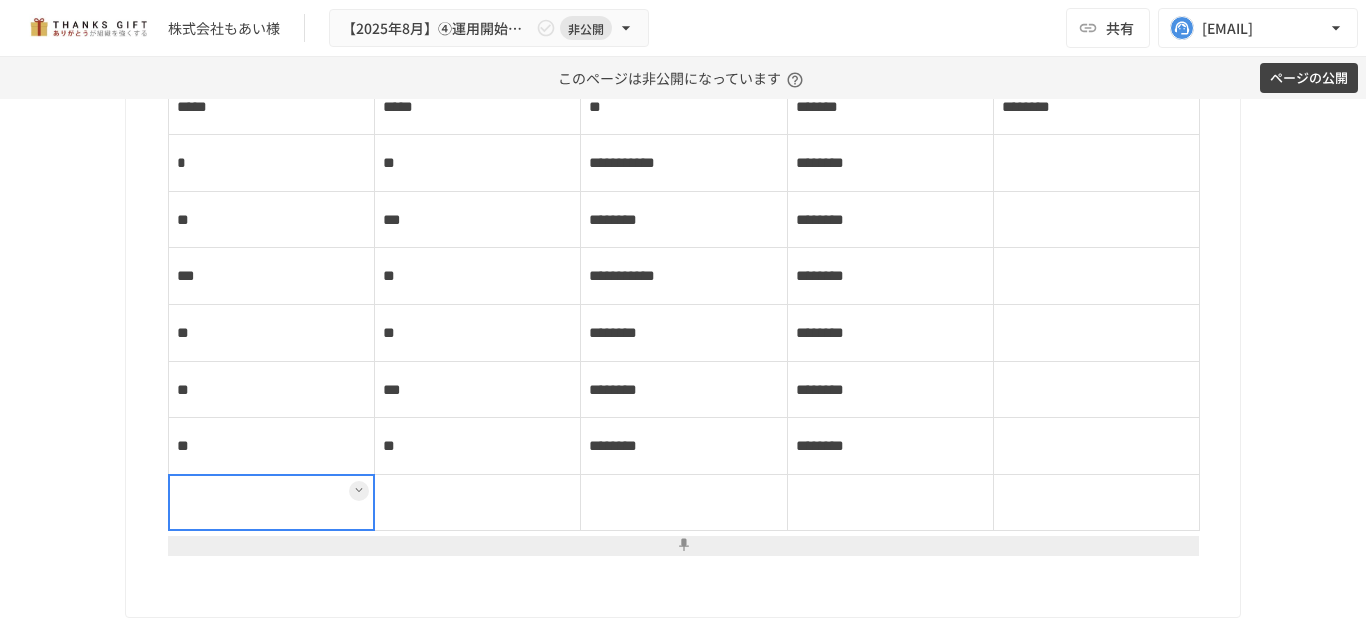 click at bounding box center [272, 502] 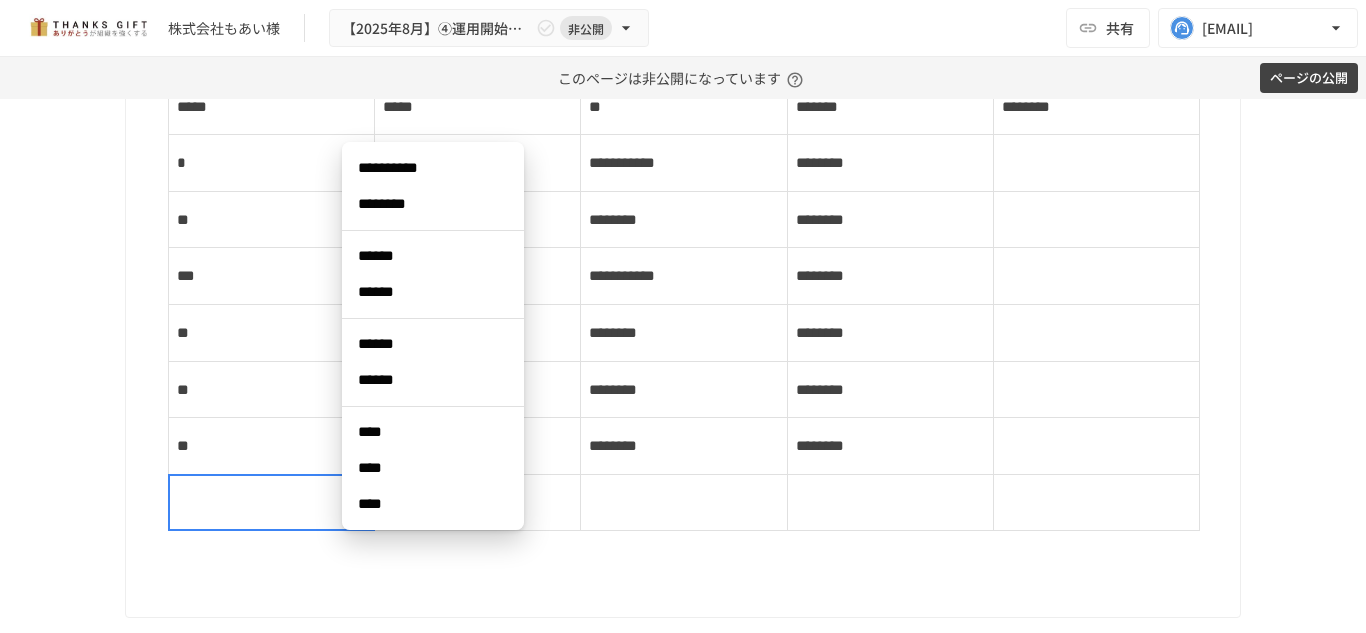 click on "****" at bounding box center (433, 432) 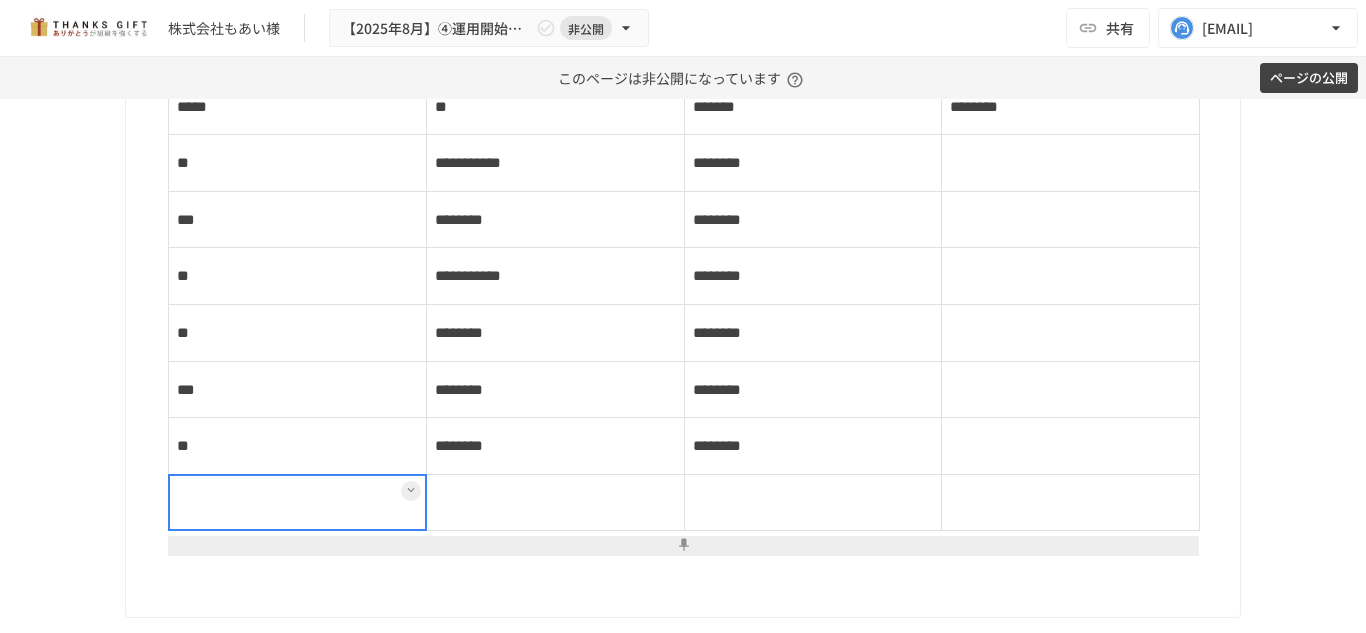 click at bounding box center (298, 502) 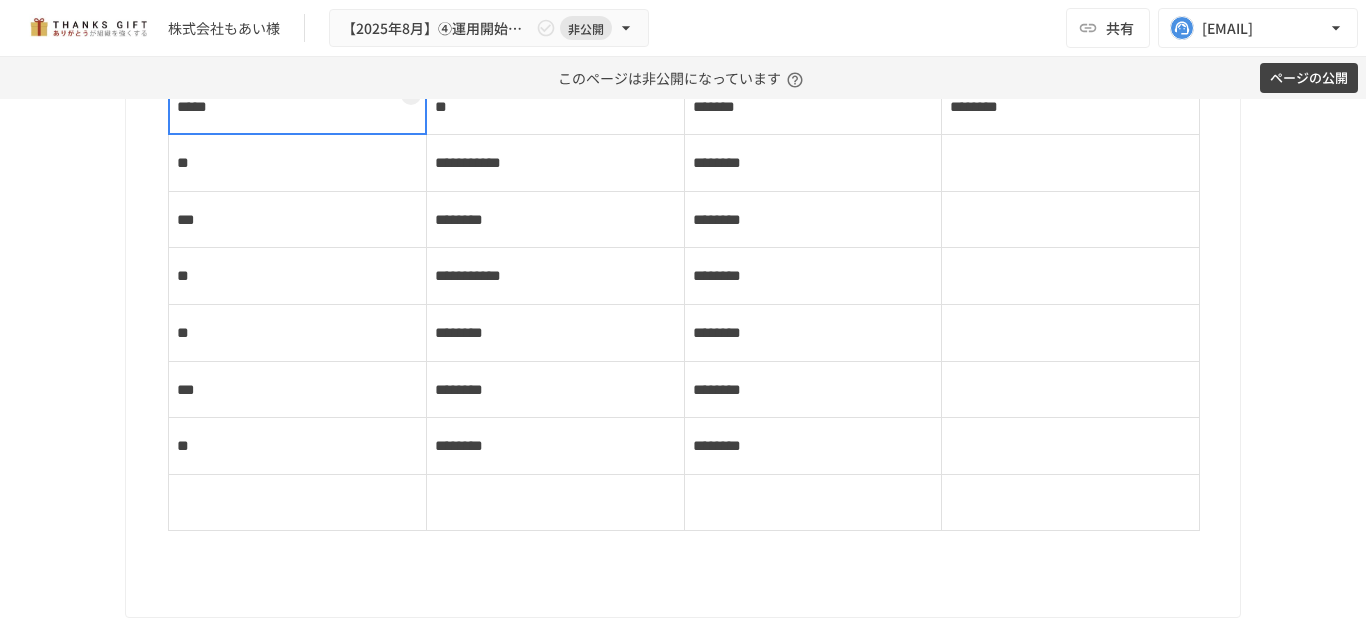 click on "*****" at bounding box center [298, 106] 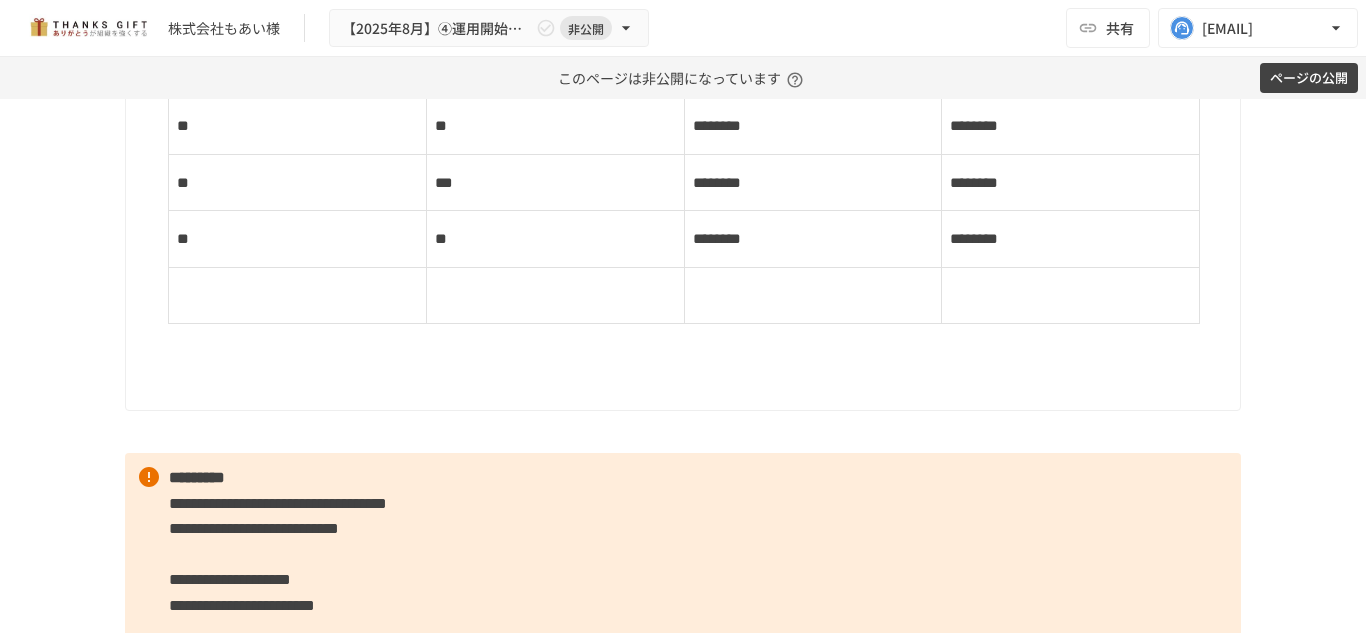 scroll, scrollTop: 4045, scrollLeft: 0, axis: vertical 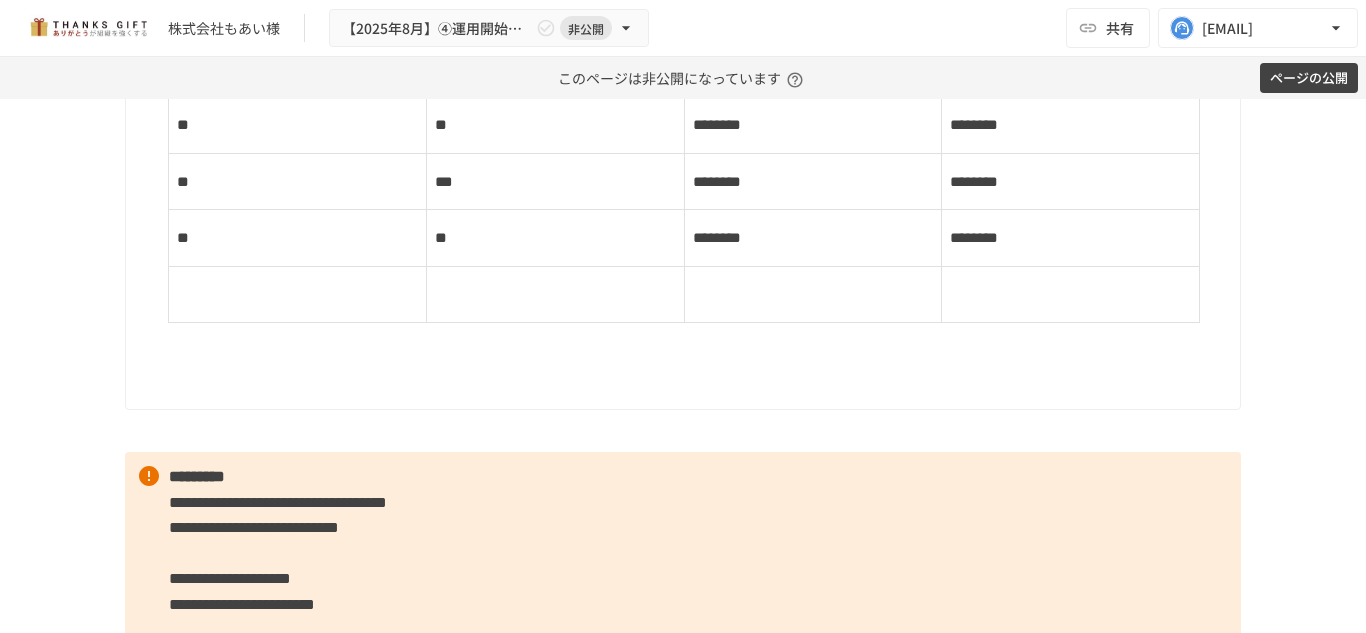 click at bounding box center (696, 375) 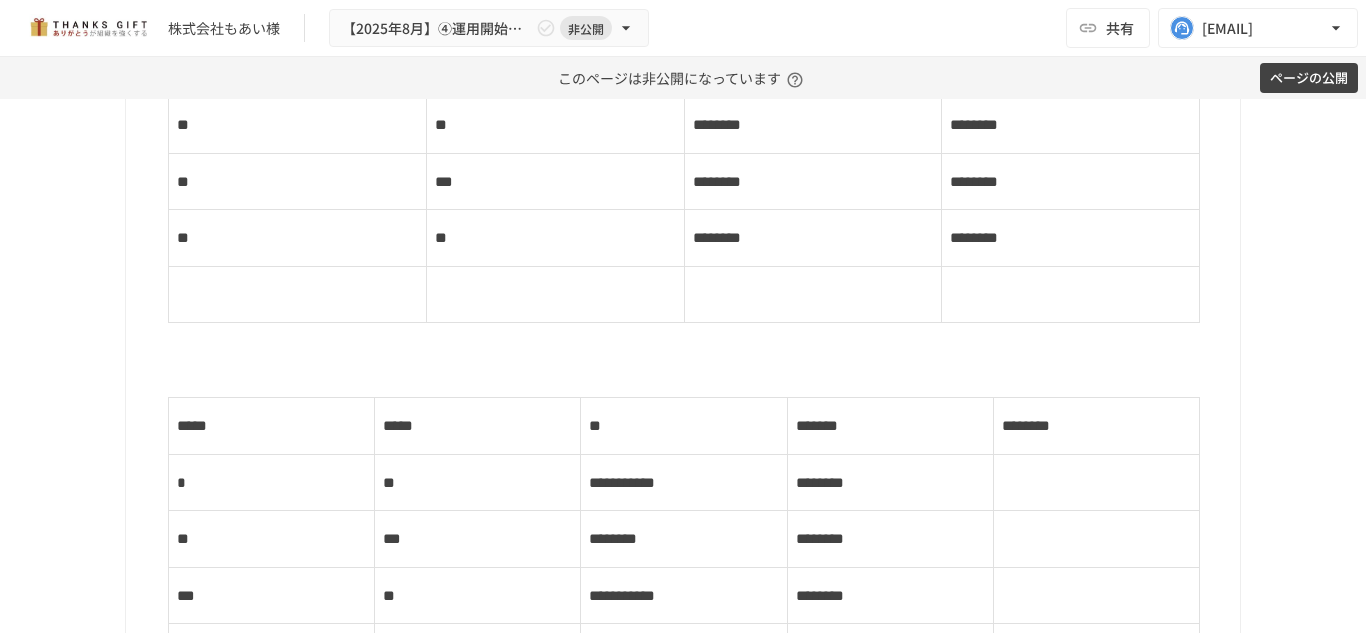 click on "**********" at bounding box center (681, 341) 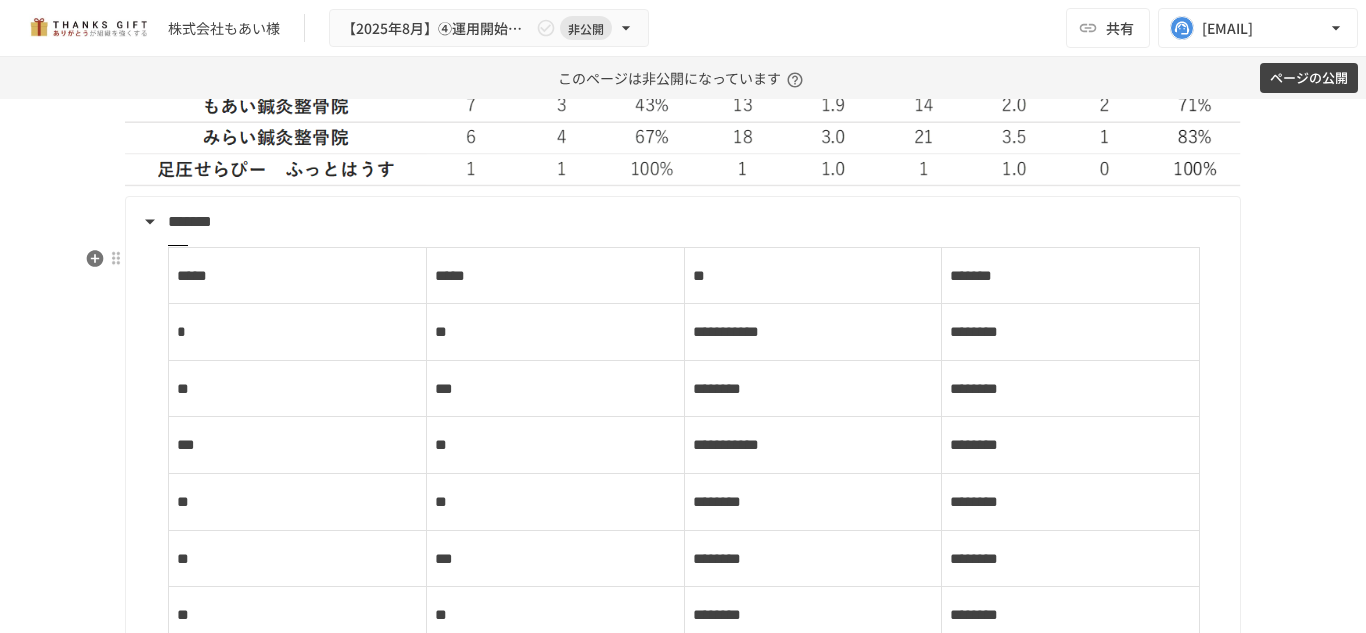 scroll, scrollTop: 3663, scrollLeft: 0, axis: vertical 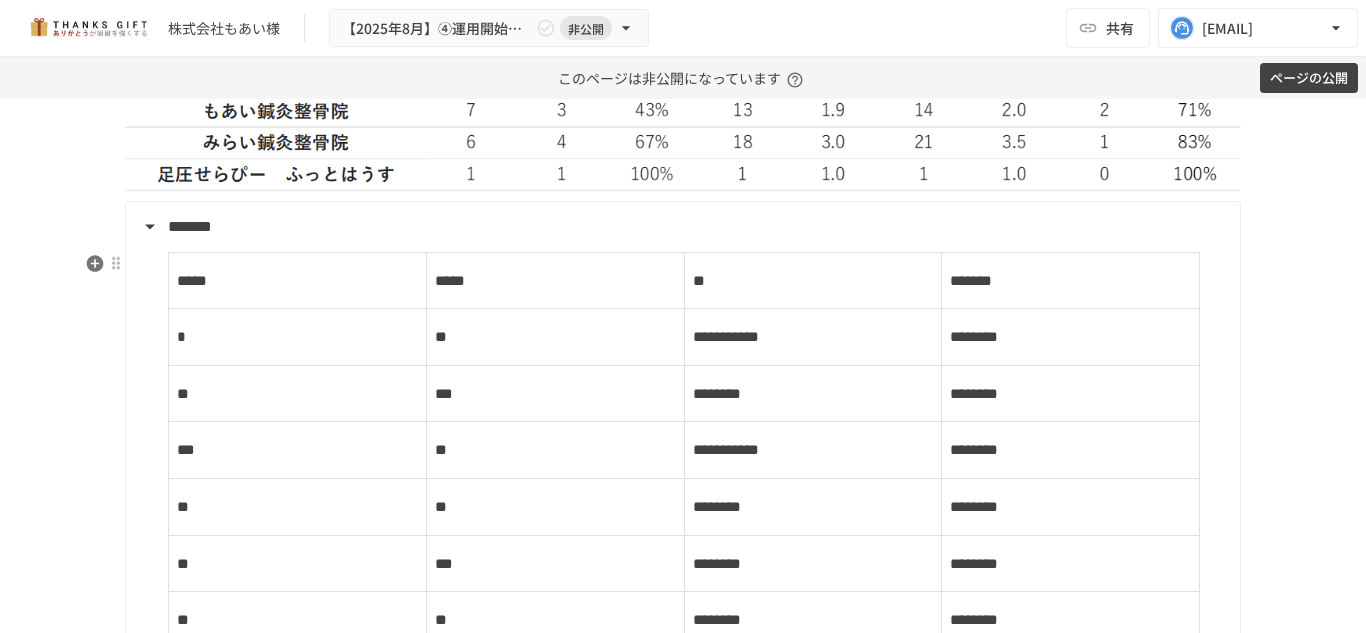 click on "**********" at bounding box center (683, 710) 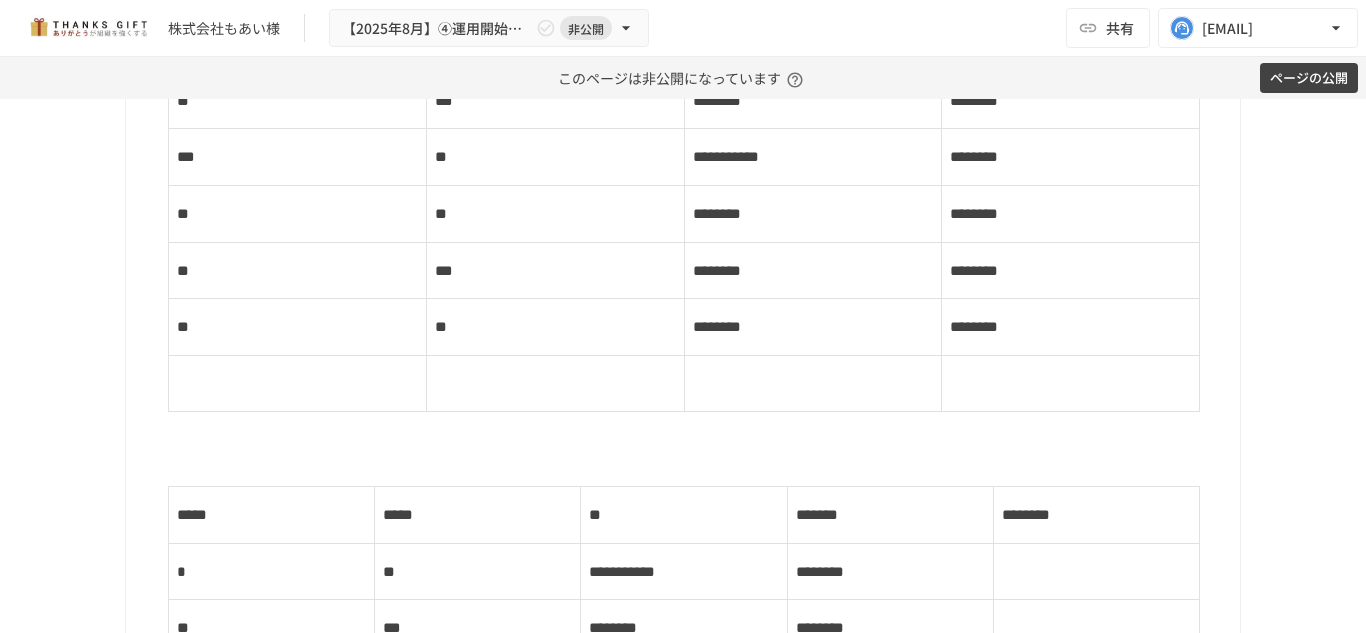 scroll, scrollTop: 3957, scrollLeft: 0, axis: vertical 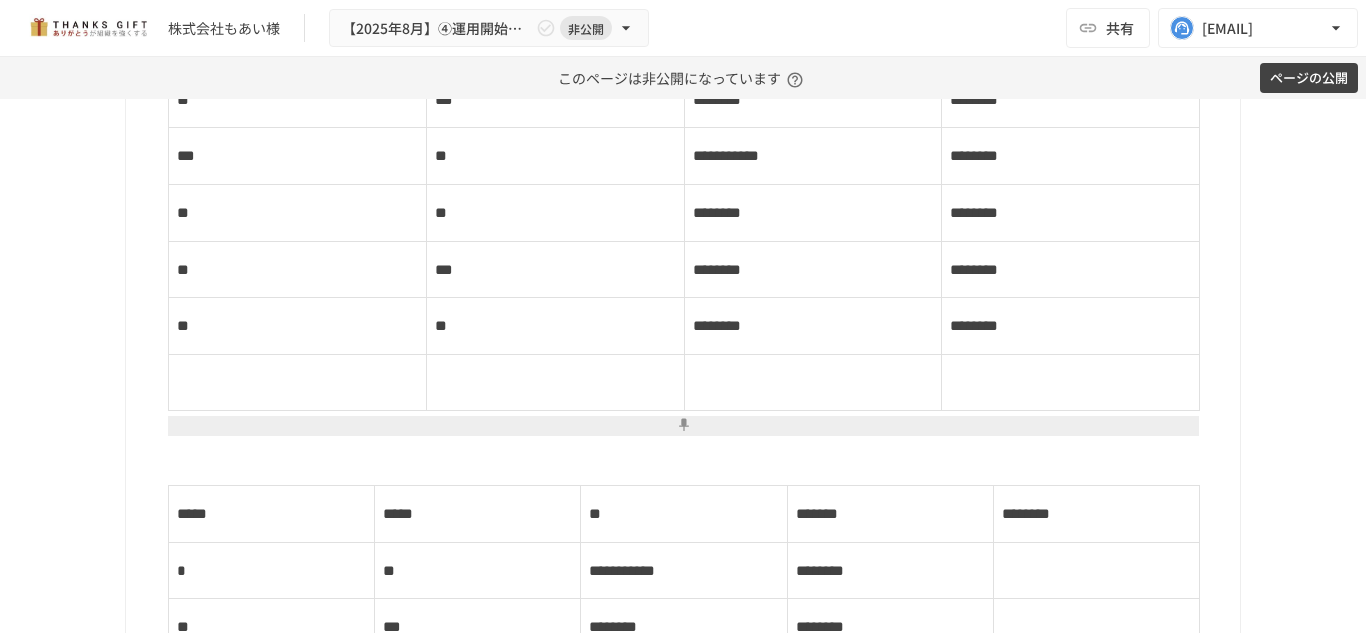 click at bounding box center [696, 463] 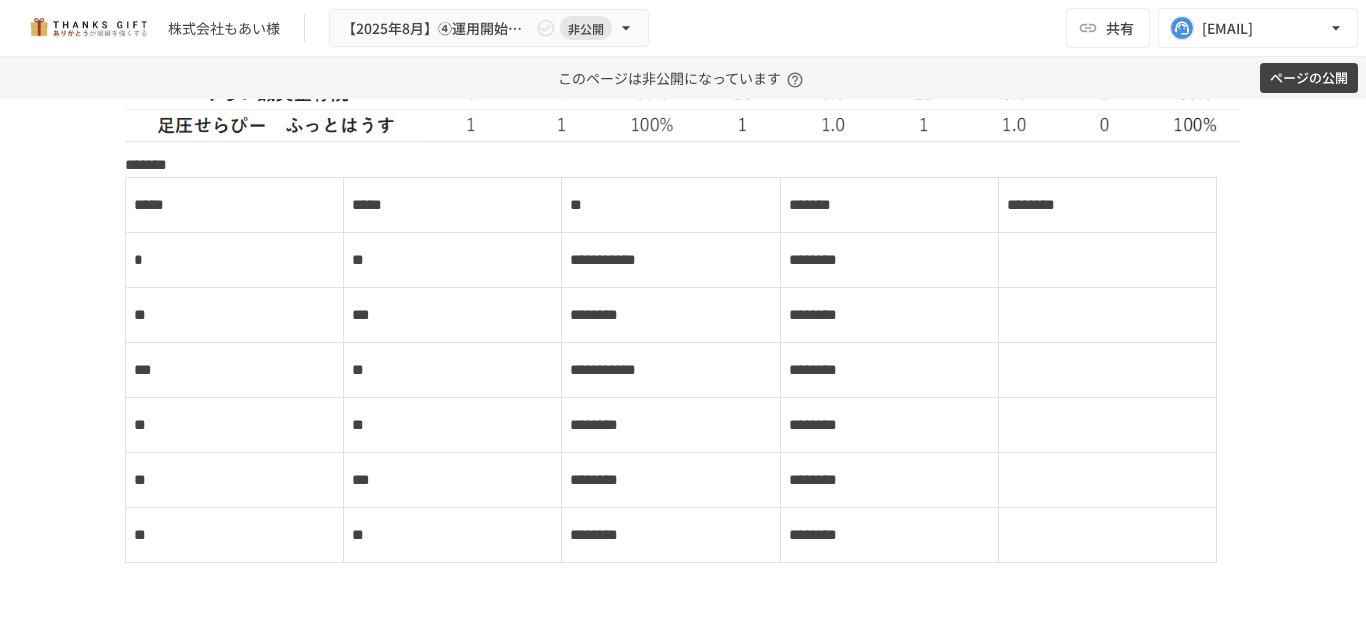 scroll, scrollTop: 3707, scrollLeft: 0, axis: vertical 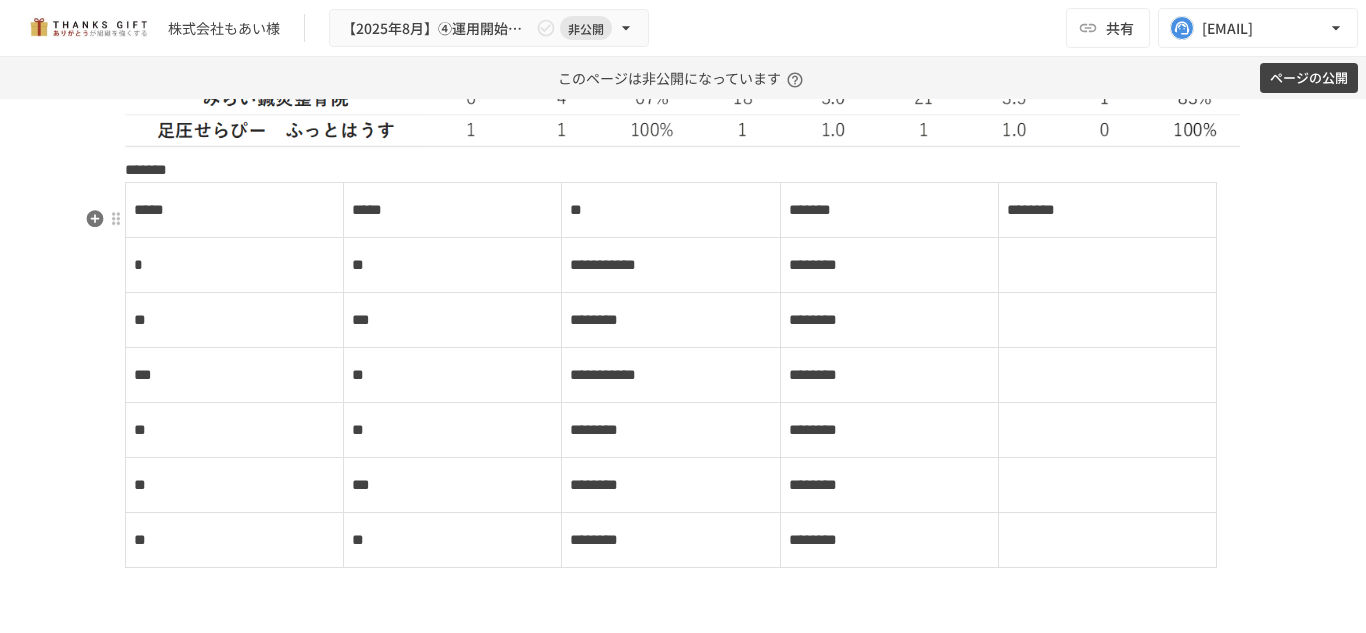 click on "*******" at bounding box center (146, 169) 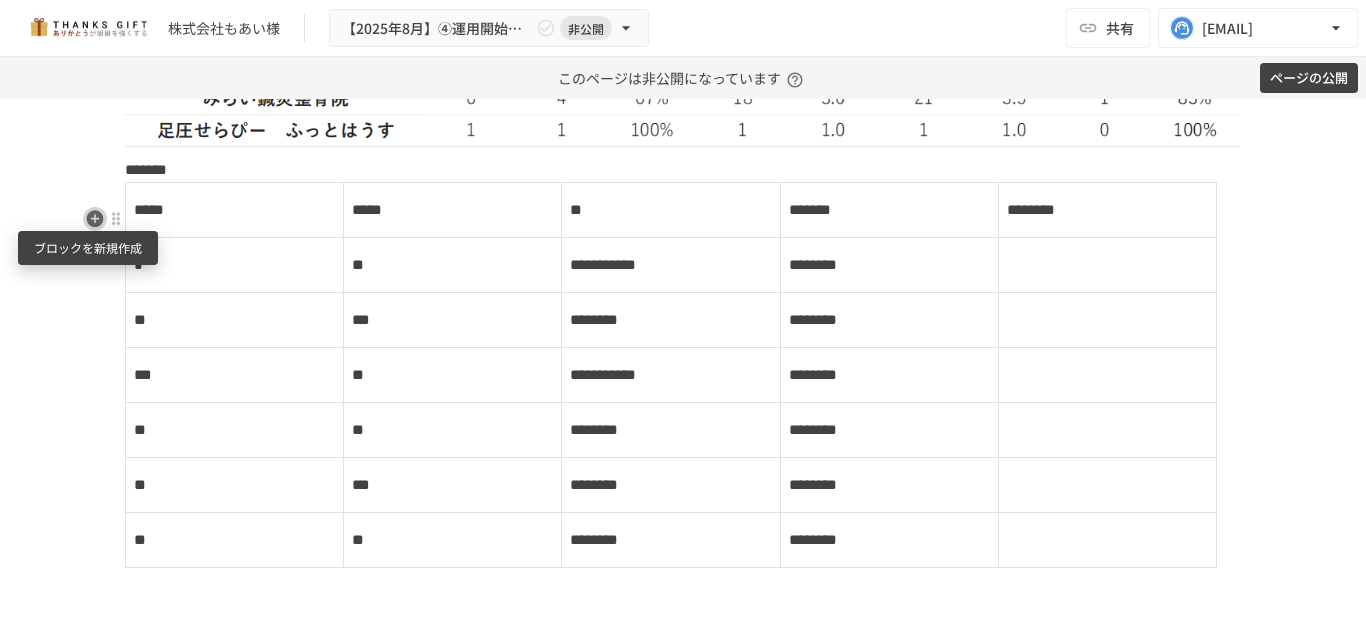 click 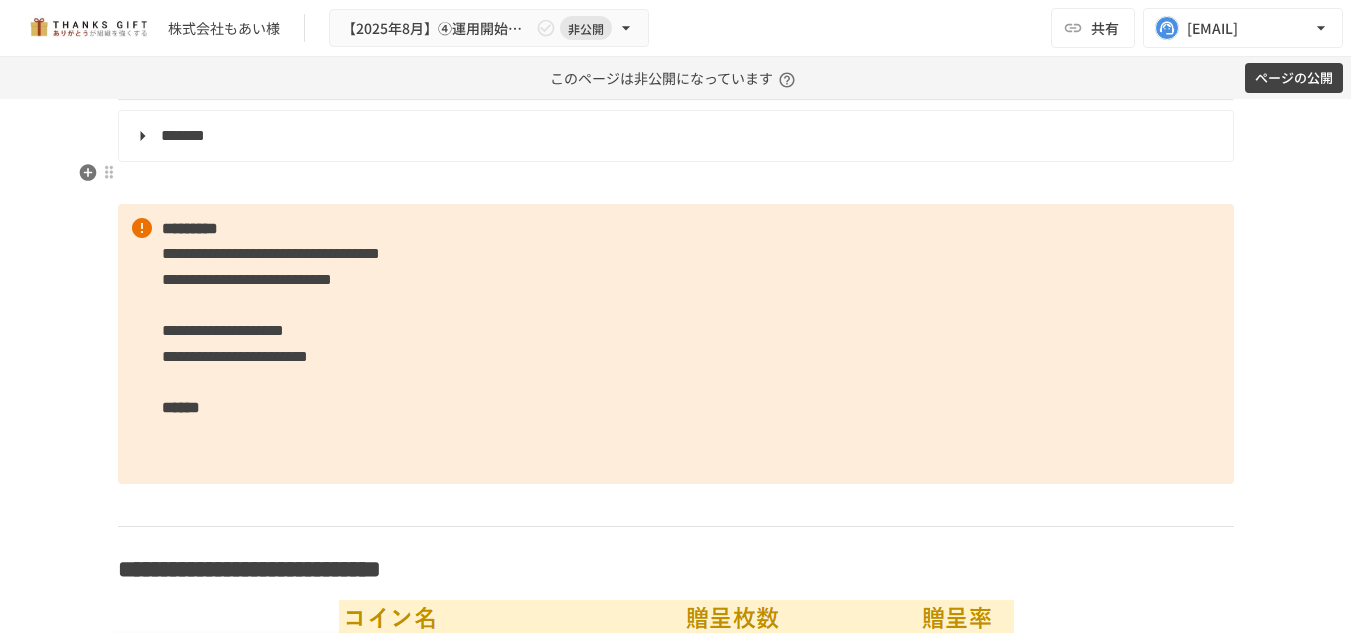 click on "*******" at bounding box center (674, 136) 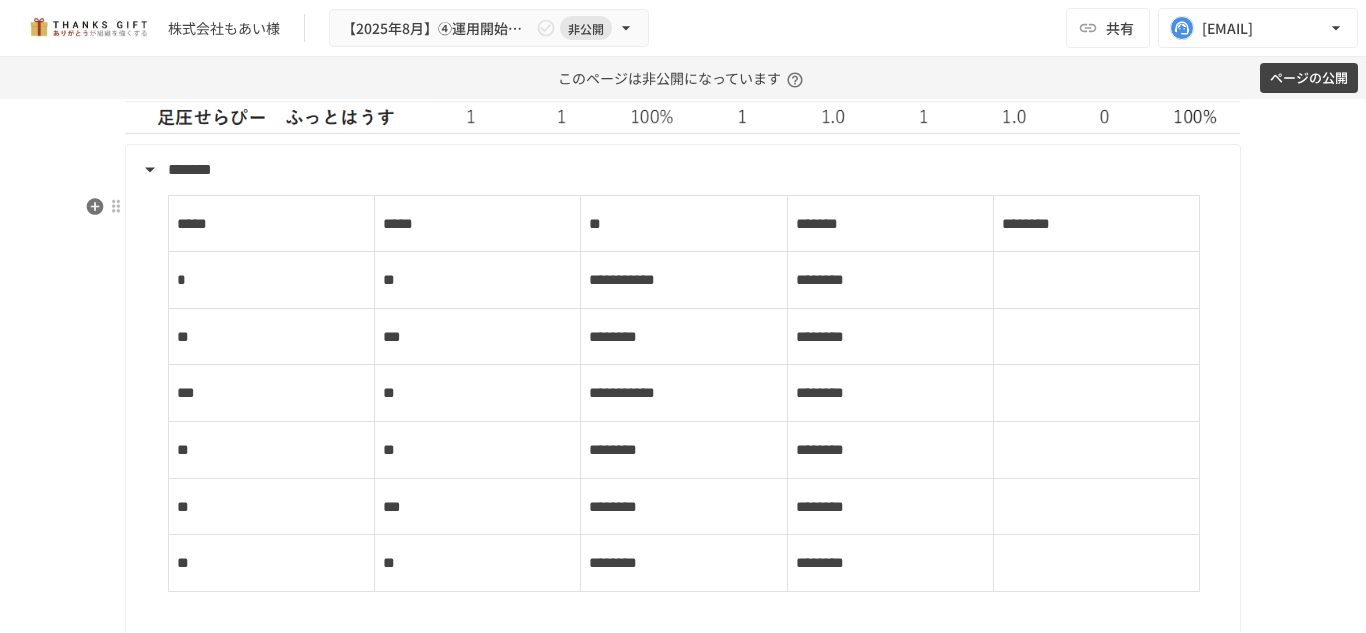 scroll, scrollTop: 3719, scrollLeft: 0, axis: vertical 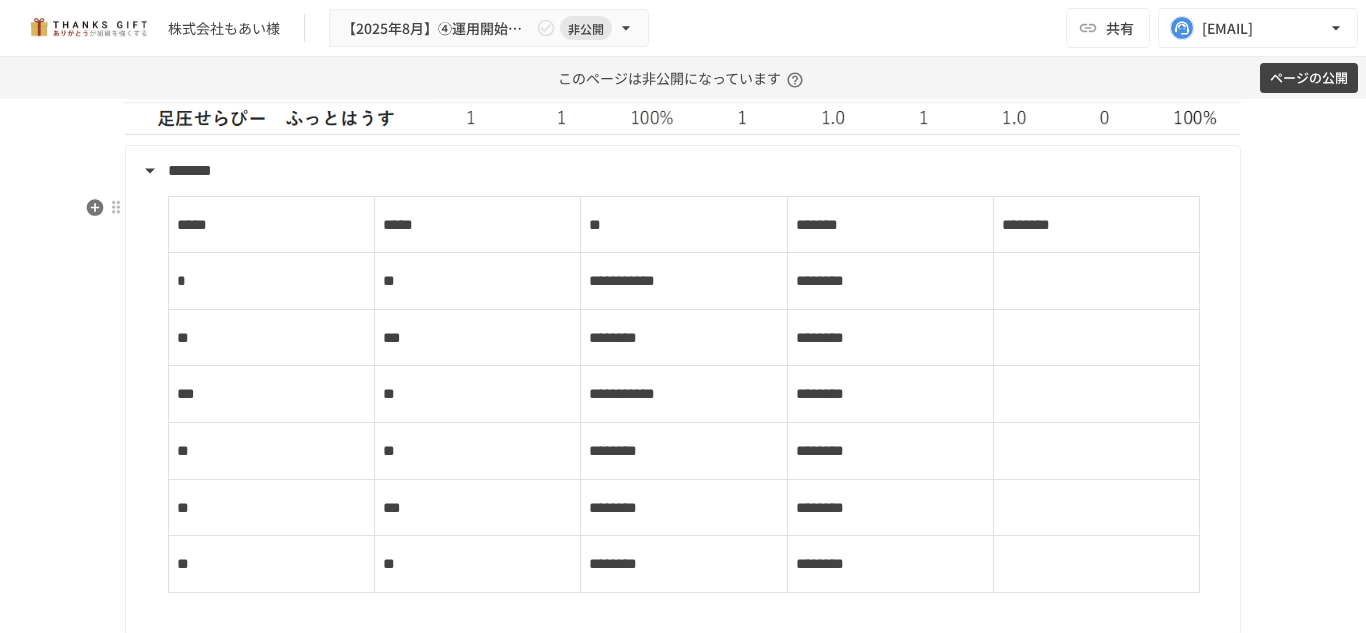 click on "*******" at bounding box center [681, 171] 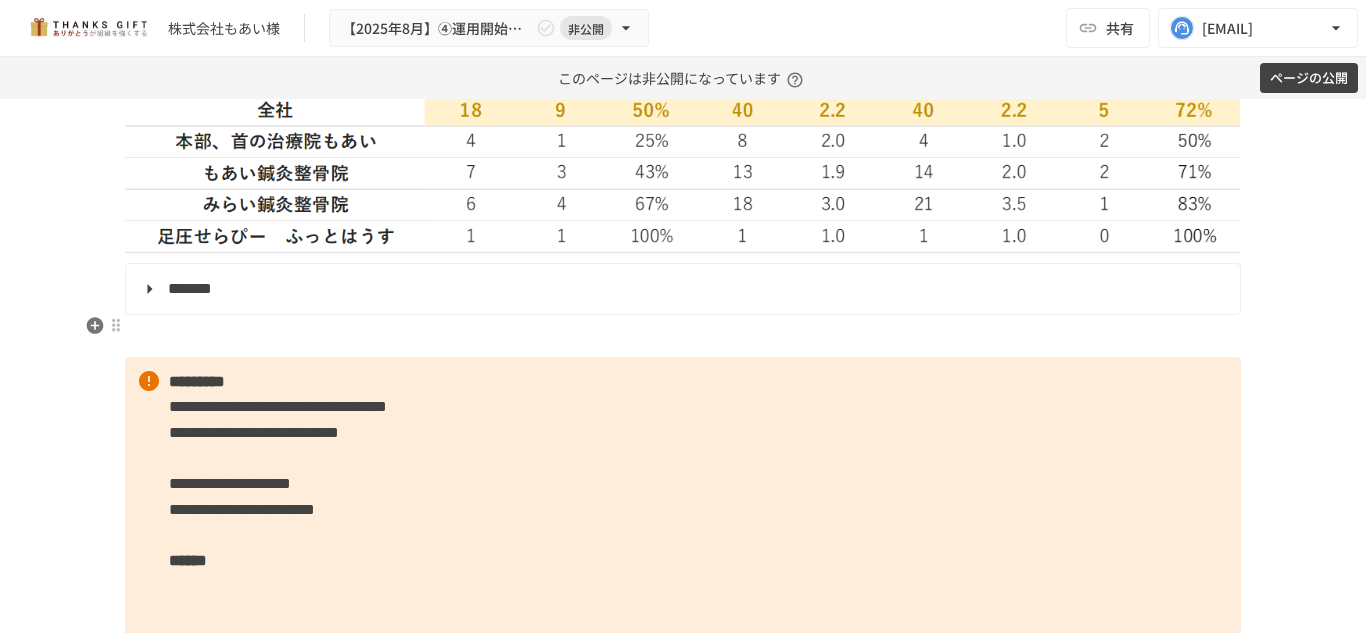 scroll, scrollTop: 3600, scrollLeft: 0, axis: vertical 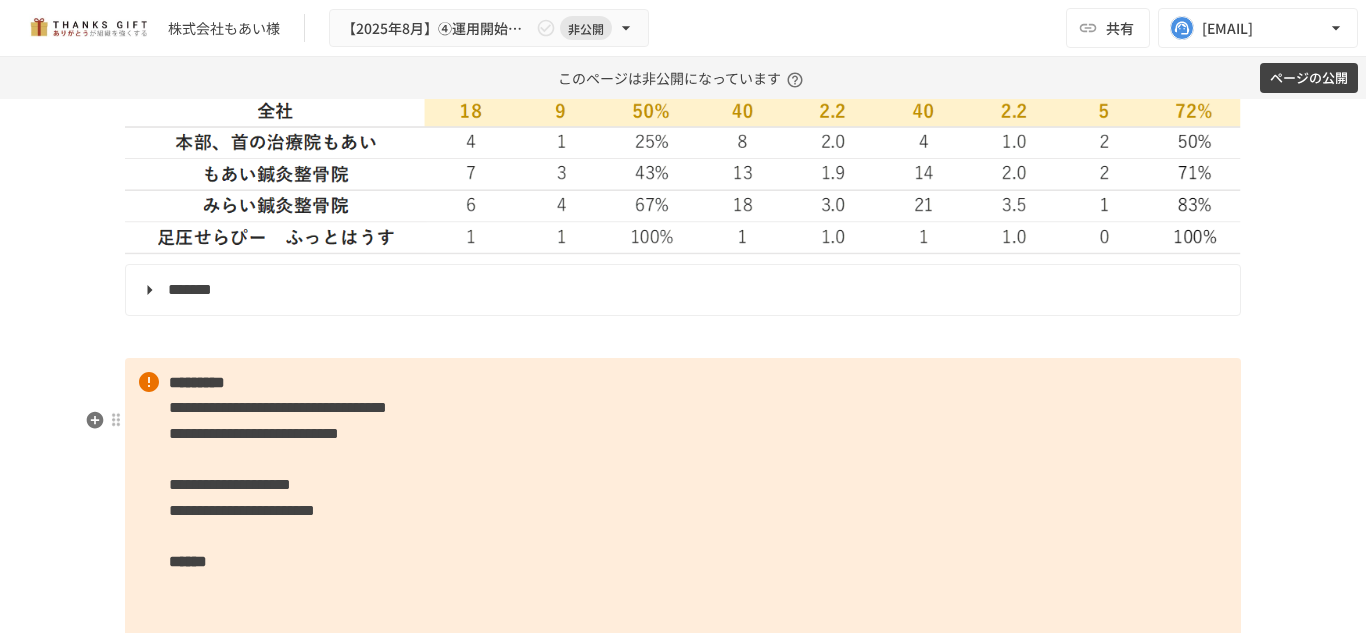 click on "**********" at bounding box center (683, 498) 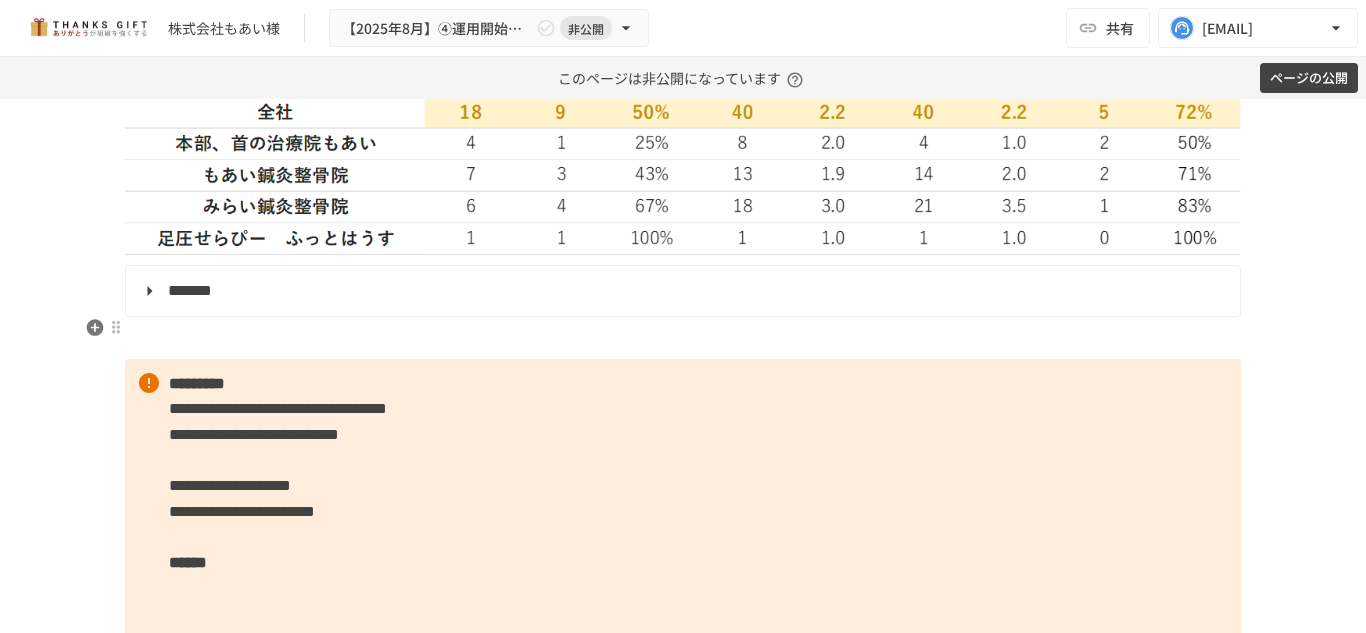 click on "*******" at bounding box center [681, 291] 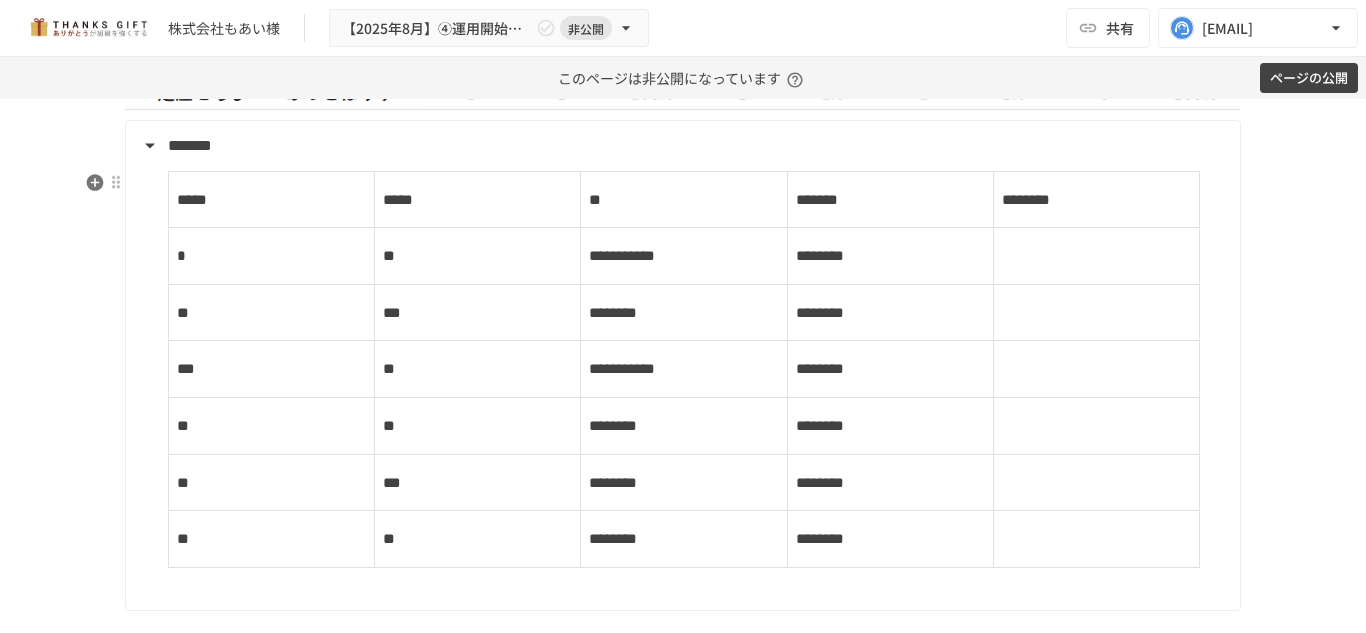 scroll, scrollTop: 3745, scrollLeft: 0, axis: vertical 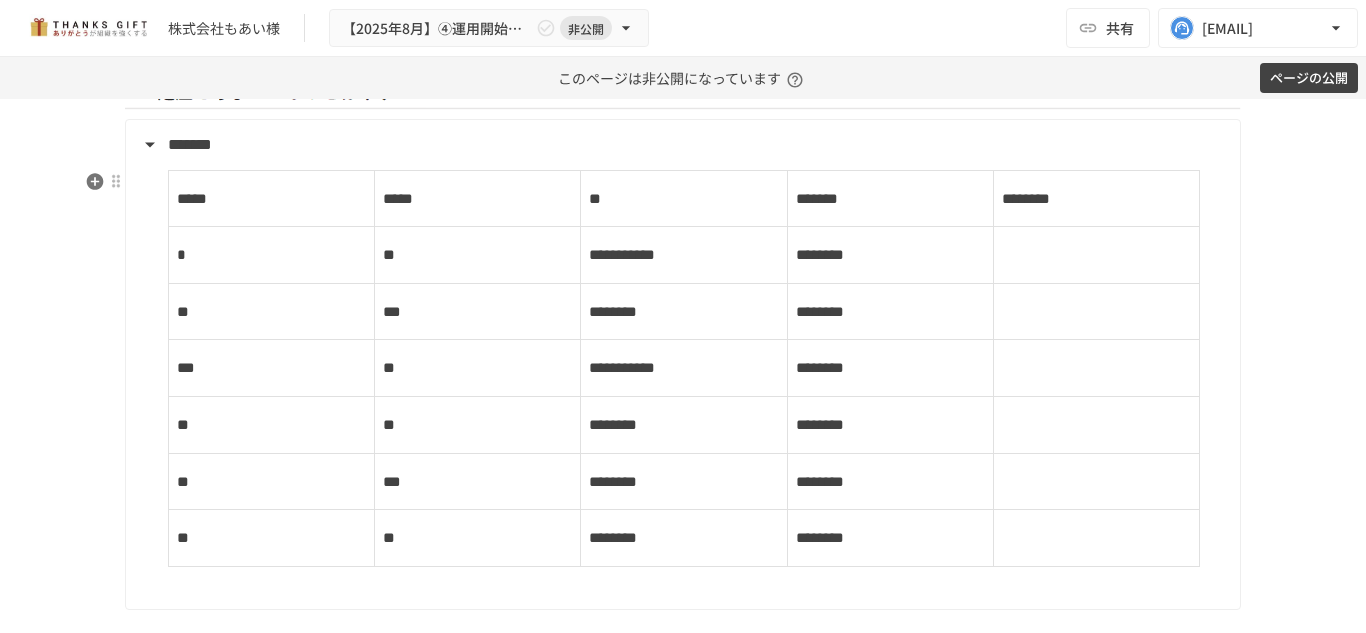 click on "*******" at bounding box center (681, 145) 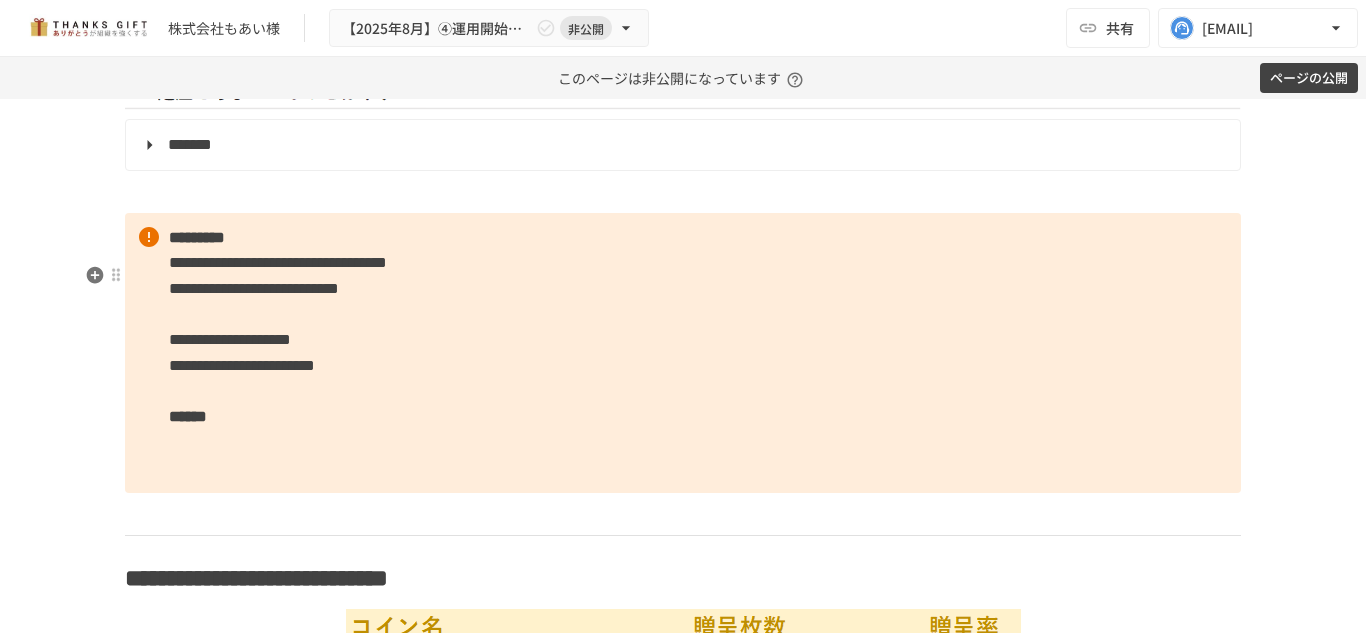 click on "**********" at bounding box center (683, 353) 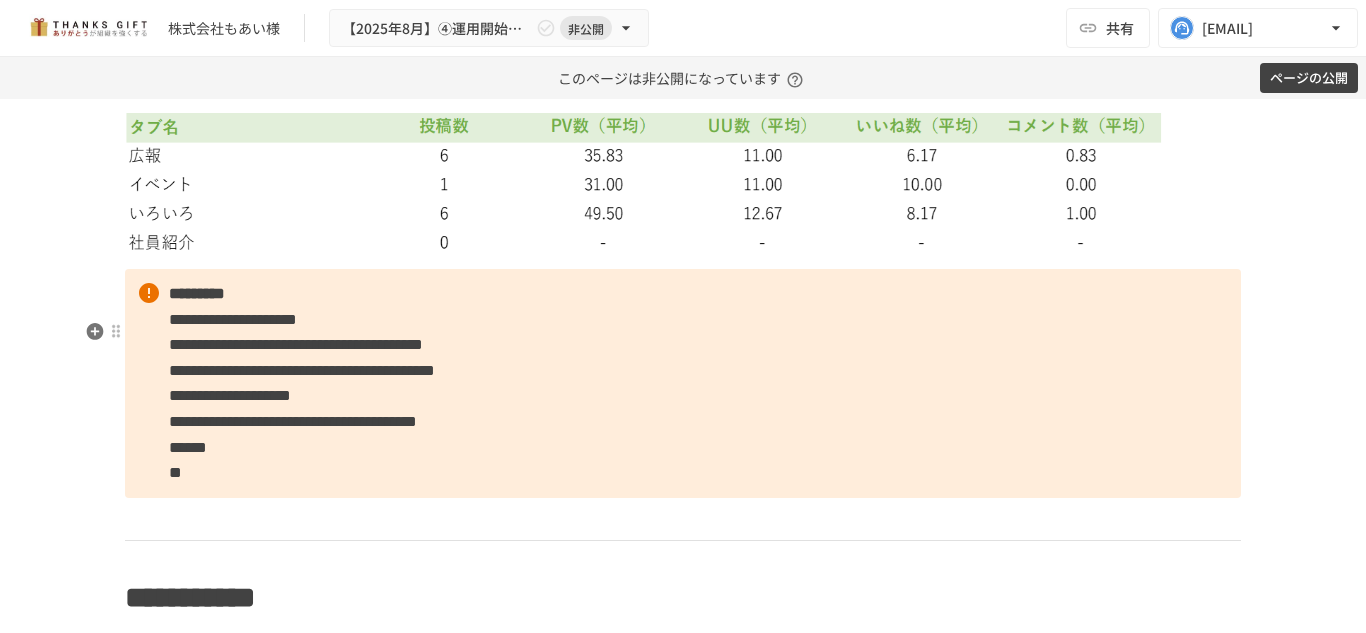 scroll, scrollTop: 5878, scrollLeft: 0, axis: vertical 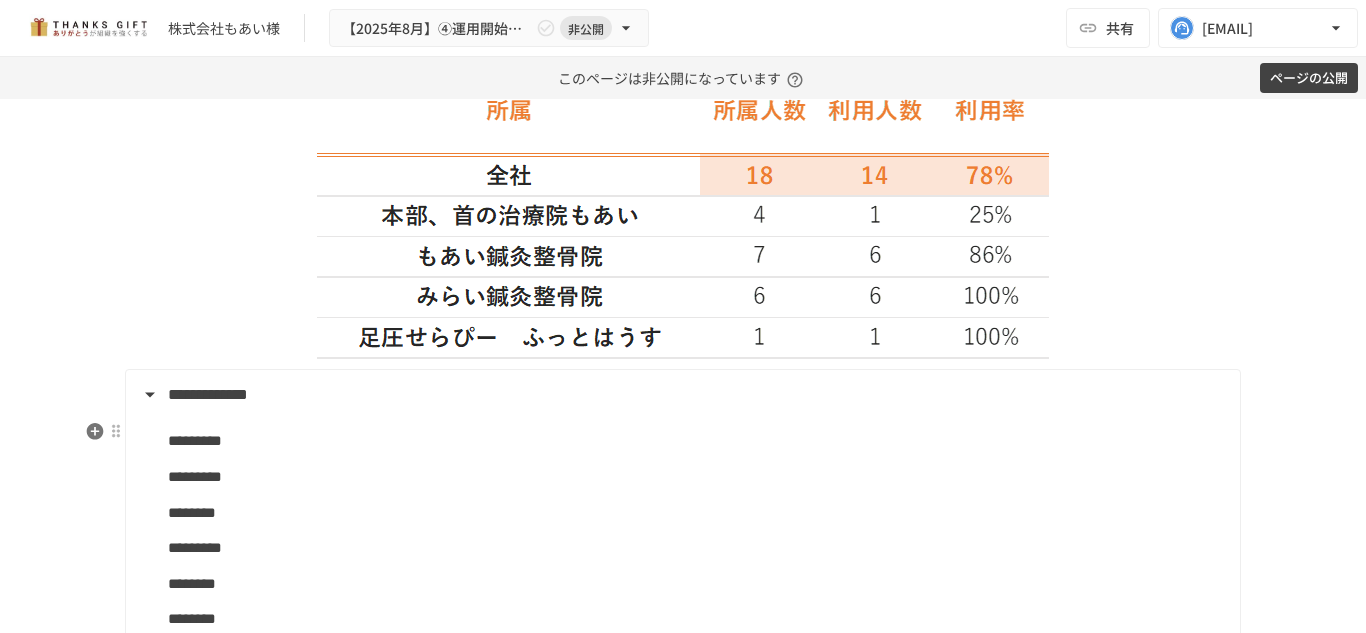 click on "**********" at bounding box center (681, 395) 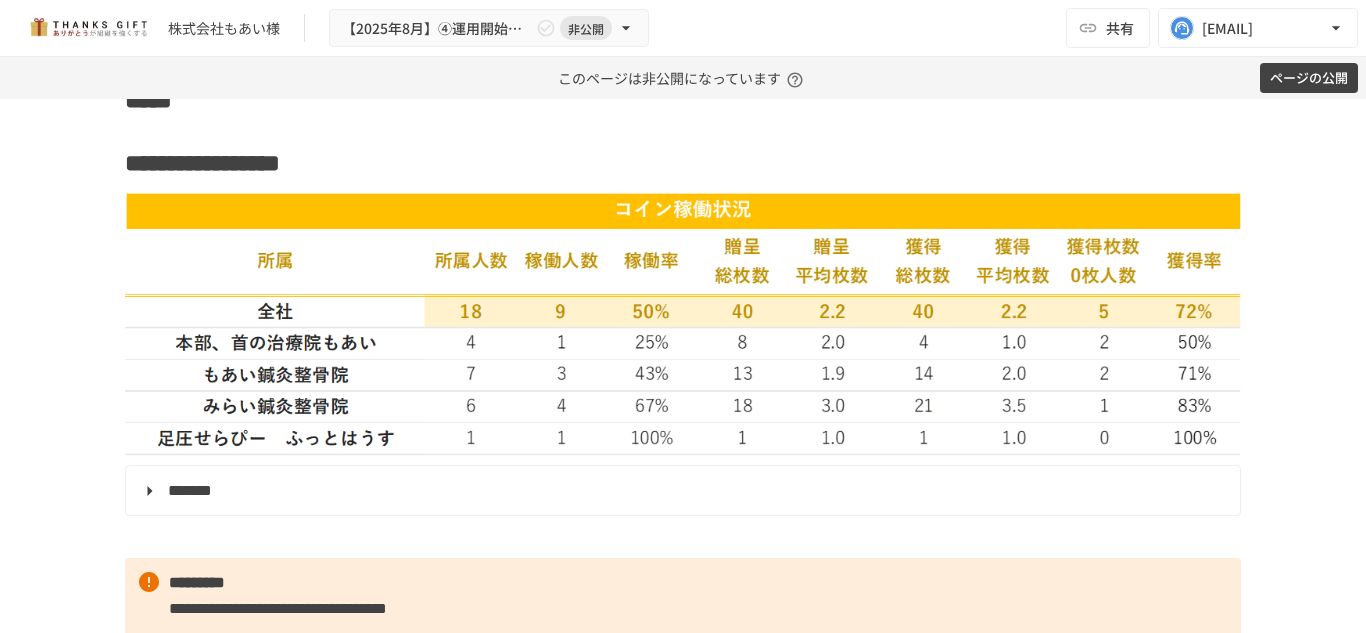 scroll, scrollTop: 3167, scrollLeft: 0, axis: vertical 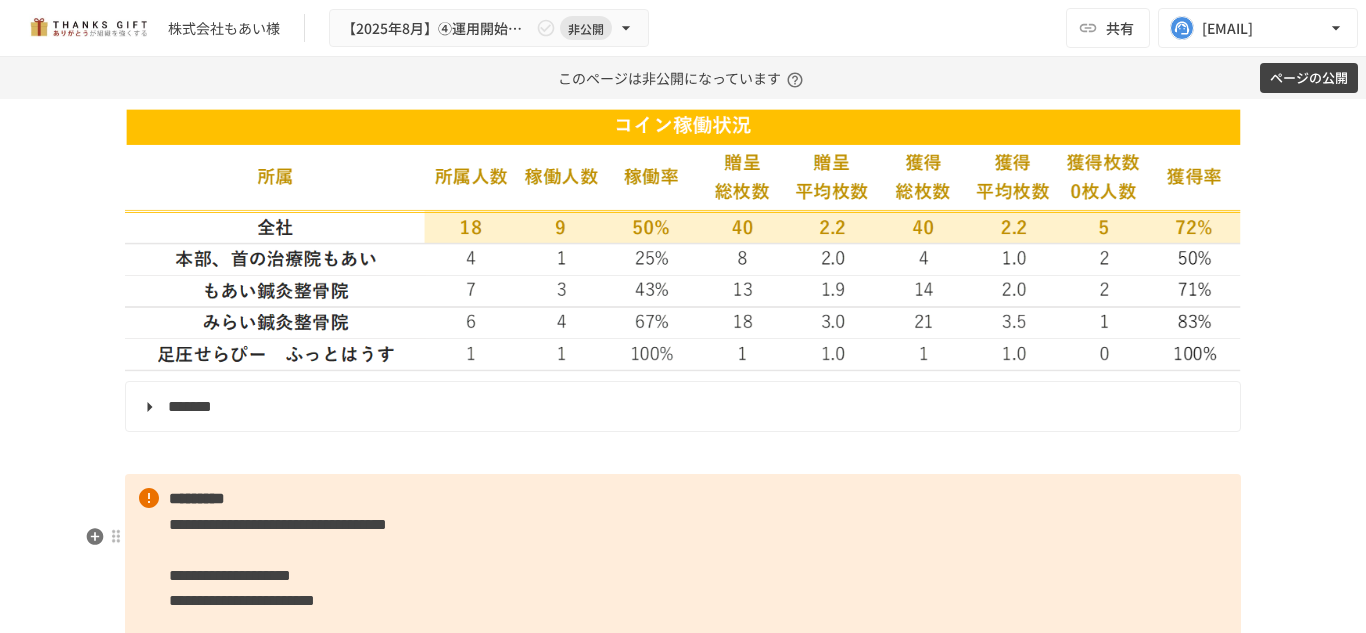 click on "**********" at bounding box center [683, 601] 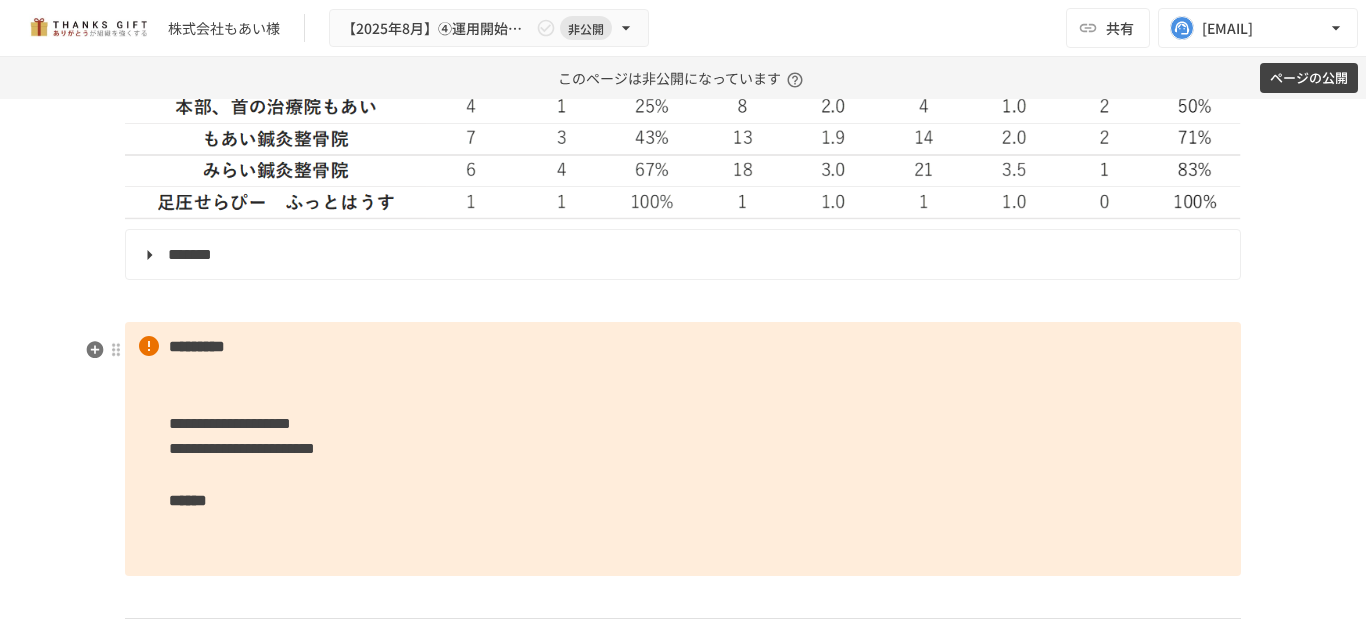 scroll, scrollTop: 3403, scrollLeft: 0, axis: vertical 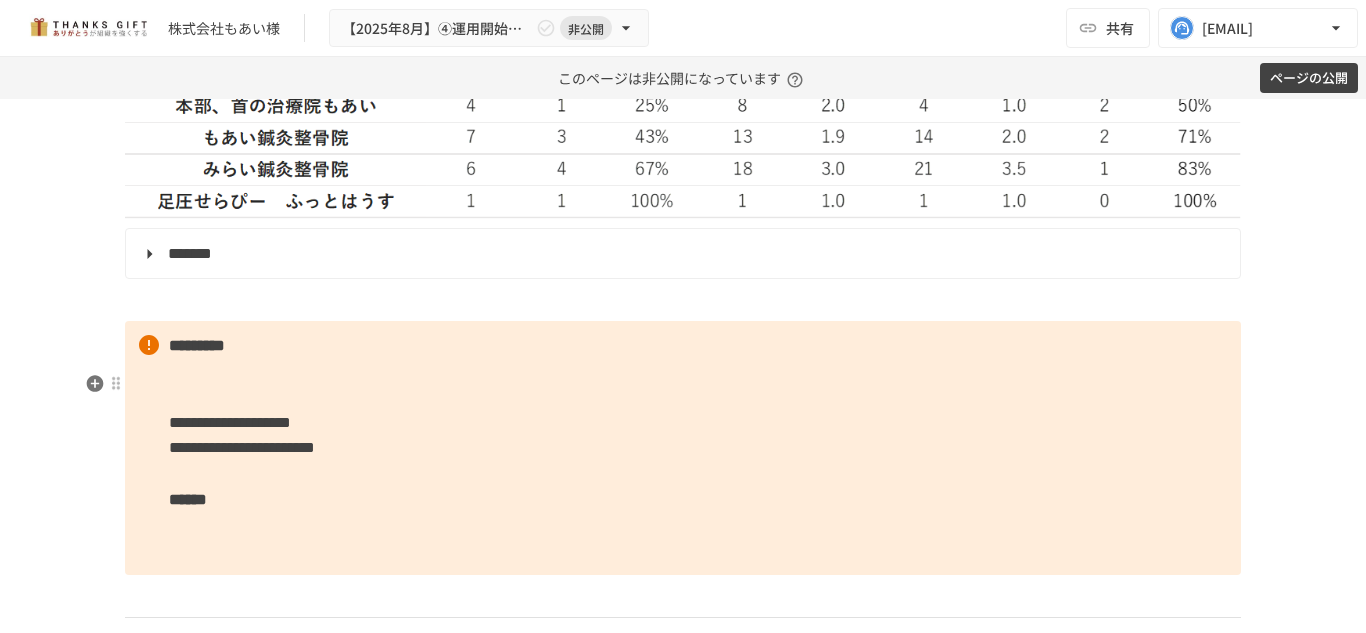 click on "**********" at bounding box center (683, 448) 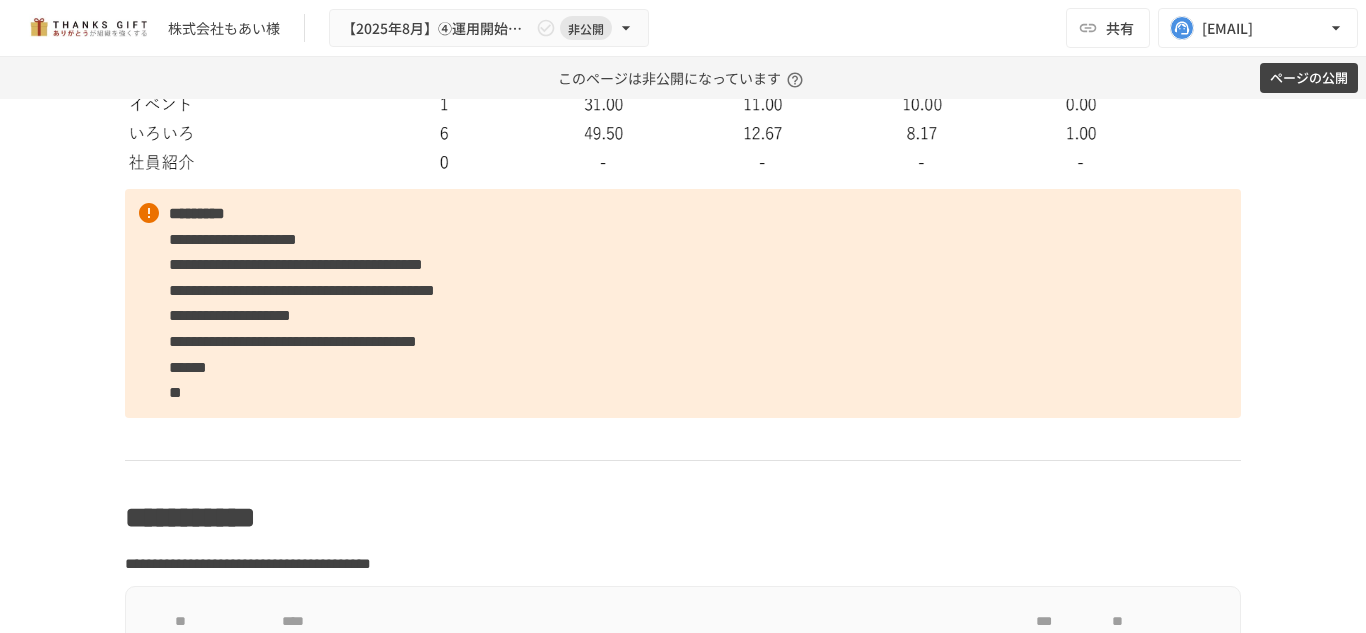 scroll, scrollTop: 5745, scrollLeft: 0, axis: vertical 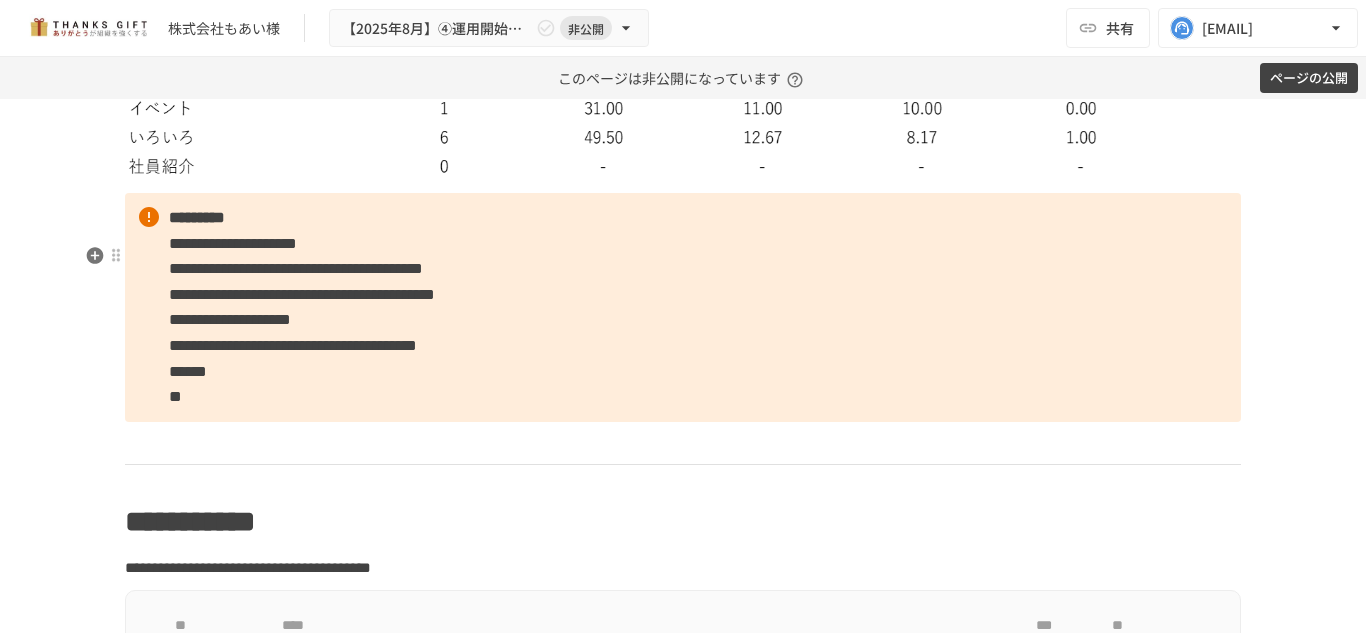 click on "**" at bounding box center (175, 396) 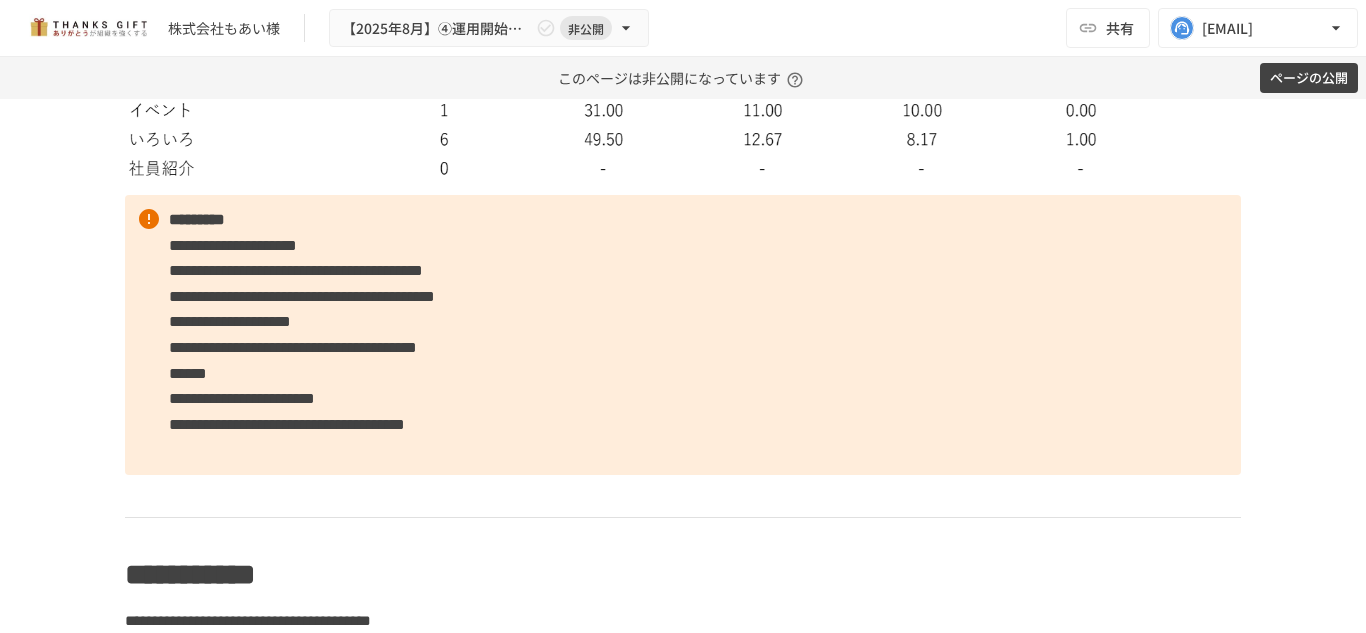 scroll, scrollTop: 5740, scrollLeft: 0, axis: vertical 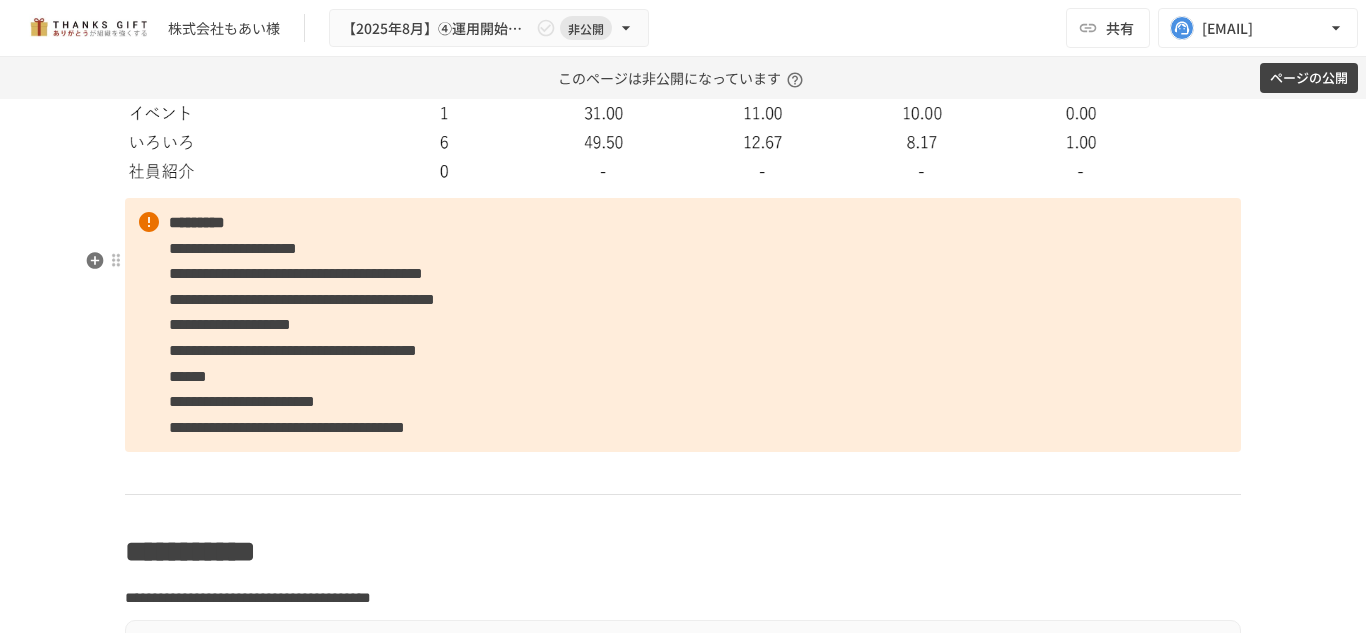 click on "**********" at bounding box center [683, 325] 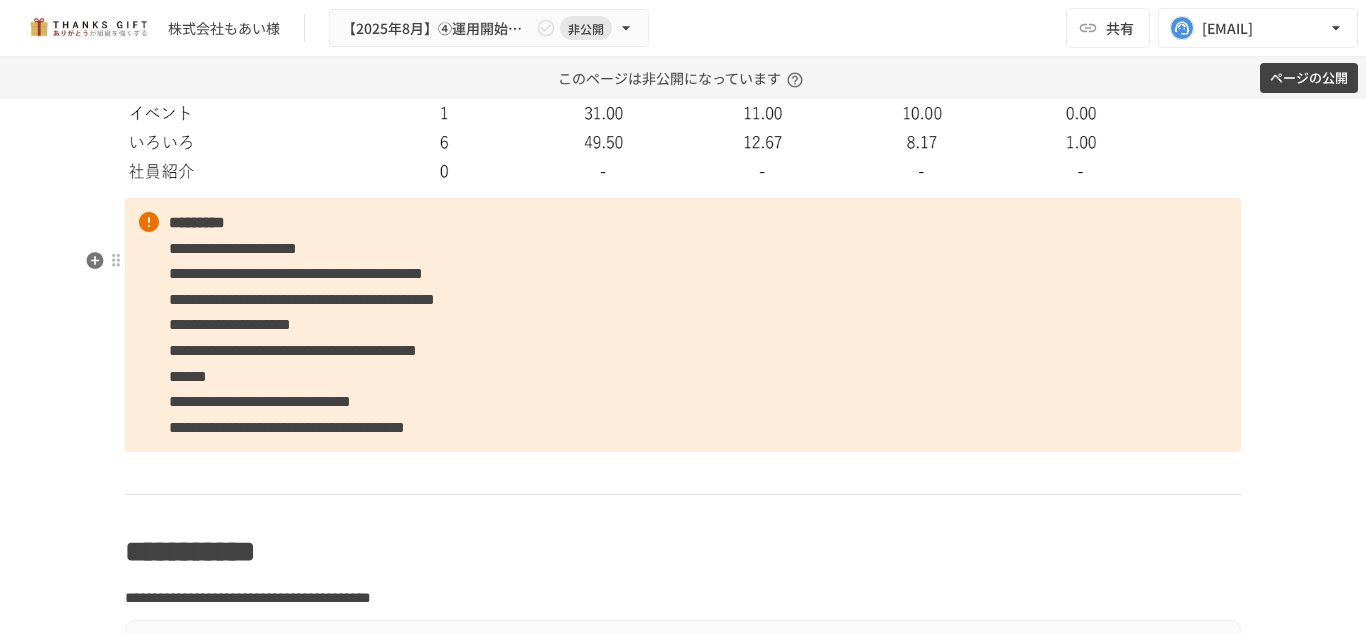 click on "**********" at bounding box center (260, 401) 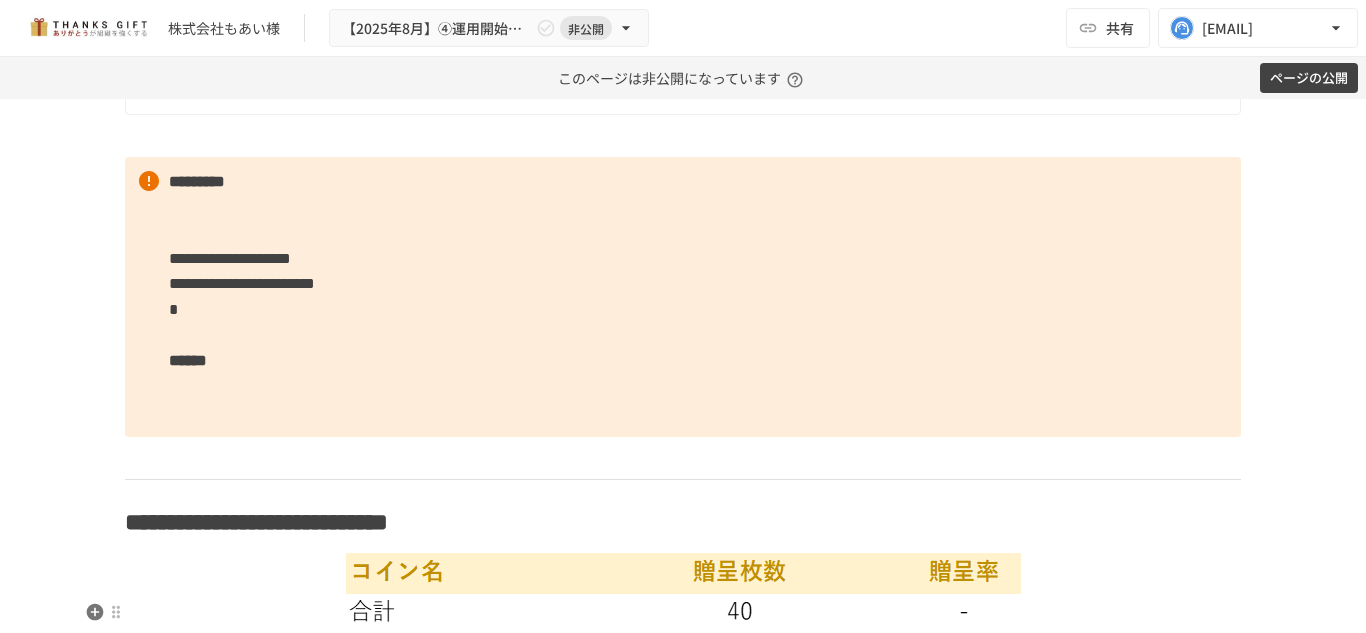 scroll, scrollTop: 3492, scrollLeft: 0, axis: vertical 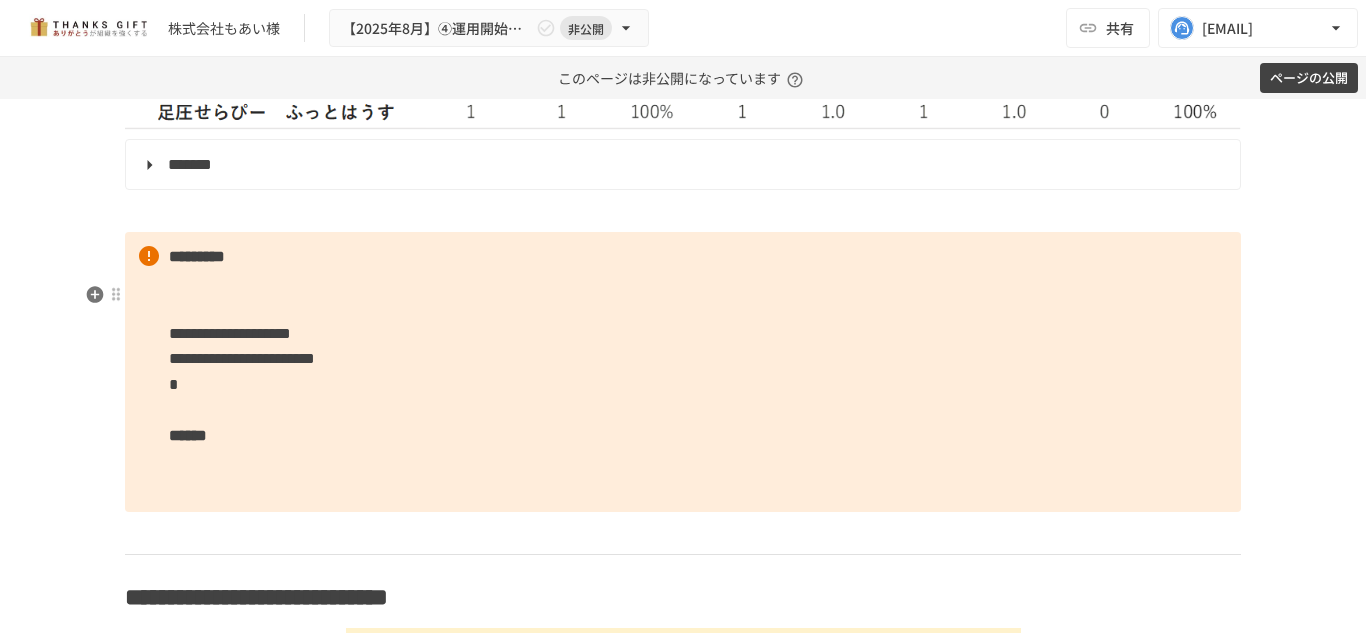 click on "**********" at bounding box center (683, 372) 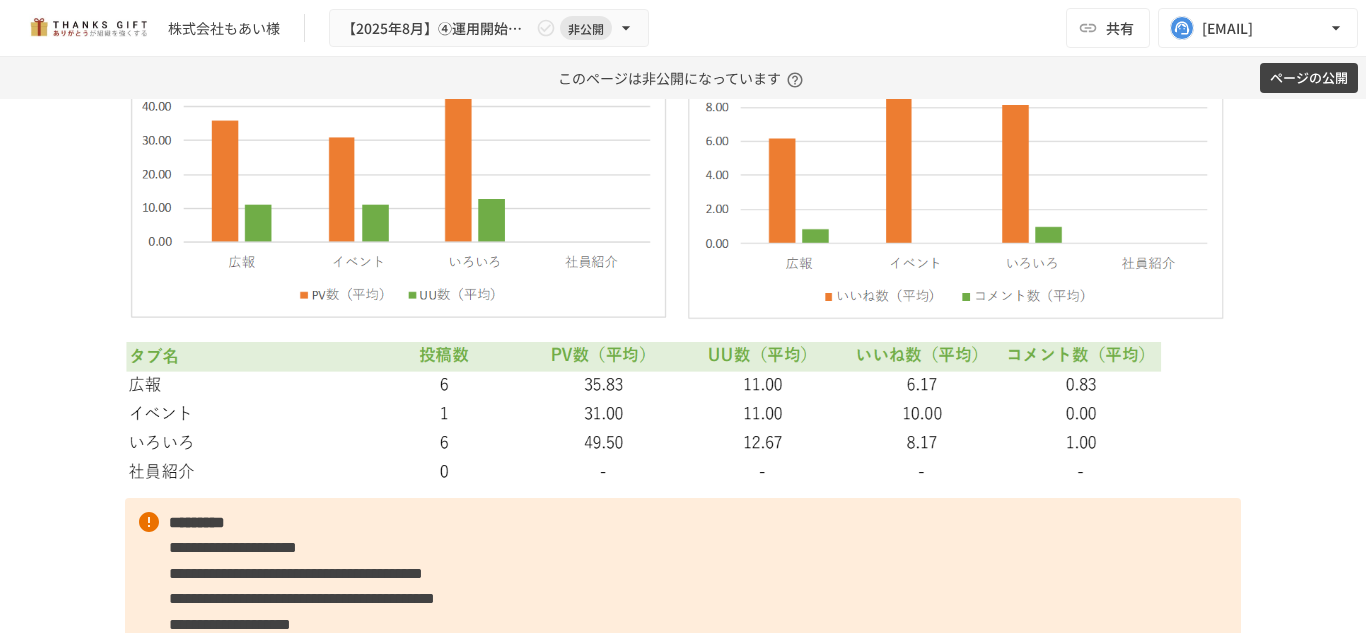 scroll, scrollTop: 5758, scrollLeft: 0, axis: vertical 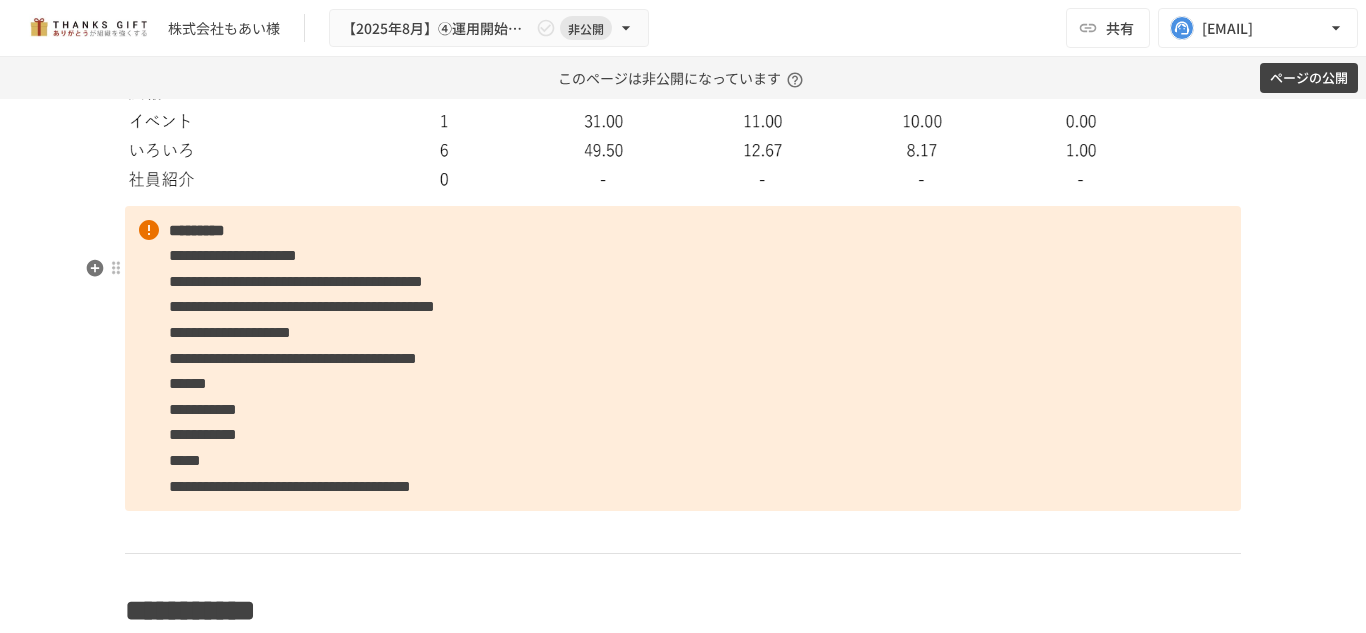 click on "******" at bounding box center [188, 383] 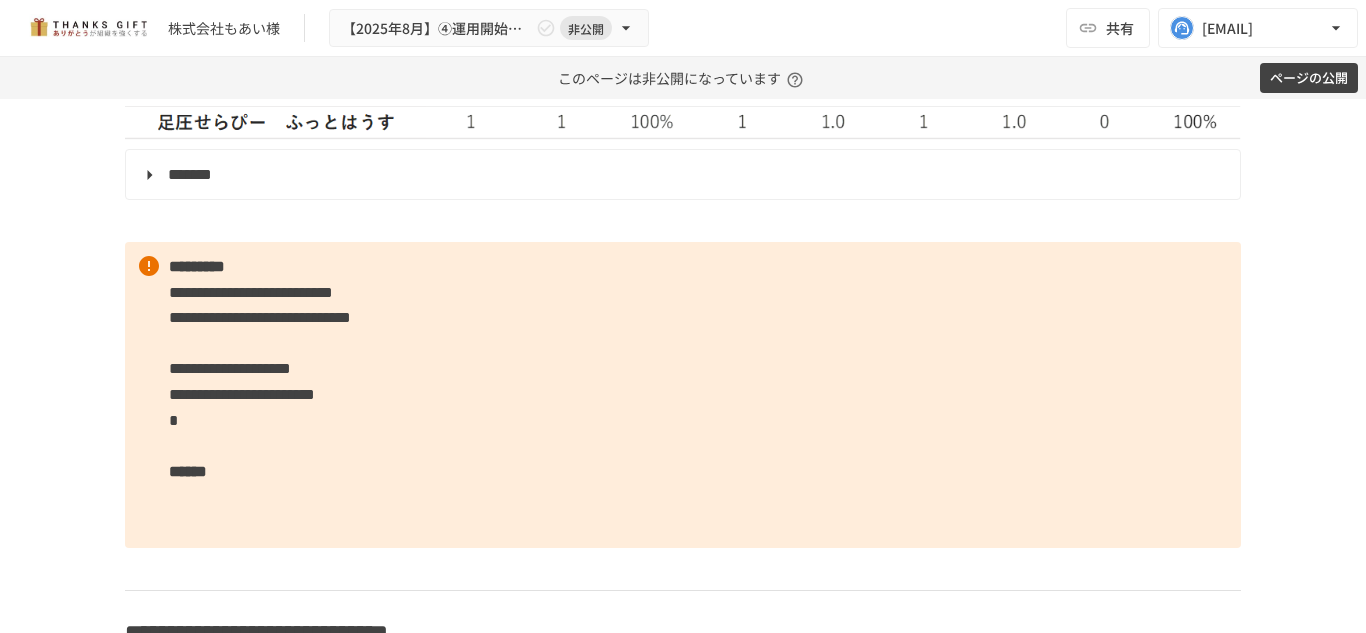 scroll, scrollTop: 3483, scrollLeft: 0, axis: vertical 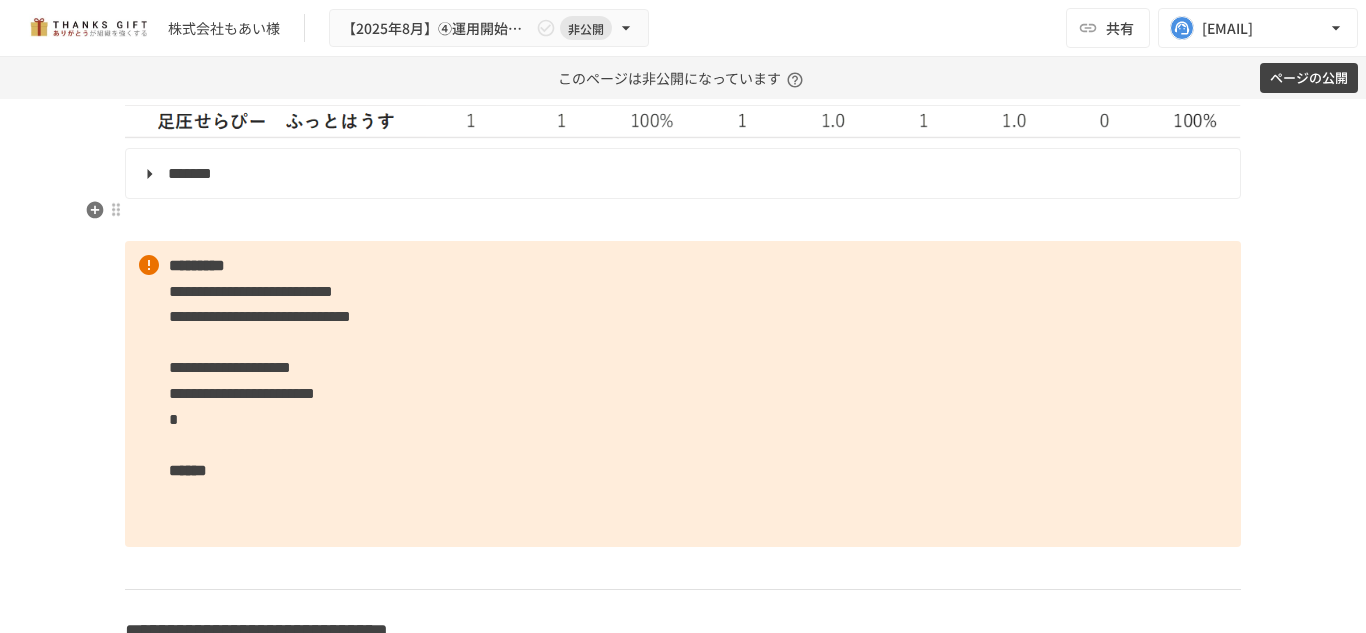 click on "*******" at bounding box center (681, 174) 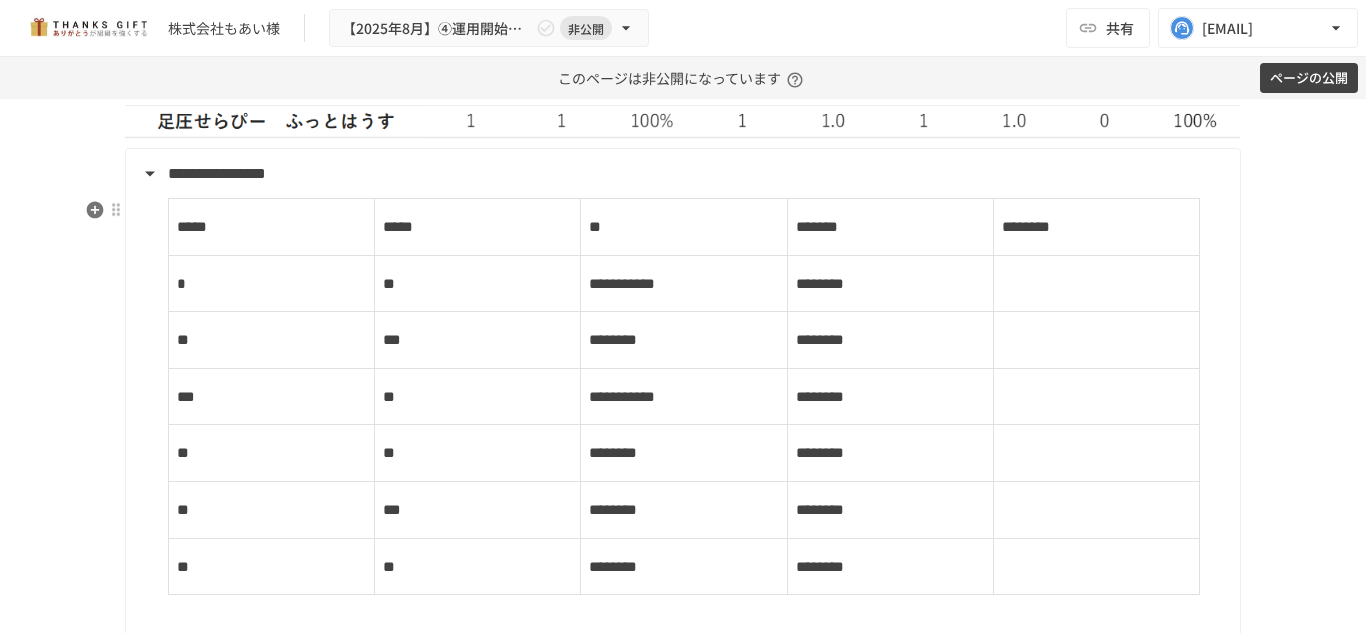 click on "**********" at bounding box center (681, 174) 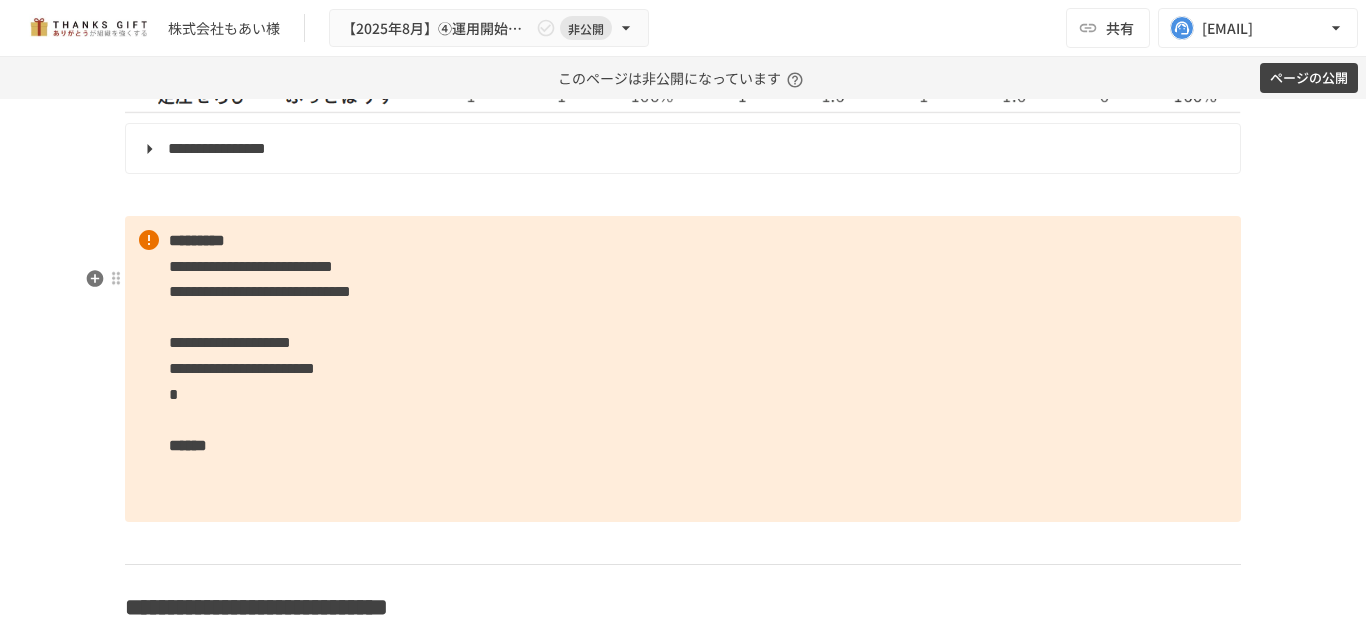 scroll, scrollTop: 3516, scrollLeft: 0, axis: vertical 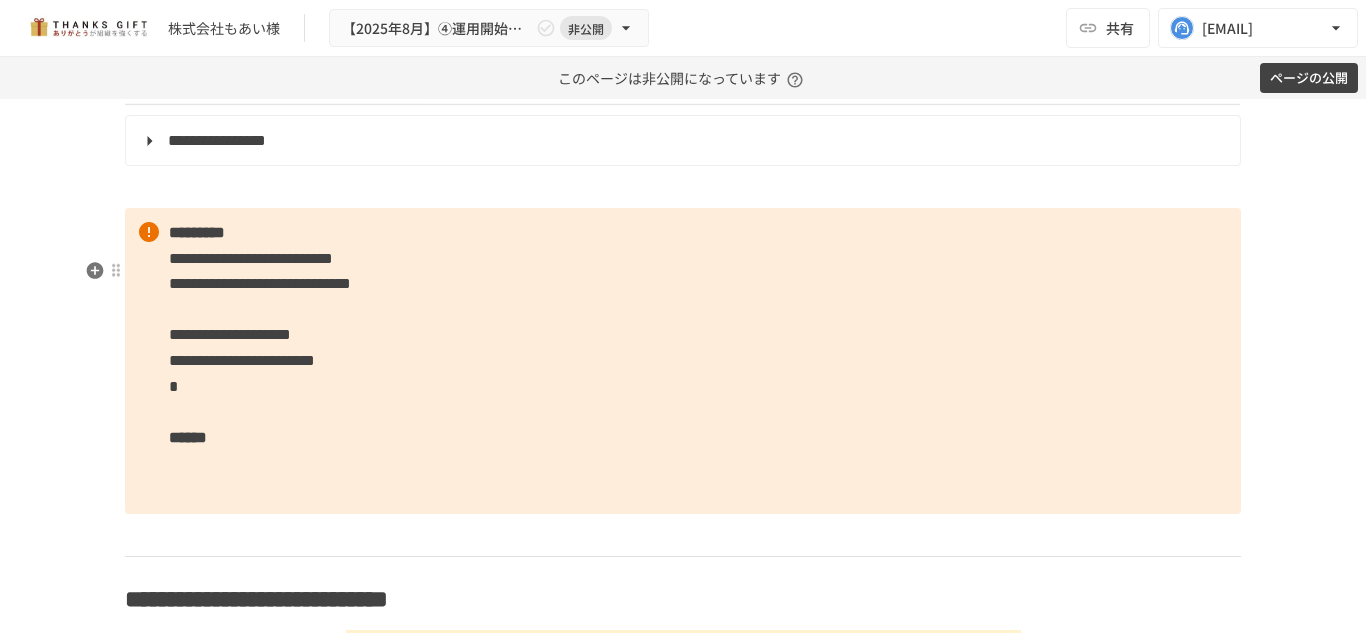 click on "**********" at bounding box center [251, 258] 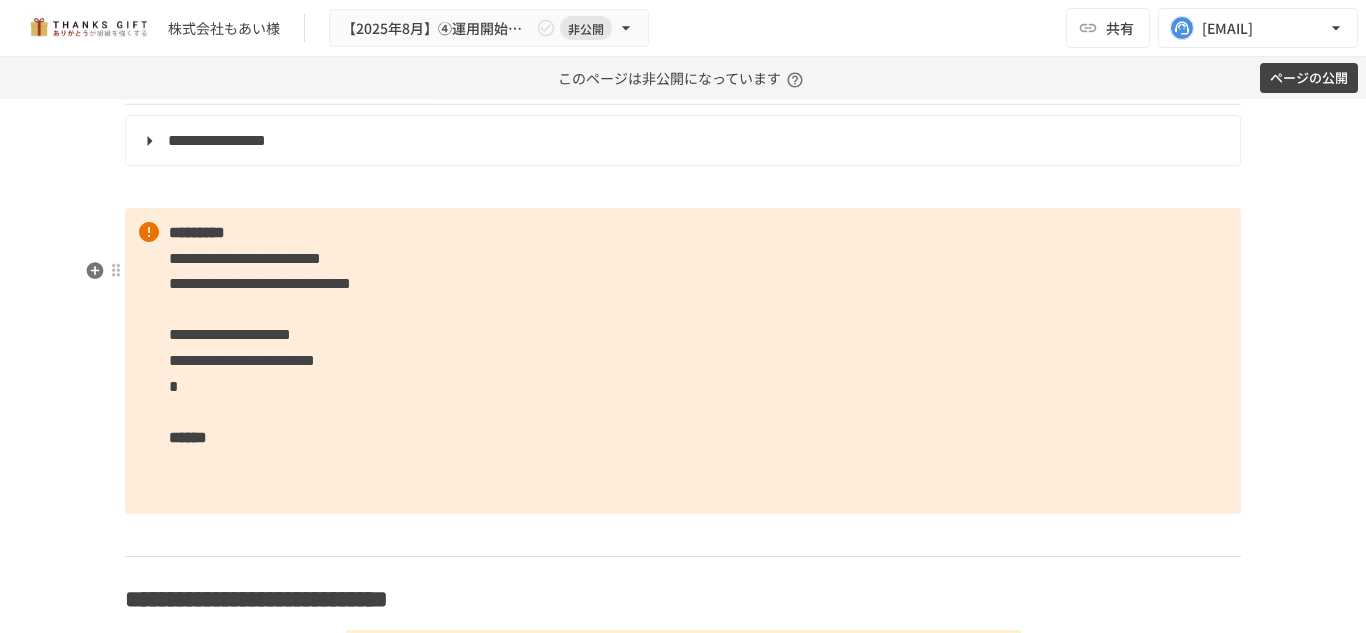click on "**********" at bounding box center (683, 361) 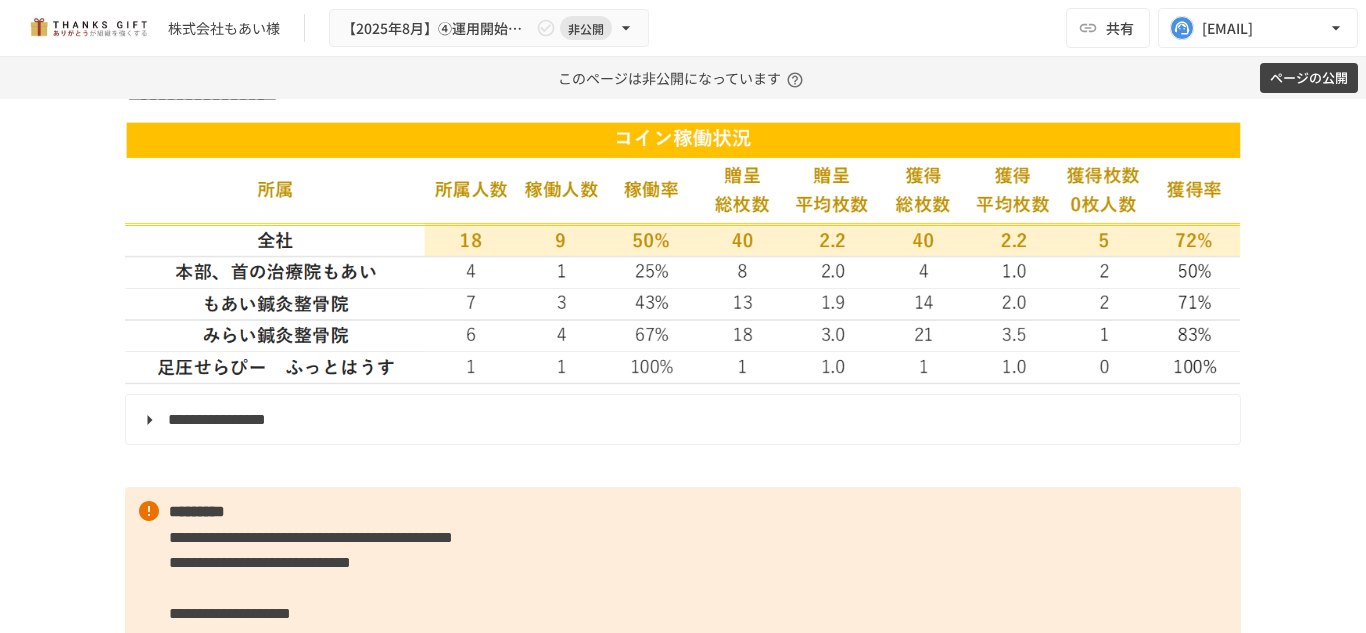 scroll, scrollTop: 3536, scrollLeft: 0, axis: vertical 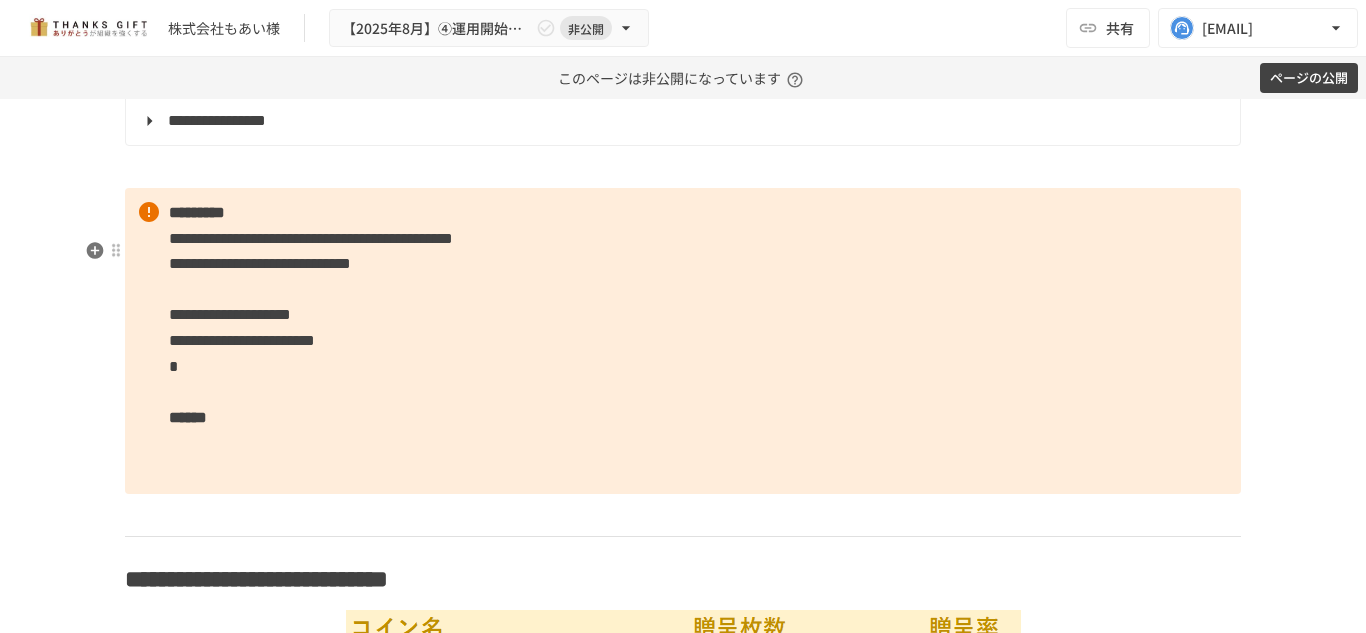 click on "**********" at bounding box center (242, 340) 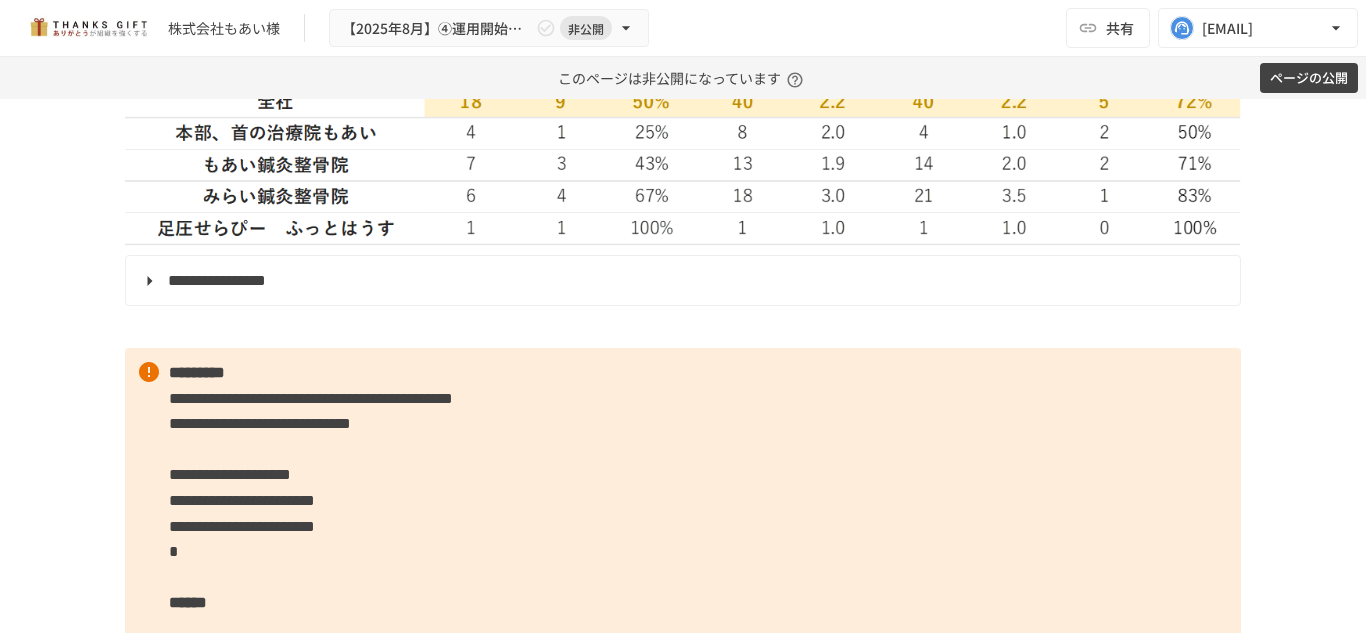 scroll, scrollTop: 3561, scrollLeft: 0, axis: vertical 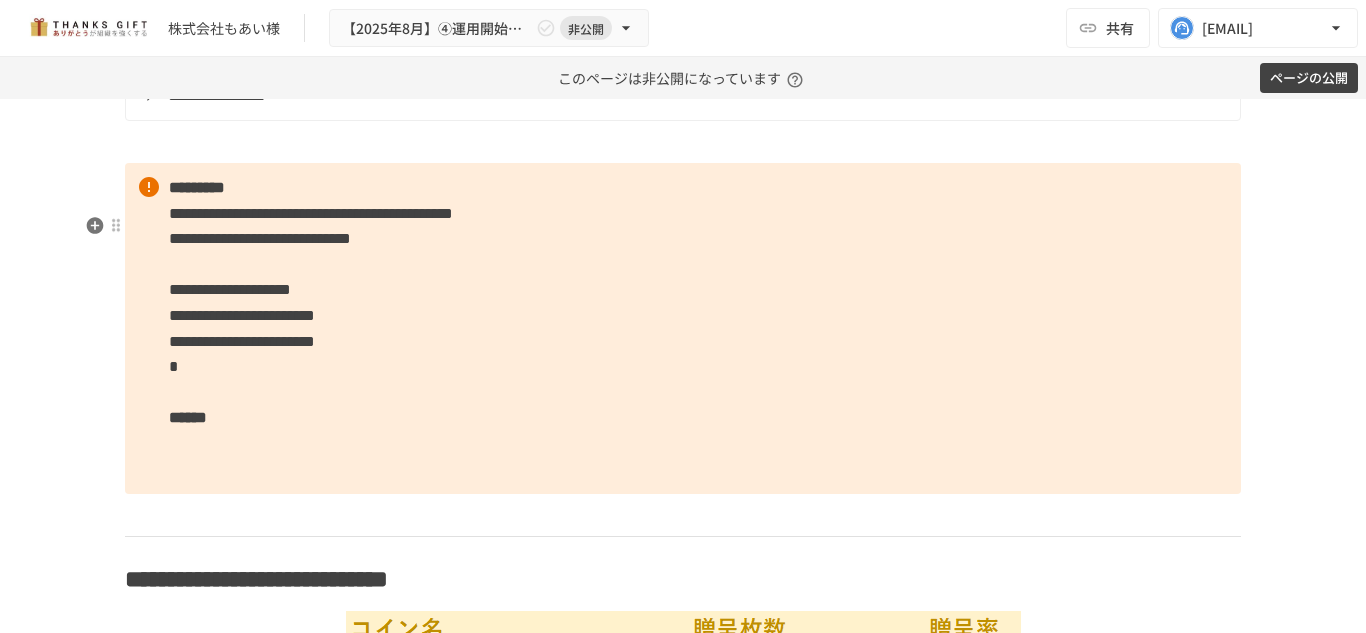 click on "**********" at bounding box center (683, 328) 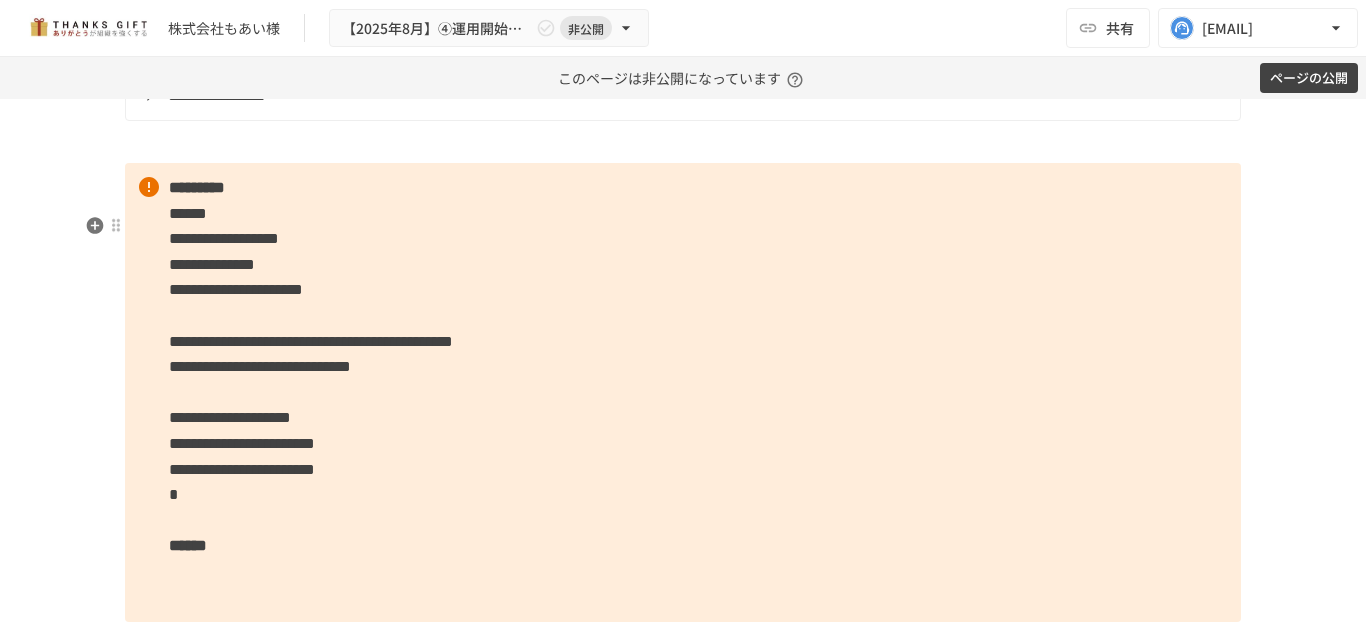 click on "**********" at bounding box center (683, 392) 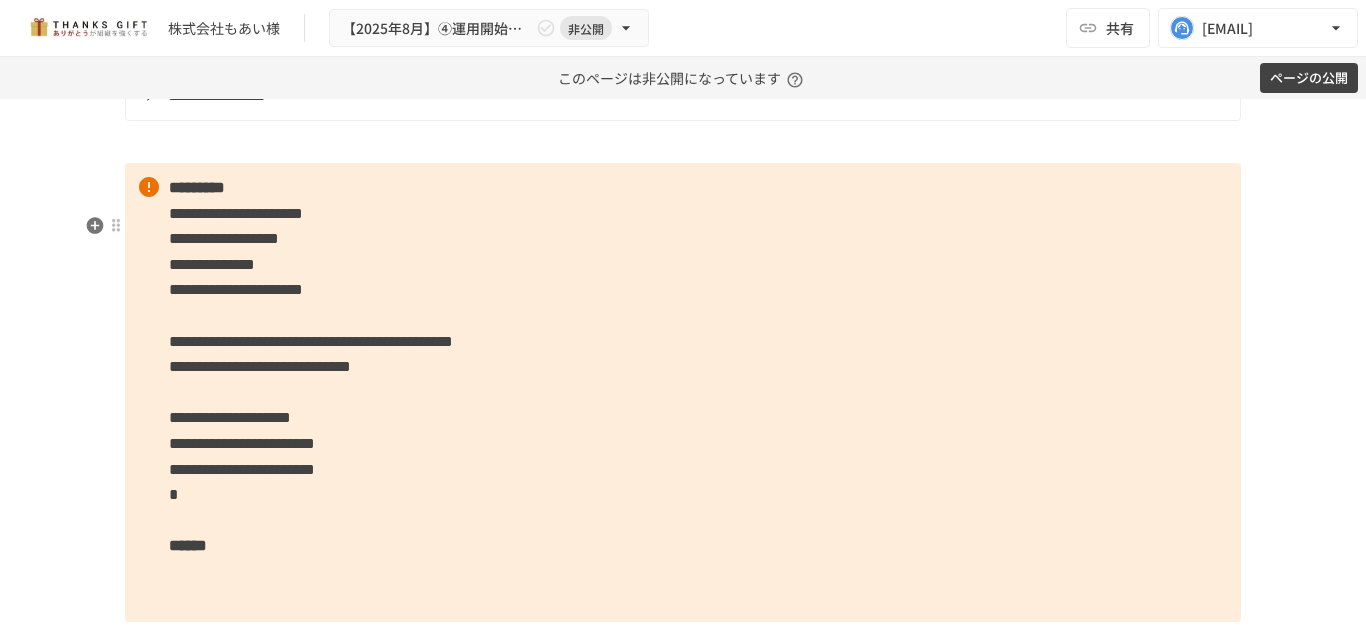 click on "**********" at bounding box center (683, 392) 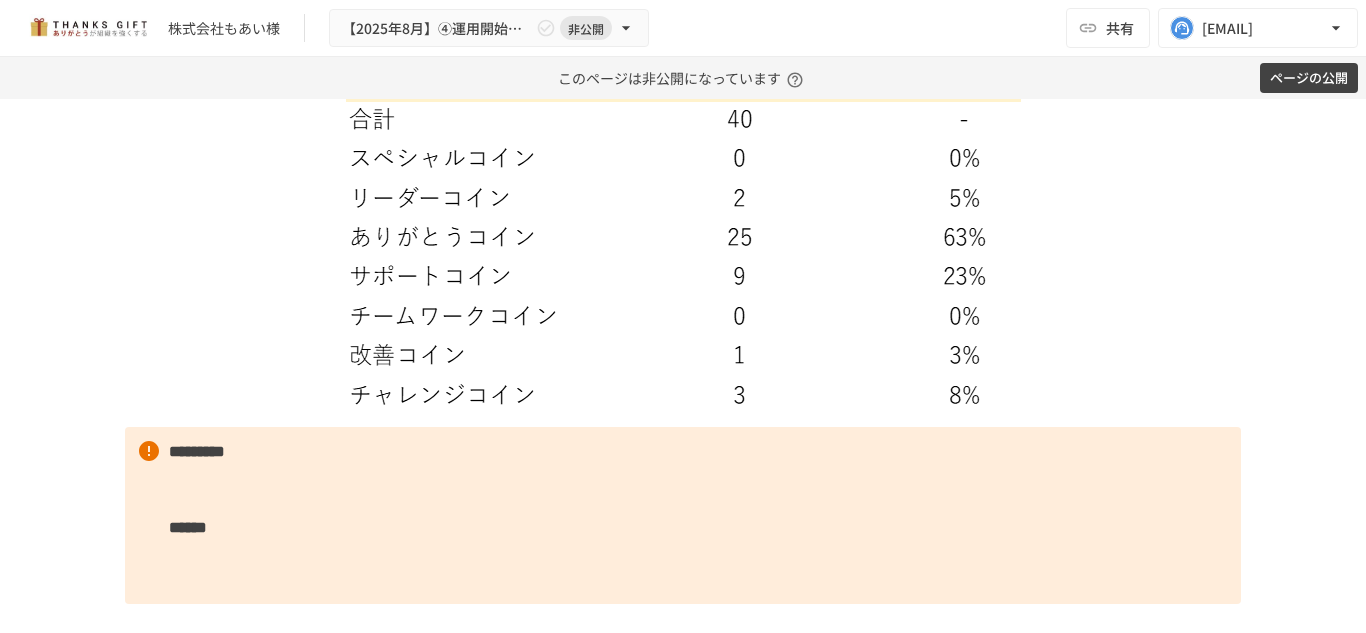 scroll, scrollTop: 4244, scrollLeft: 0, axis: vertical 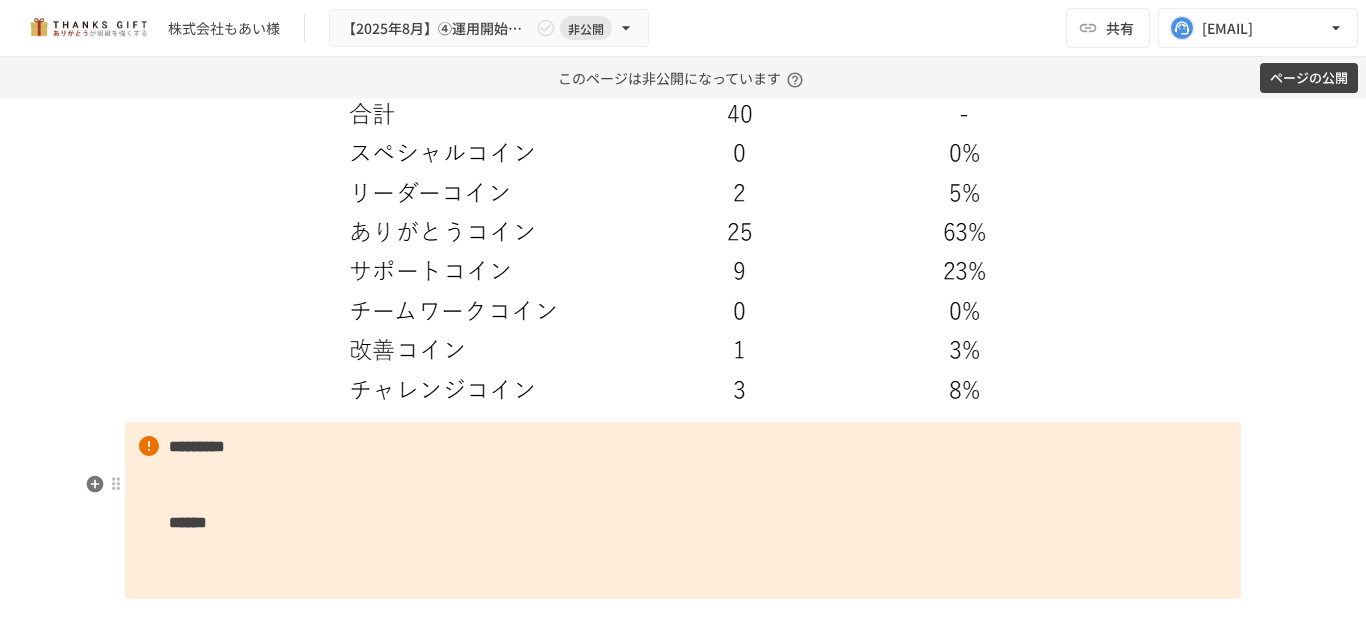 click on "********* ******" at bounding box center (683, 511) 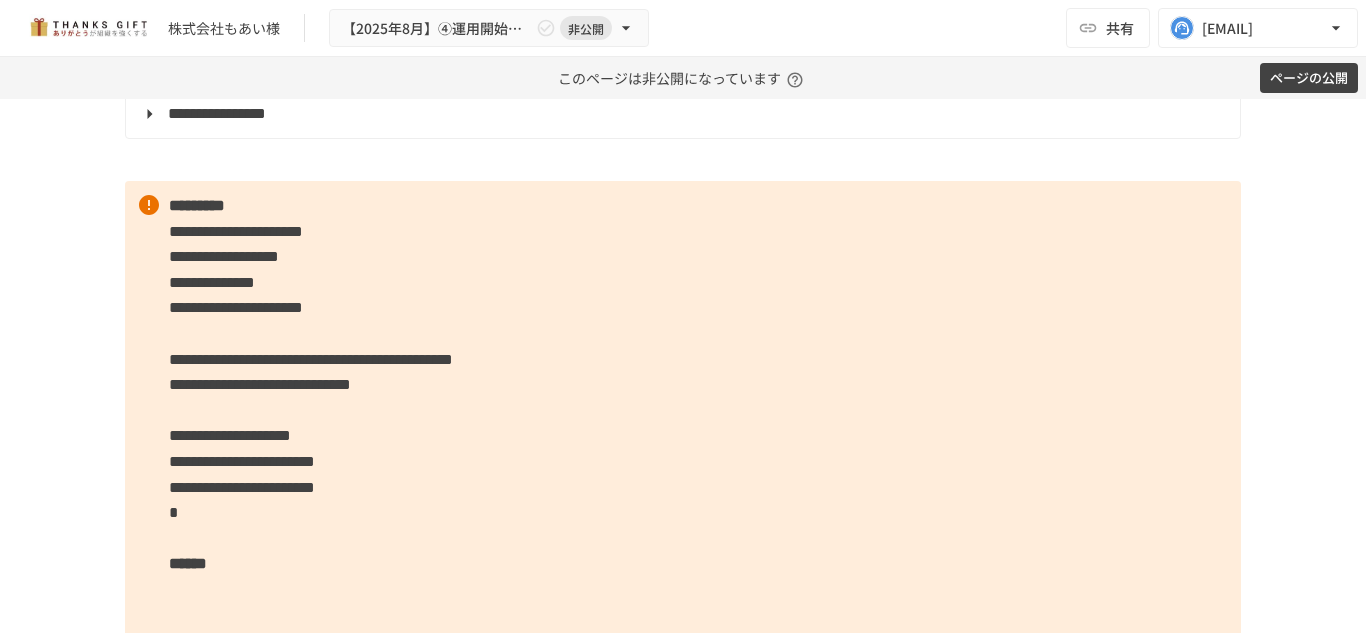 scroll, scrollTop: 3592, scrollLeft: 0, axis: vertical 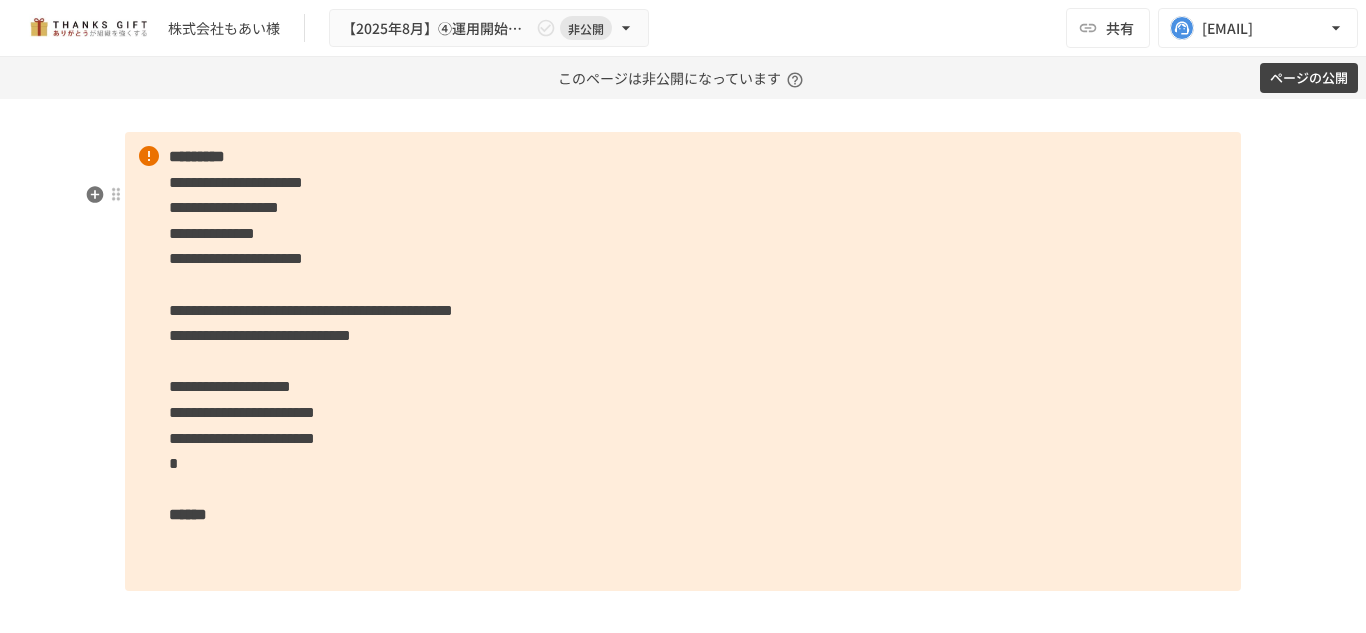 click on "**********" at bounding box center [683, 361] 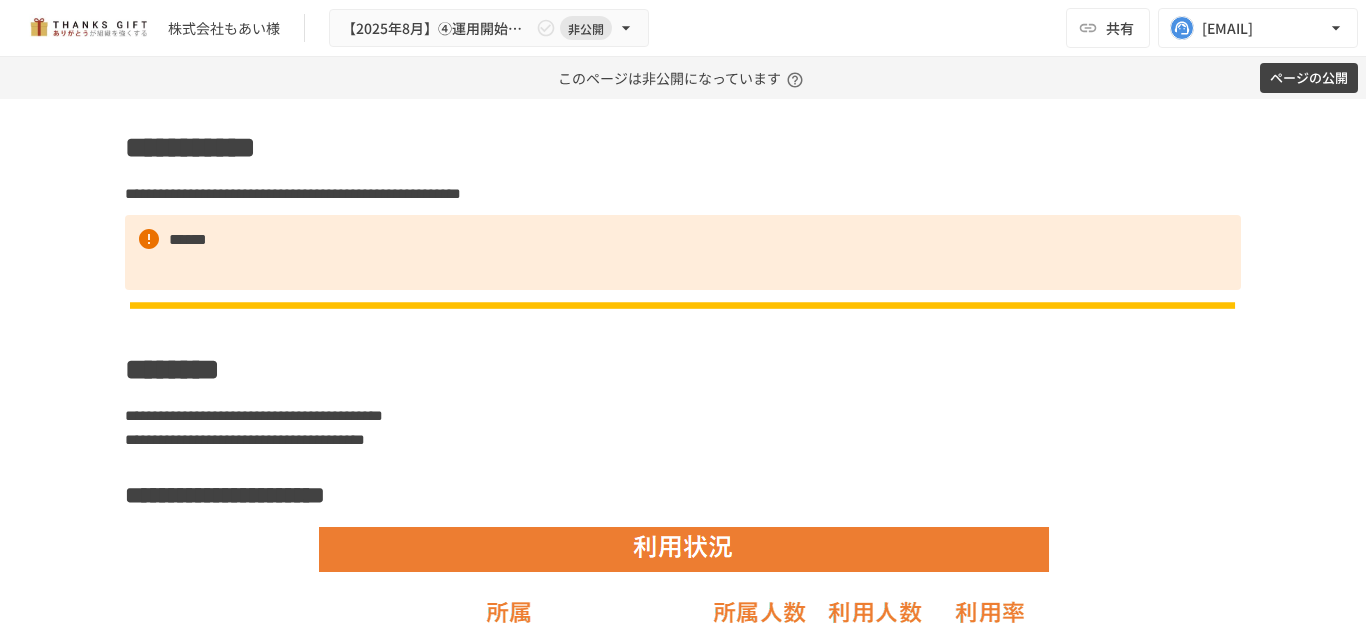 scroll, scrollTop: 1884, scrollLeft: 0, axis: vertical 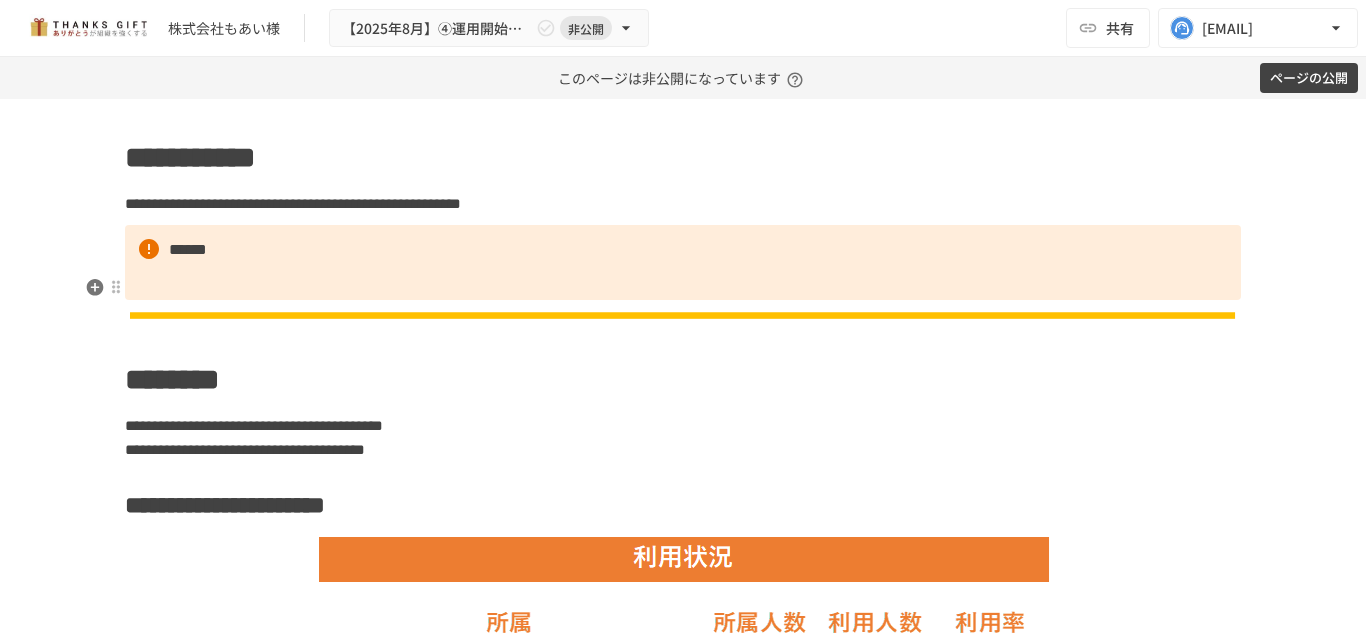 click on "******" at bounding box center (683, 262) 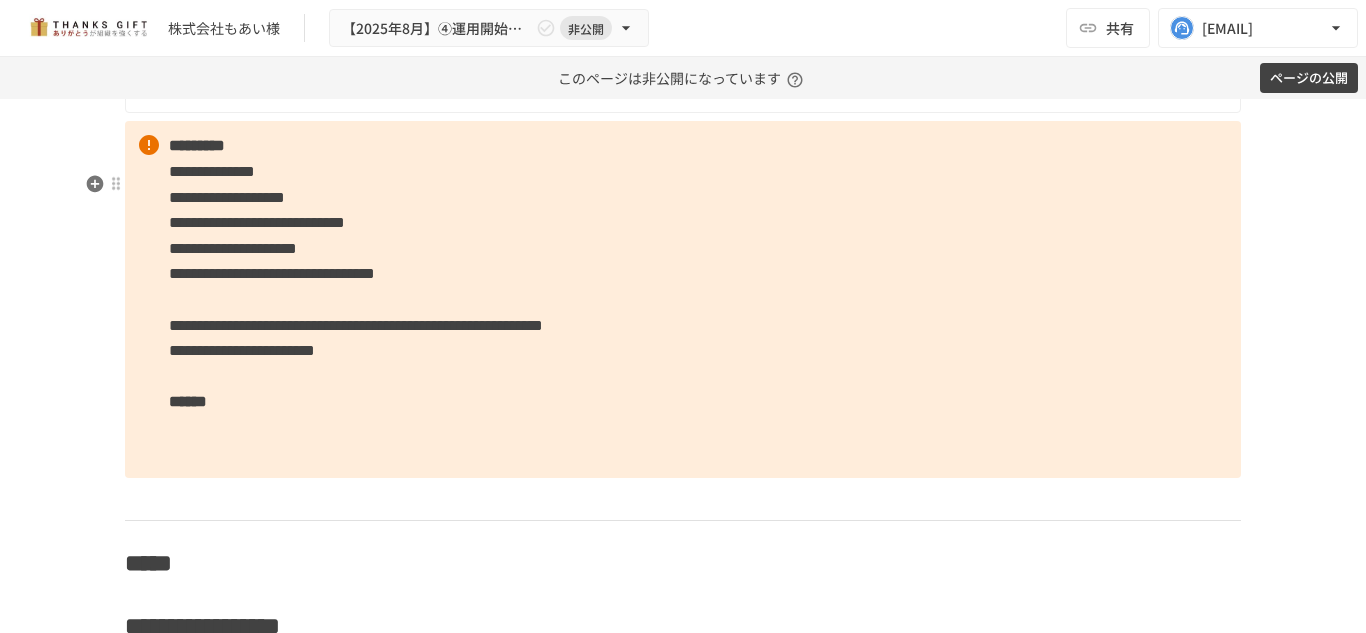 scroll, scrollTop: 2704, scrollLeft: 0, axis: vertical 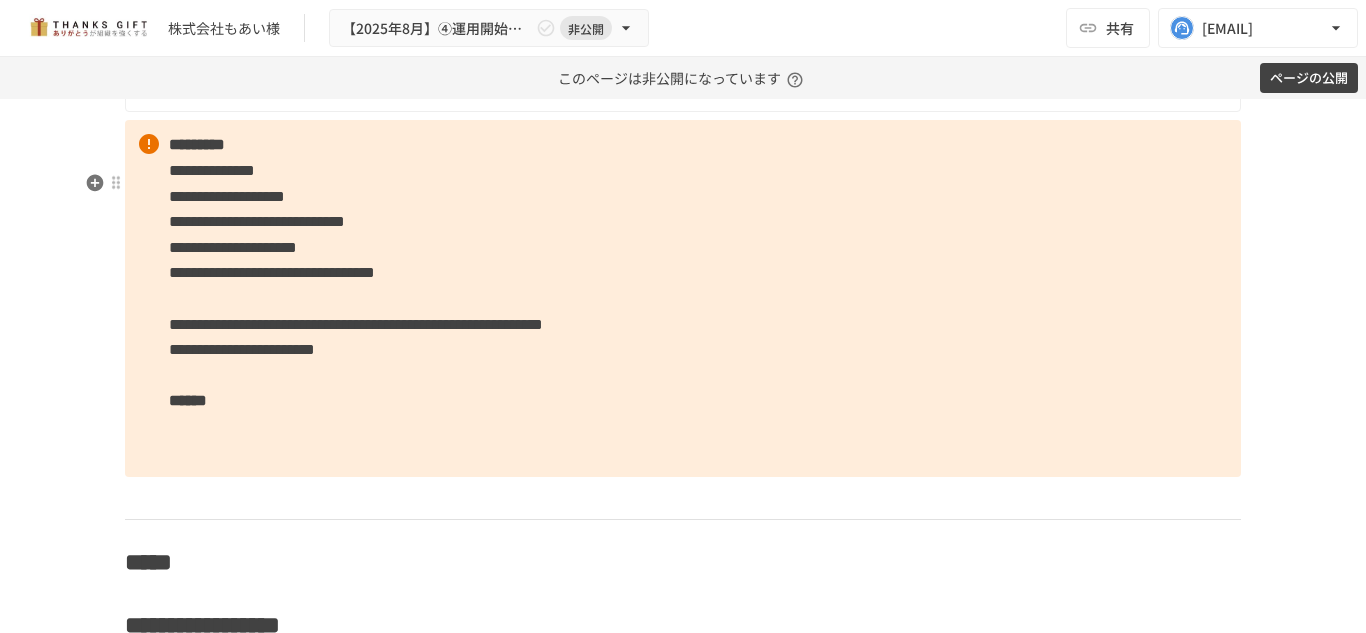 click on "**********" at bounding box center [683, 298] 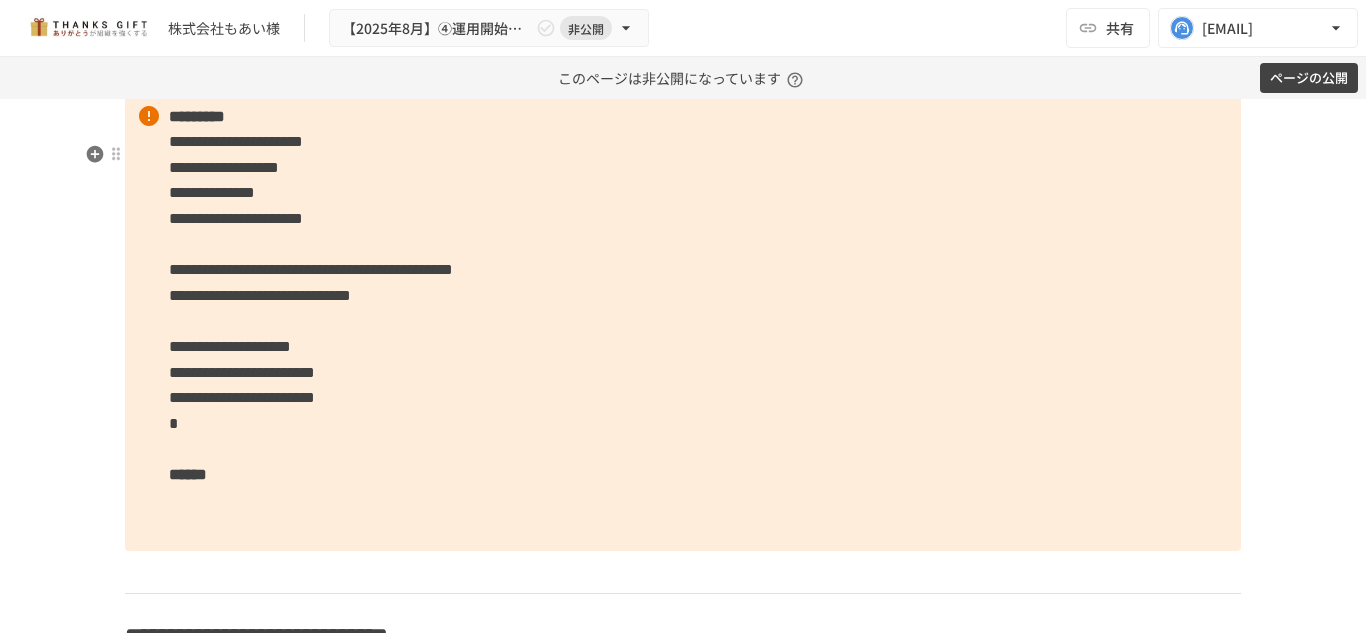 scroll, scrollTop: 3659, scrollLeft: 0, axis: vertical 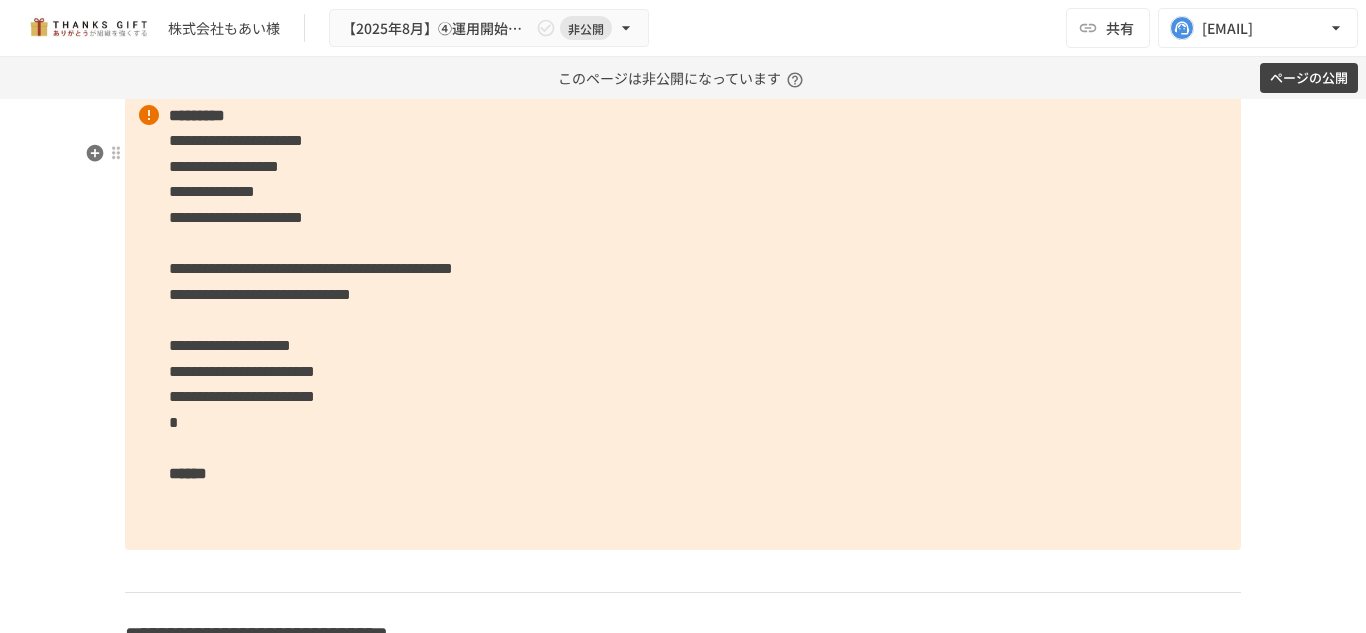 click on "**********" at bounding box center [683, 320] 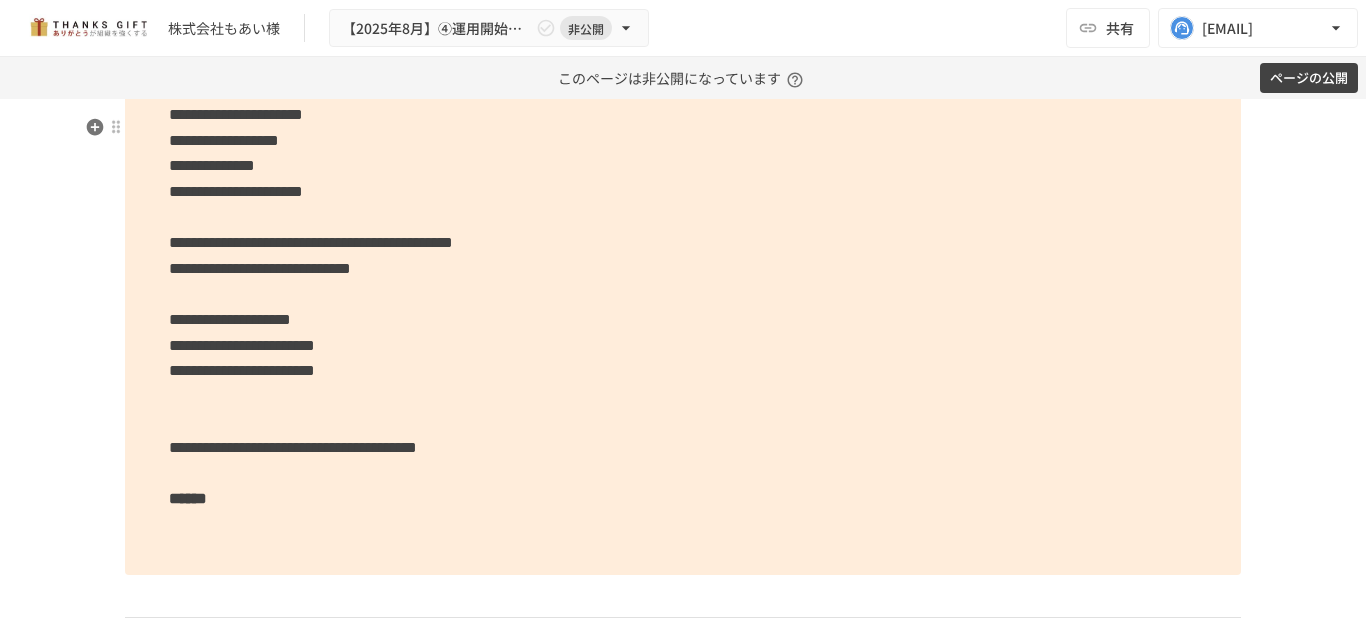 scroll, scrollTop: 3686, scrollLeft: 0, axis: vertical 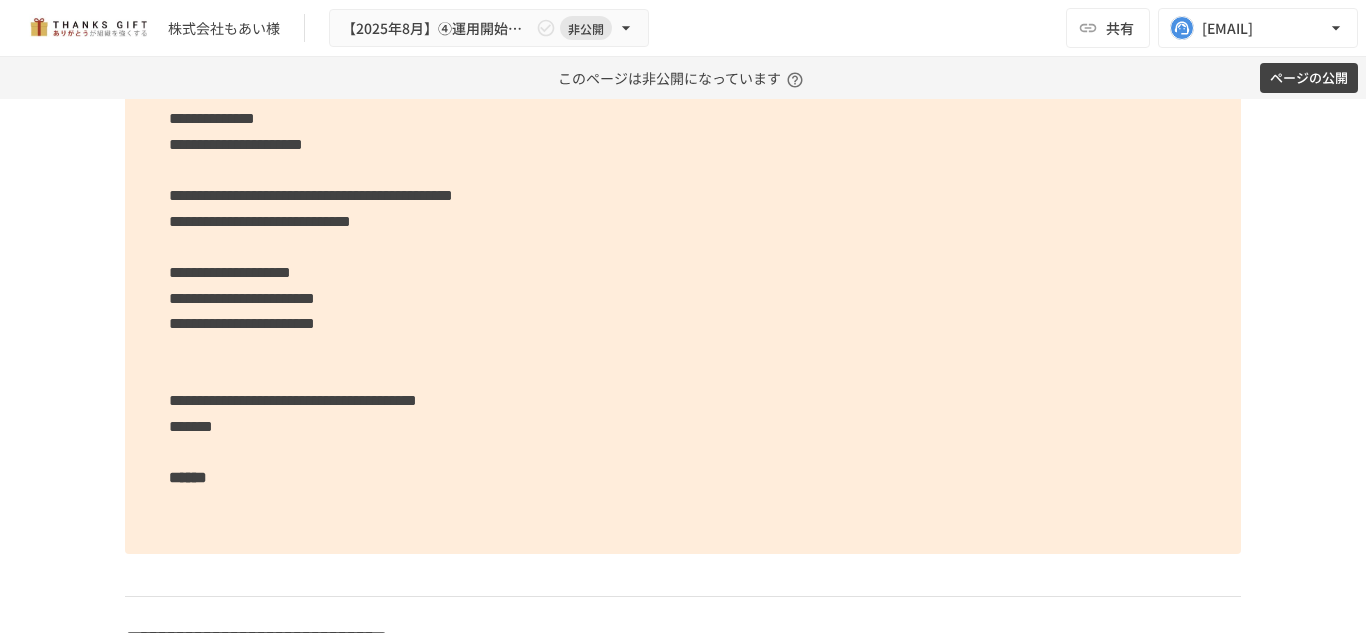 click on "*******" at bounding box center [191, 426] 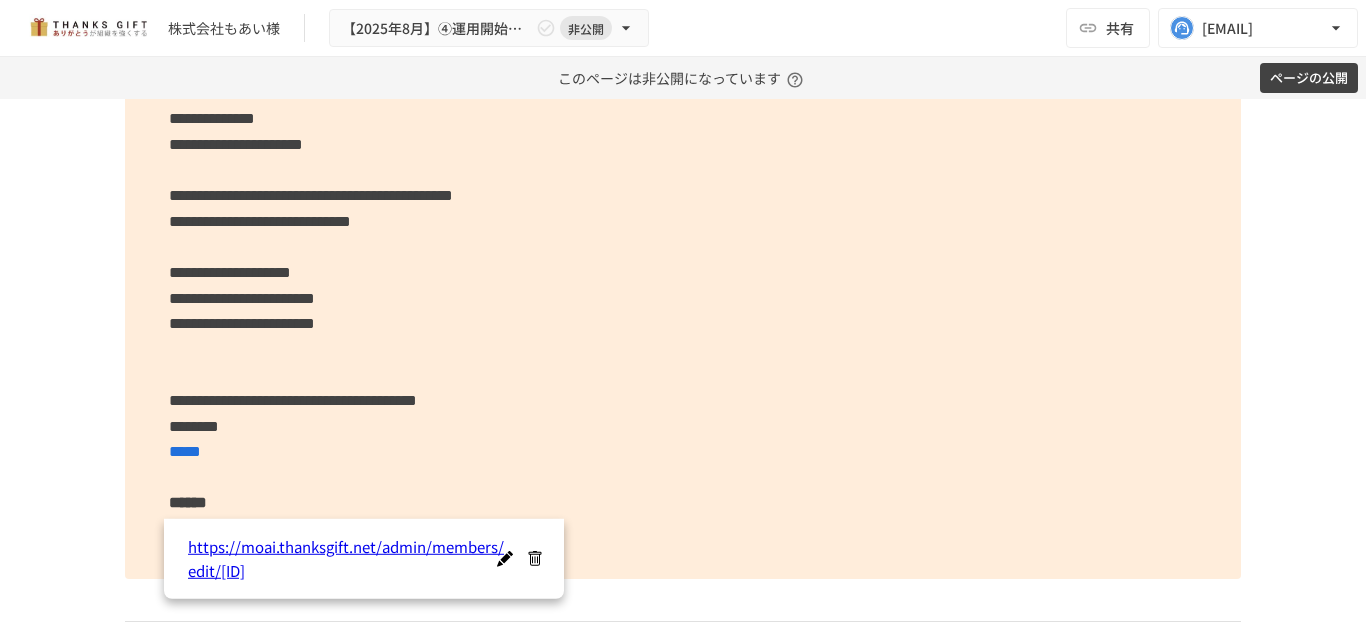 click at bounding box center [534, 559] 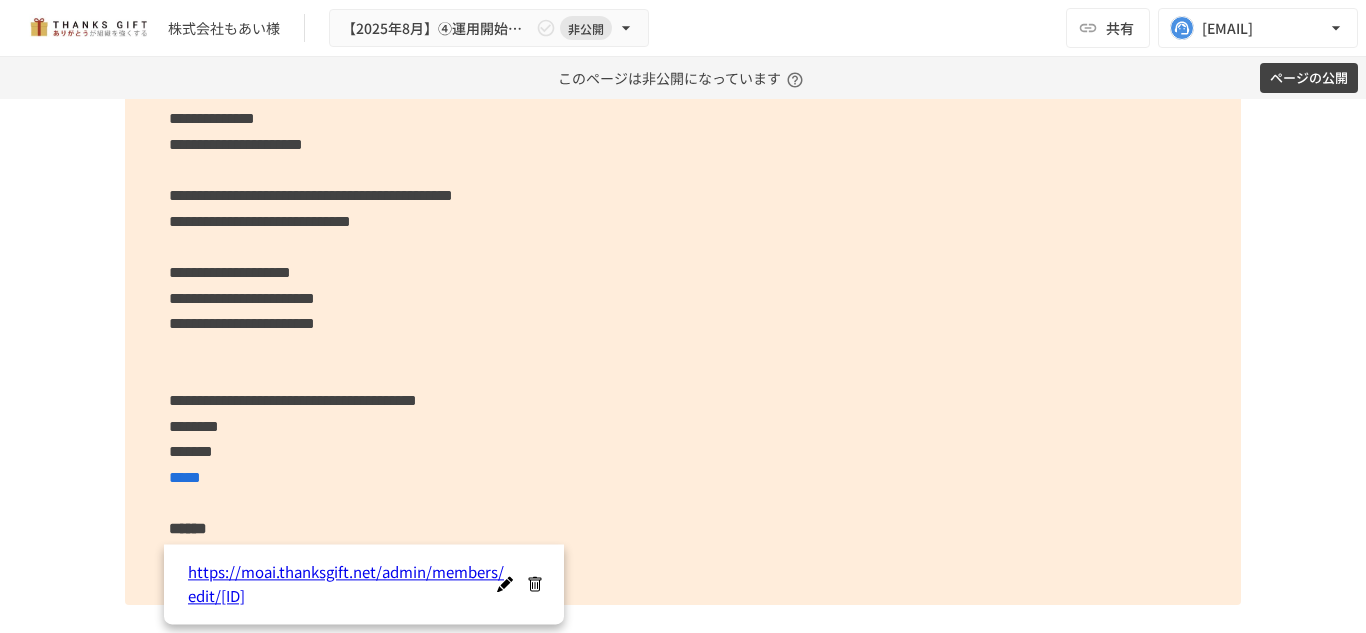 click at bounding box center [534, 584] 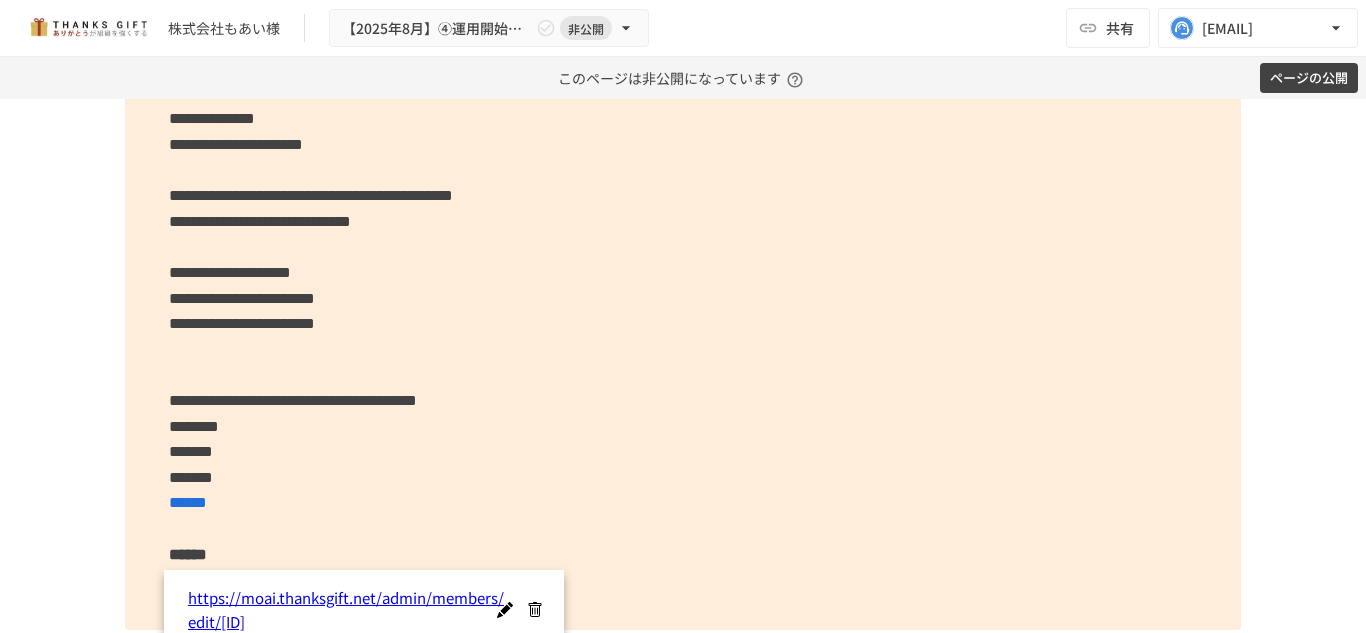 click at bounding box center (534, 610) 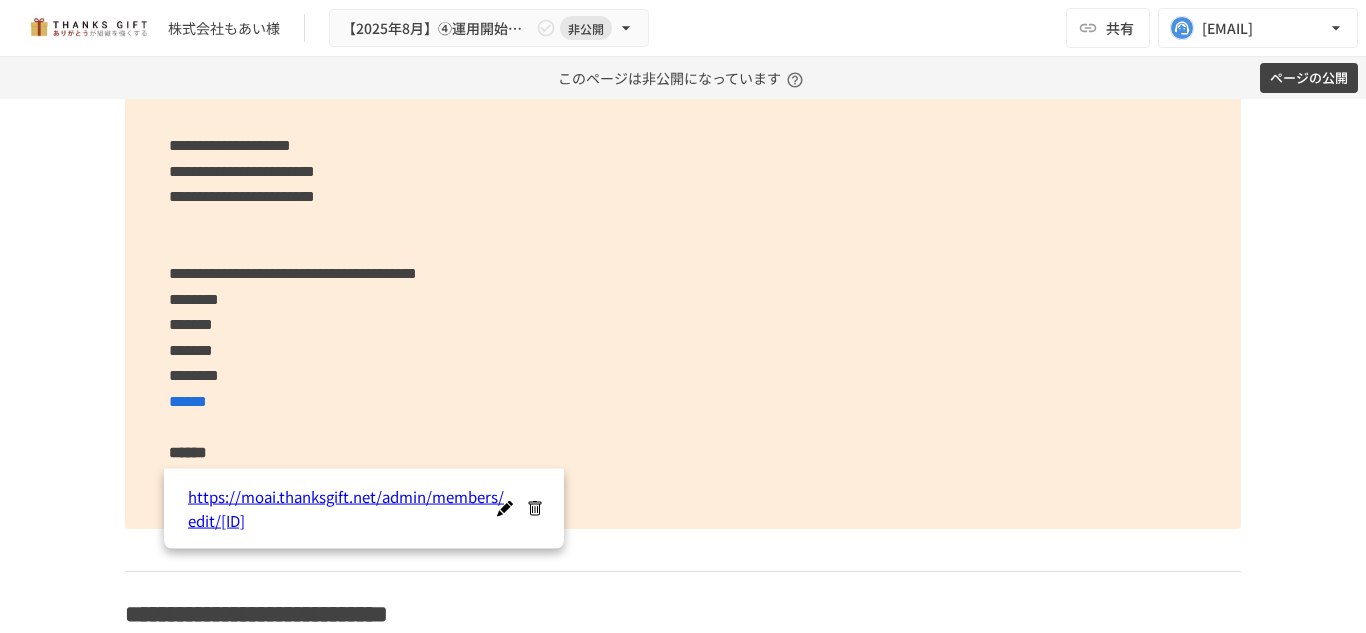 scroll, scrollTop: 3860, scrollLeft: 0, axis: vertical 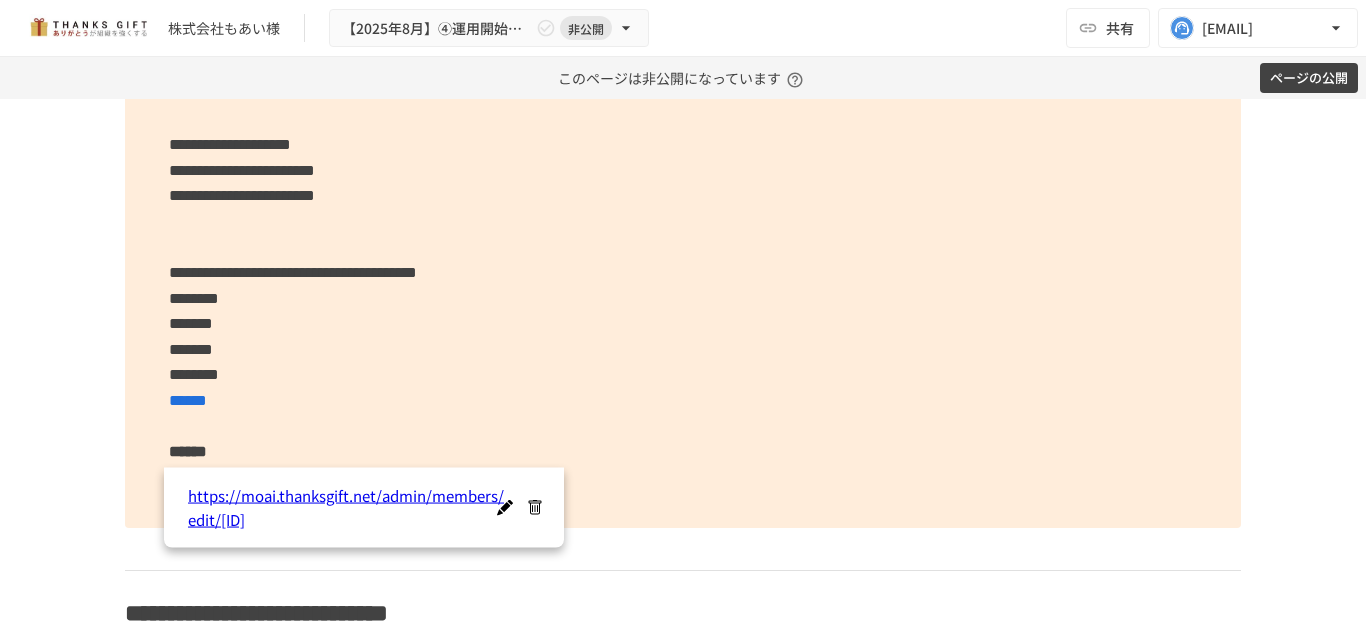 click at bounding box center (534, 508) 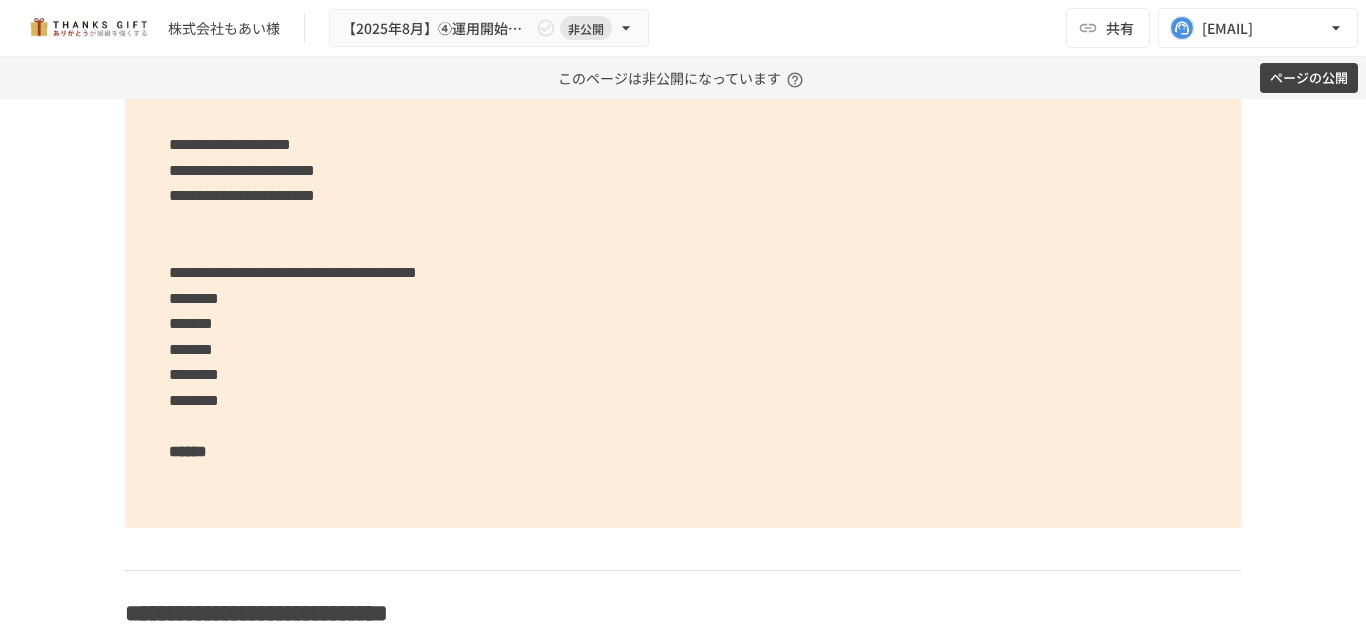 click on "*******" at bounding box center [191, 349] 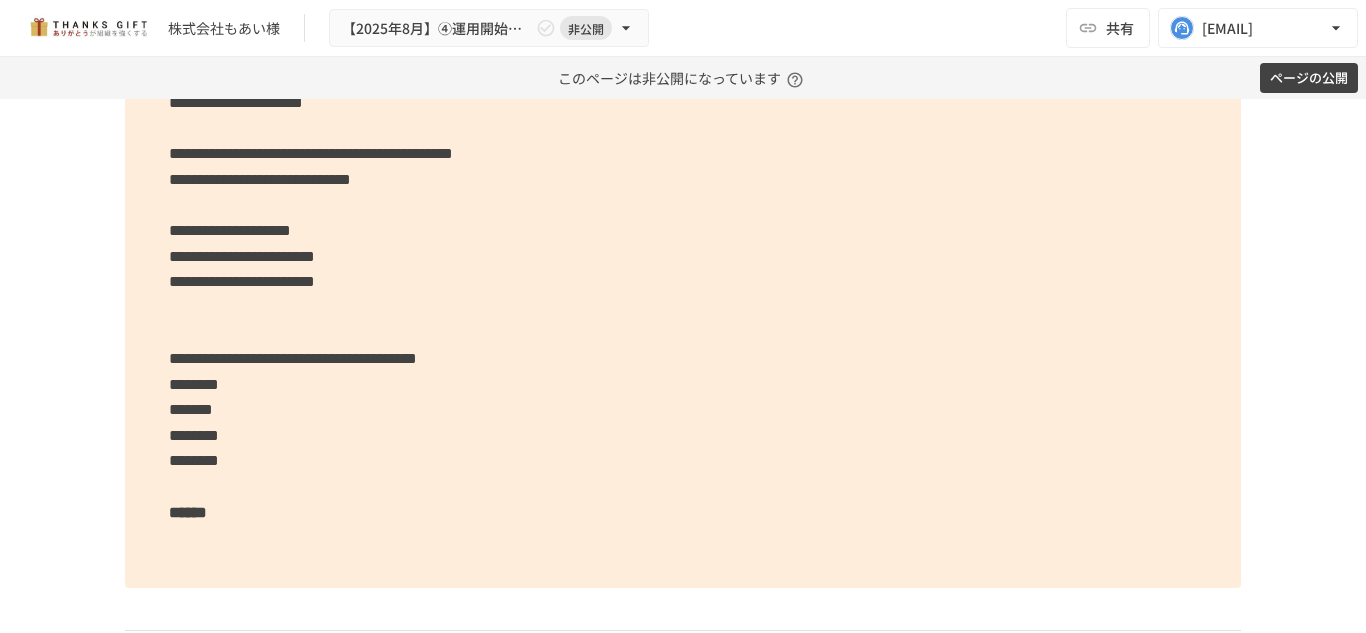 scroll, scrollTop: 3720, scrollLeft: 0, axis: vertical 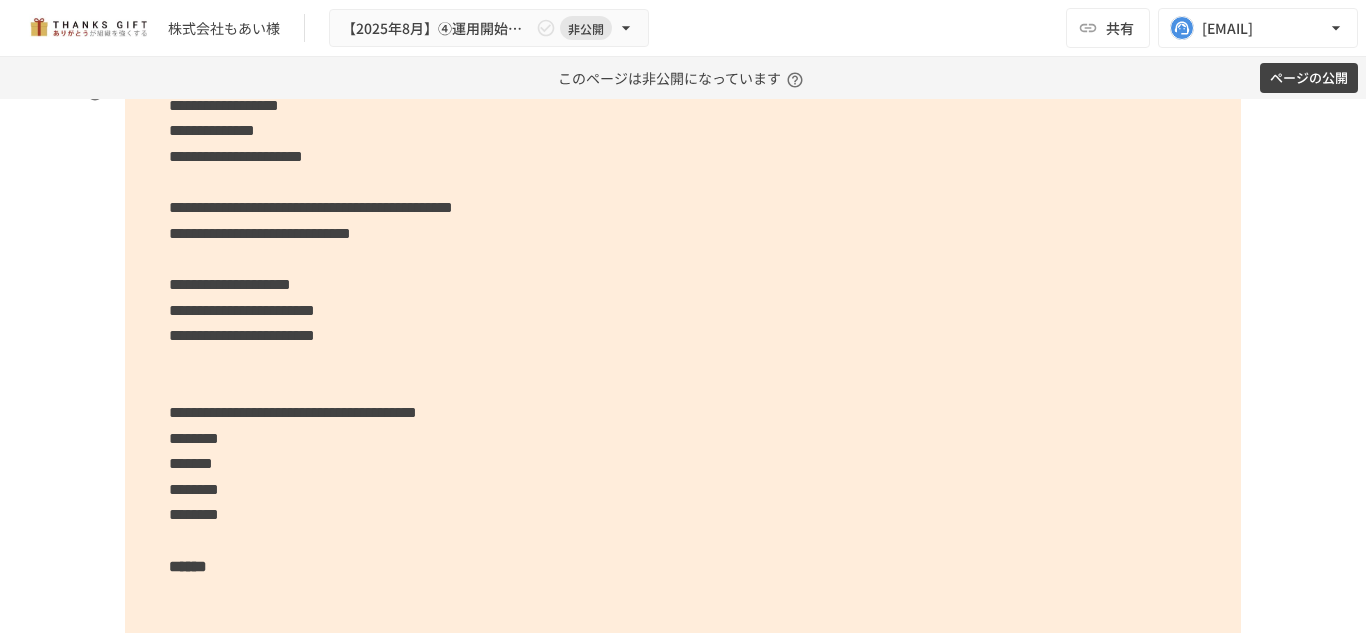 click on "**********" at bounding box center (683, 336) 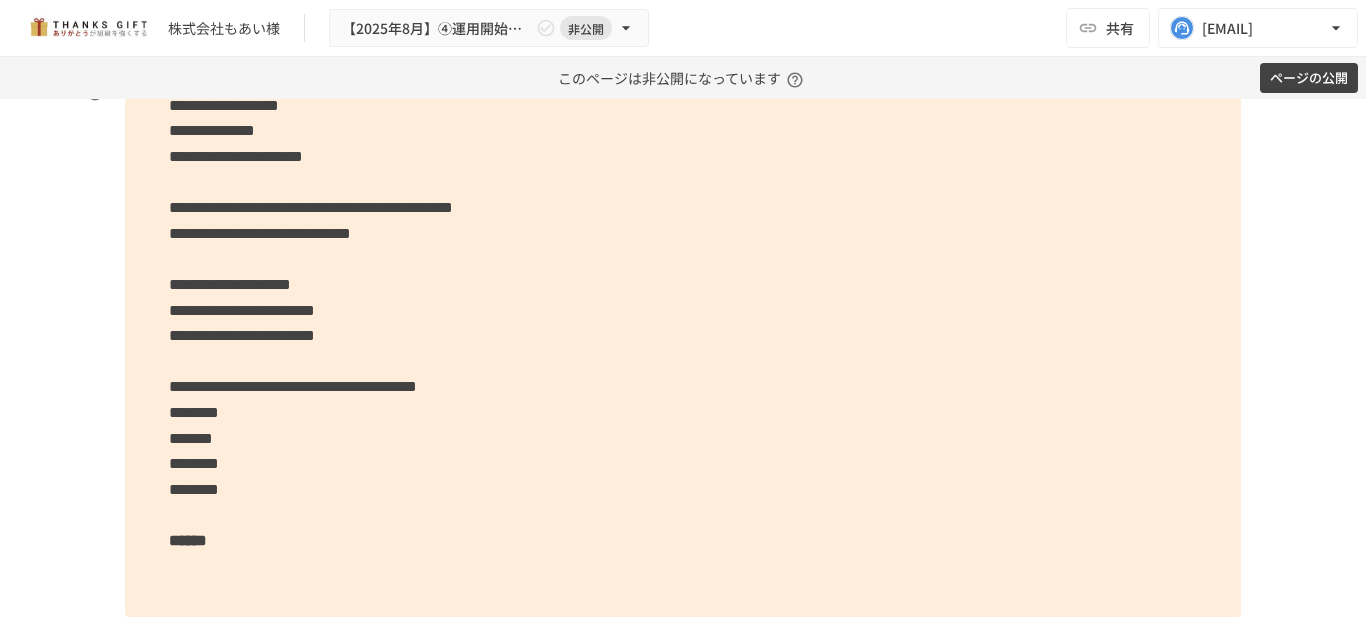 click on "**********" at bounding box center [683, 323] 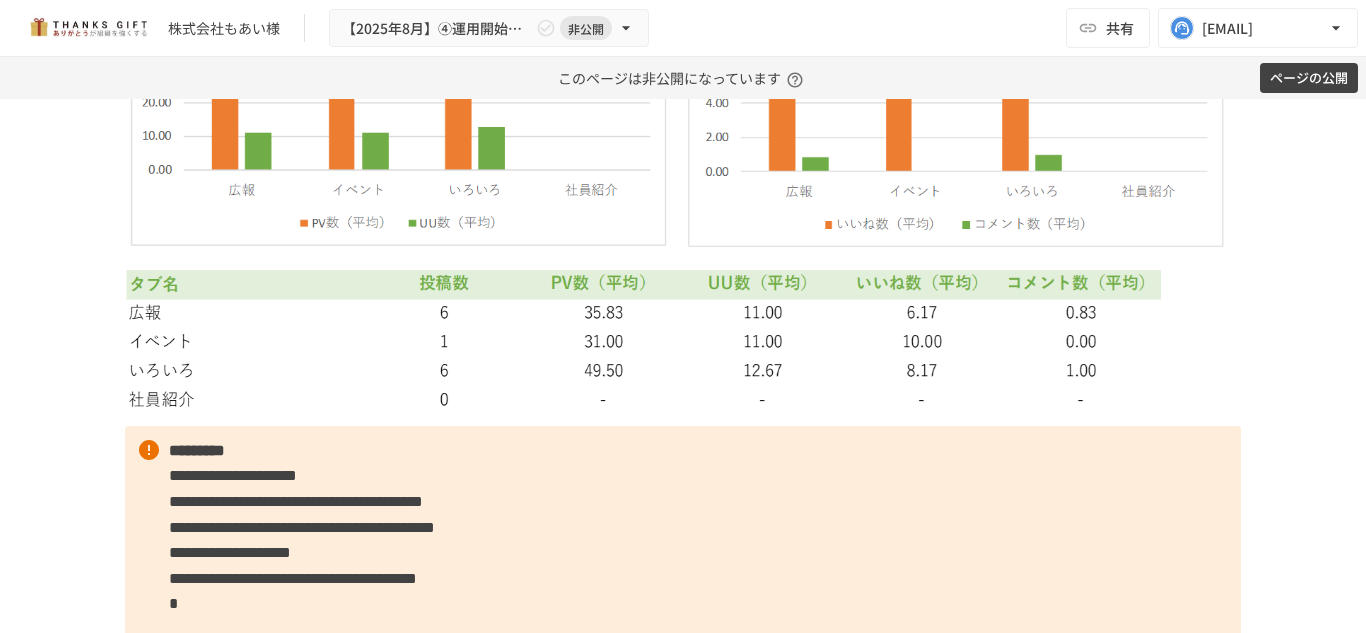 scroll, scrollTop: 5979, scrollLeft: 0, axis: vertical 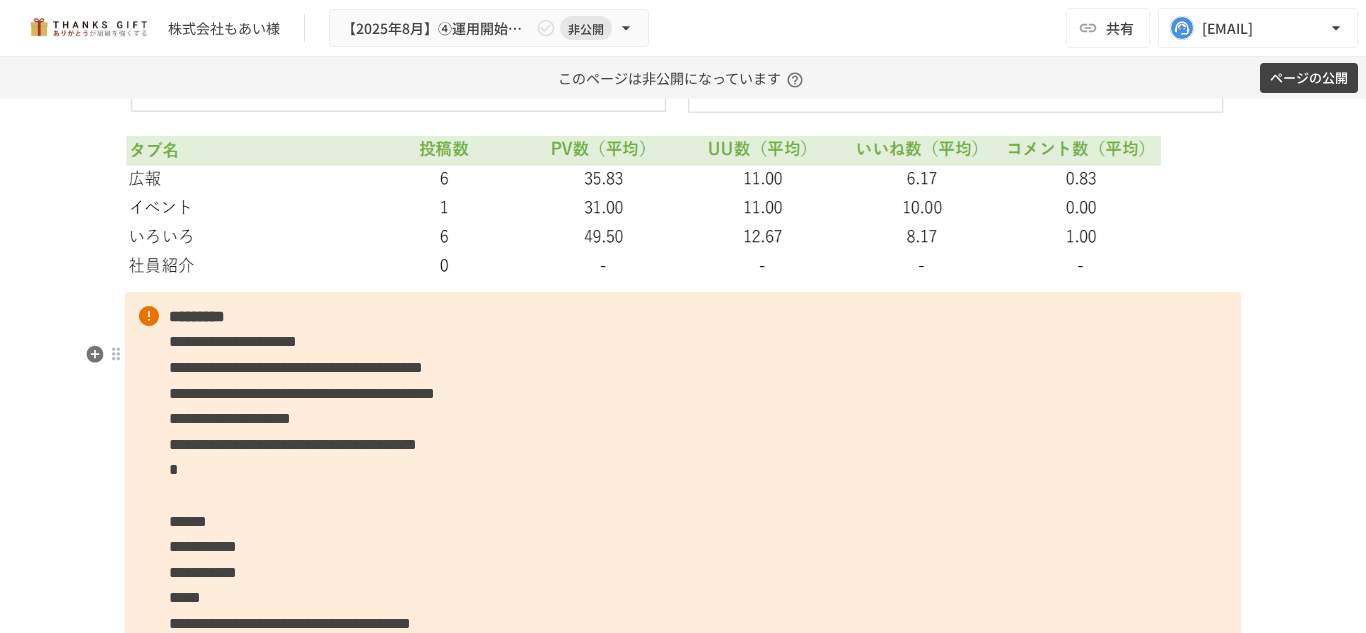 click on "**********" at bounding box center (683, 470) 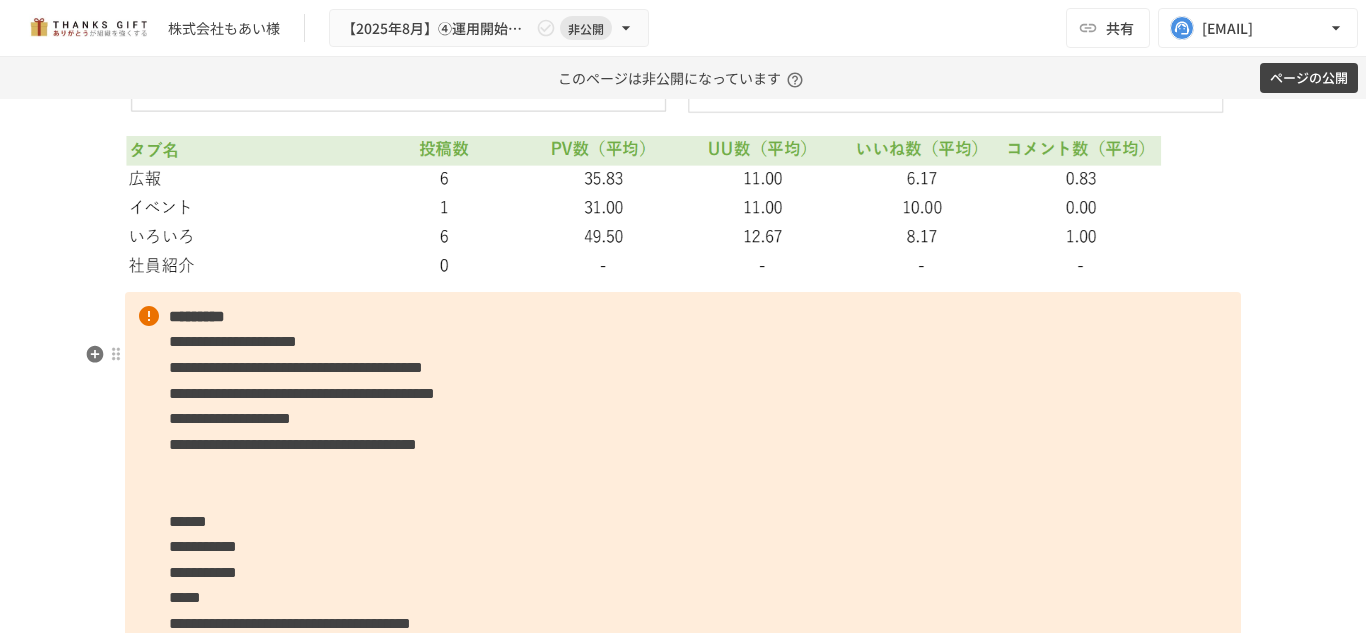 click on "**********" at bounding box center (233, 341) 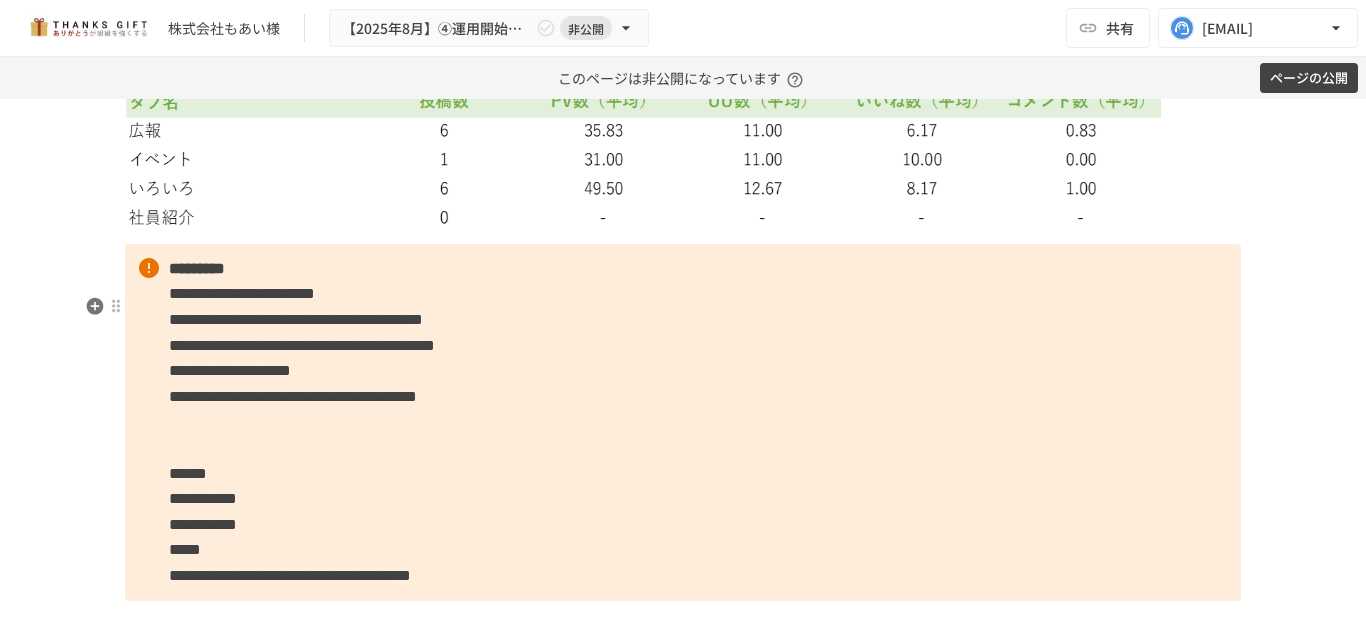 scroll, scrollTop: 6028, scrollLeft: 0, axis: vertical 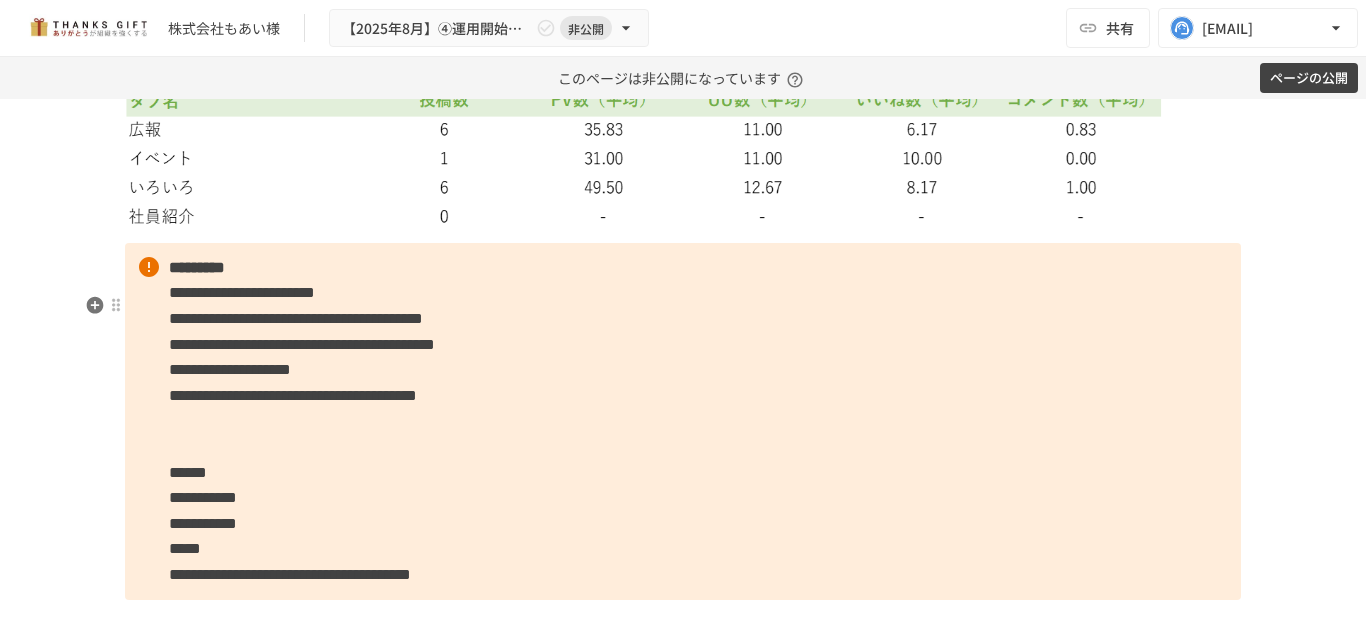 click on "**********" at bounding box center [683, 421] 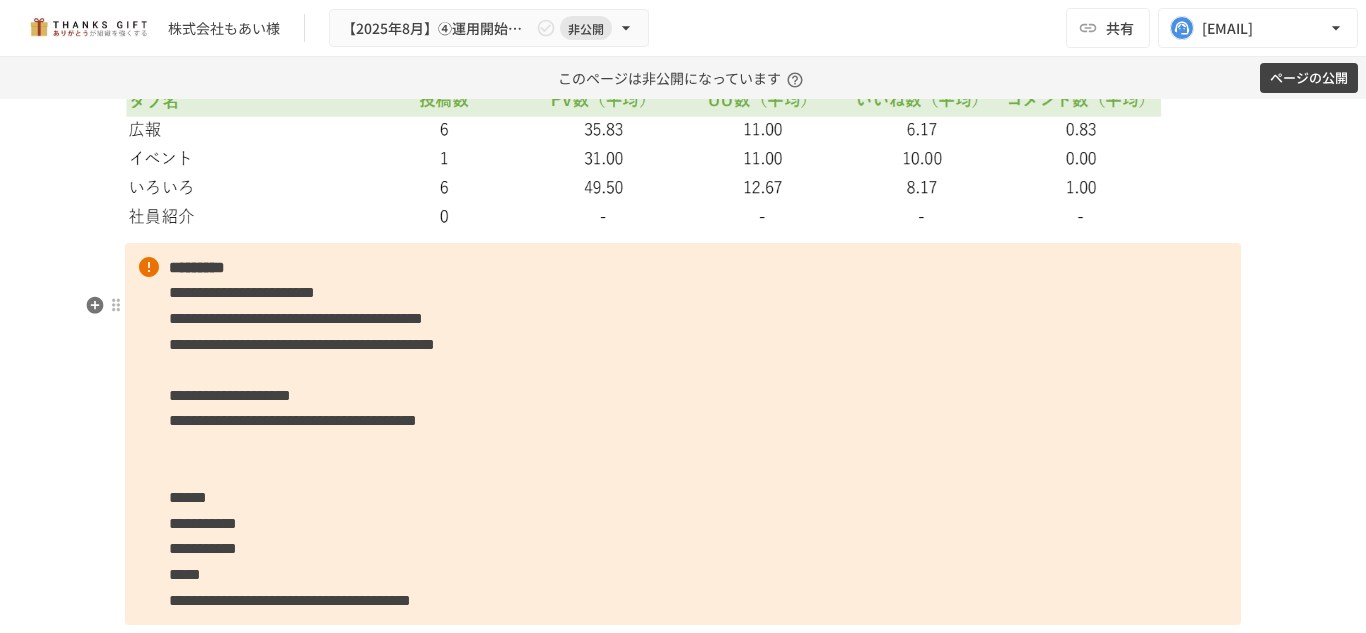 scroll, scrollTop: 6040, scrollLeft: 0, axis: vertical 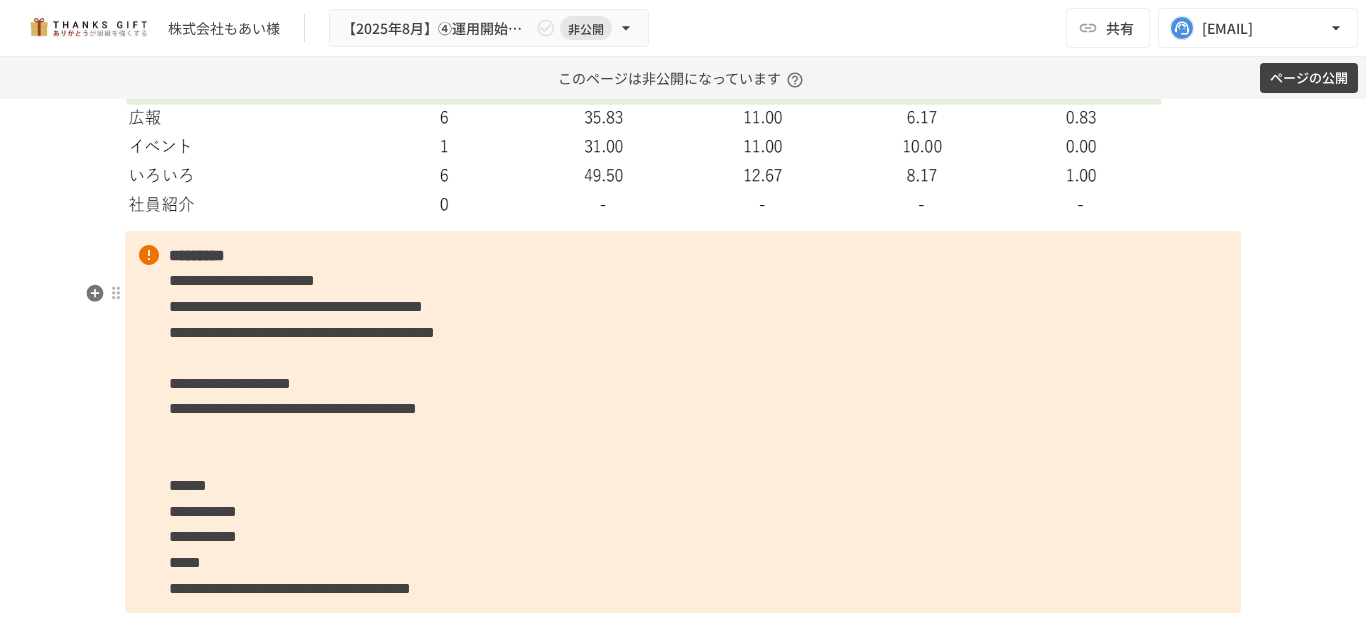 click on "**********" at bounding box center (683, 422) 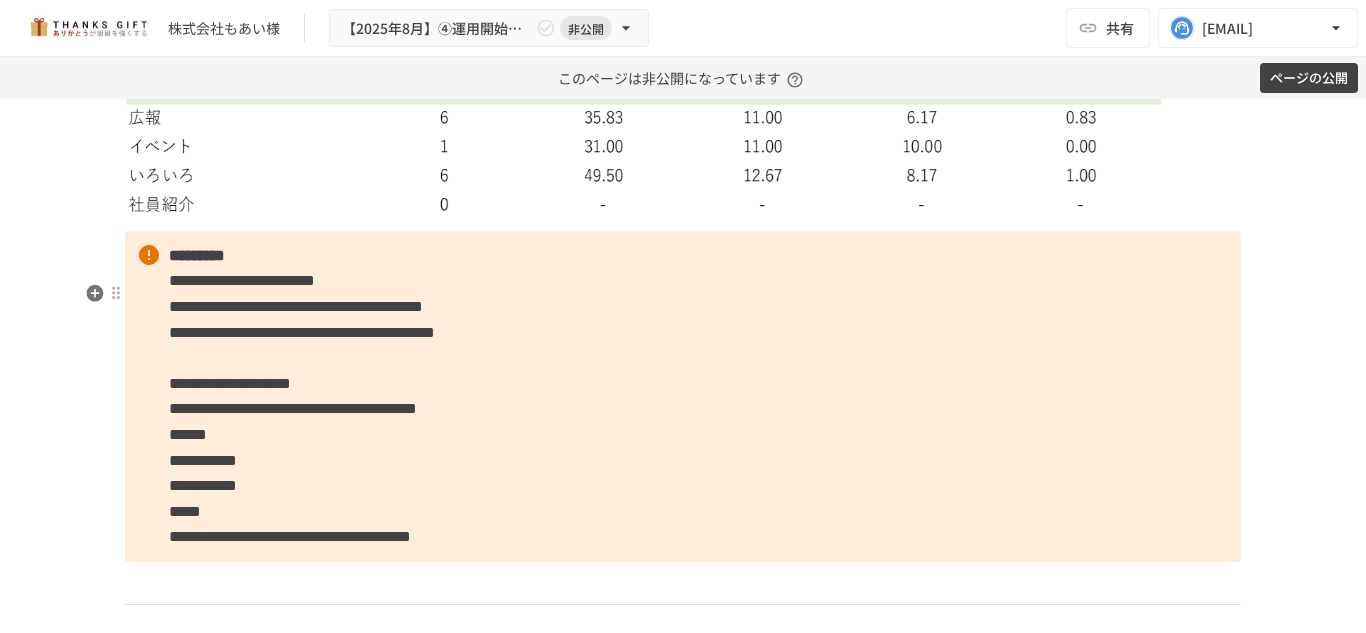 click on "******" at bounding box center [188, 434] 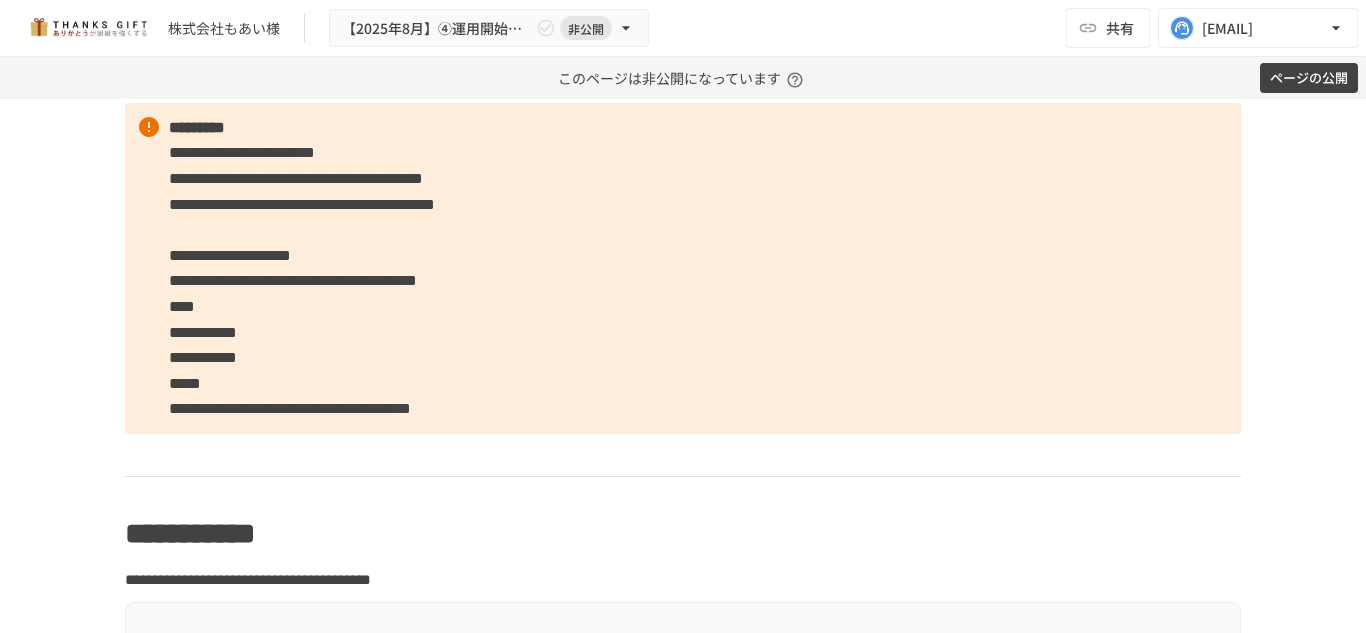 scroll, scrollTop: 6177, scrollLeft: 0, axis: vertical 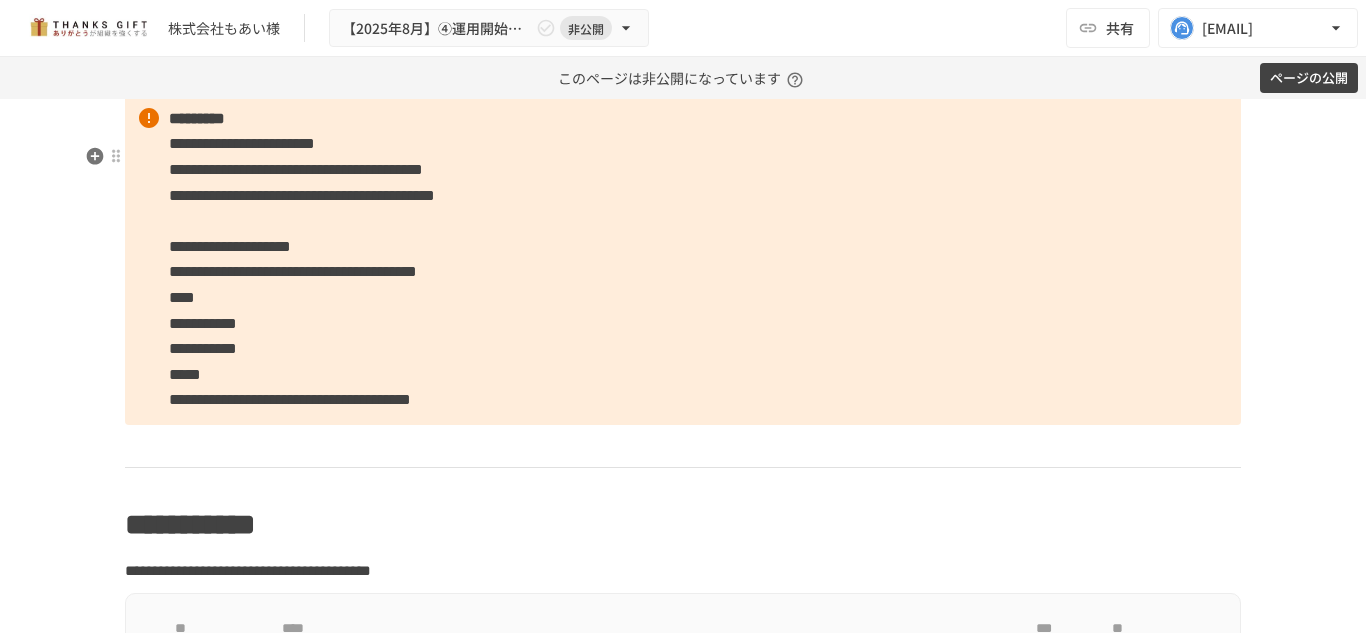 click on "****" at bounding box center [182, 297] 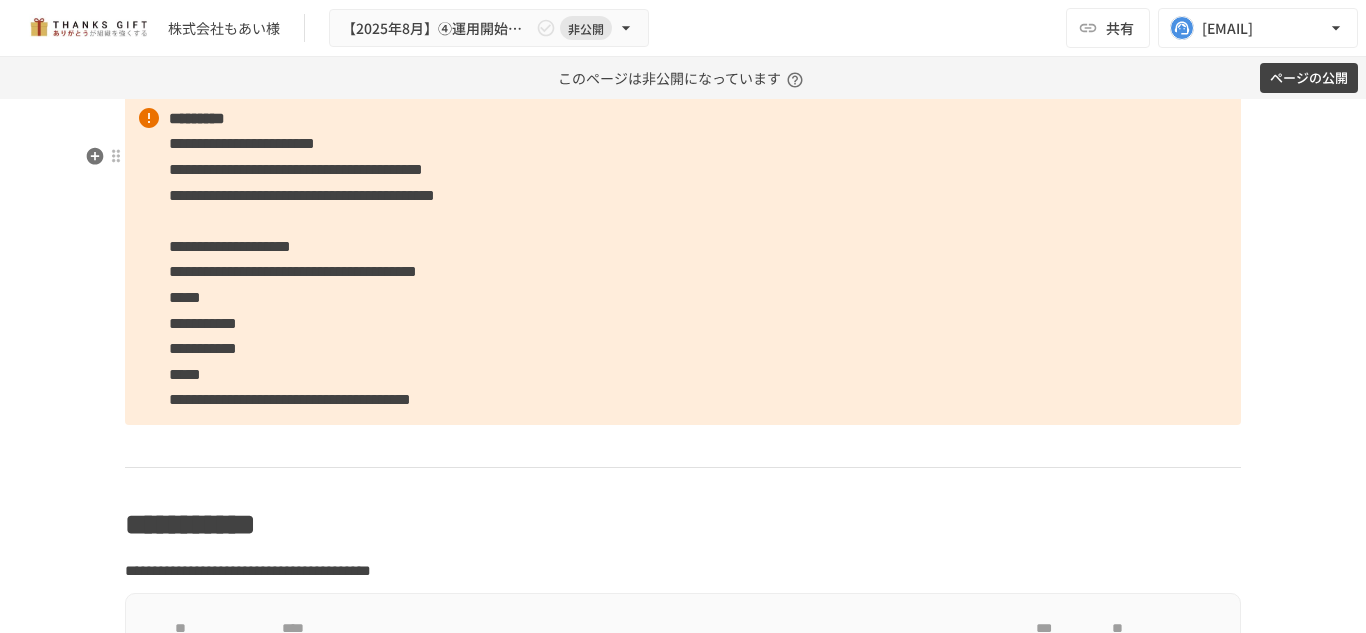 click on "**********" at bounding box center [683, 259] 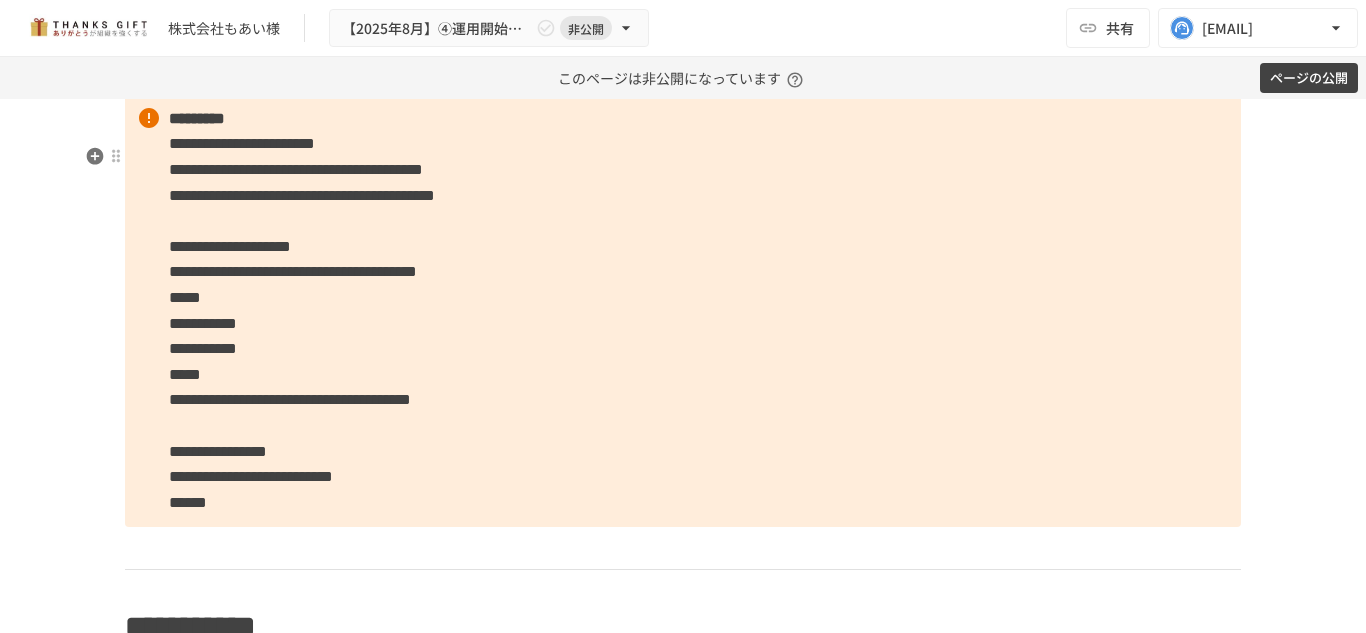 click on "******" at bounding box center (188, 502) 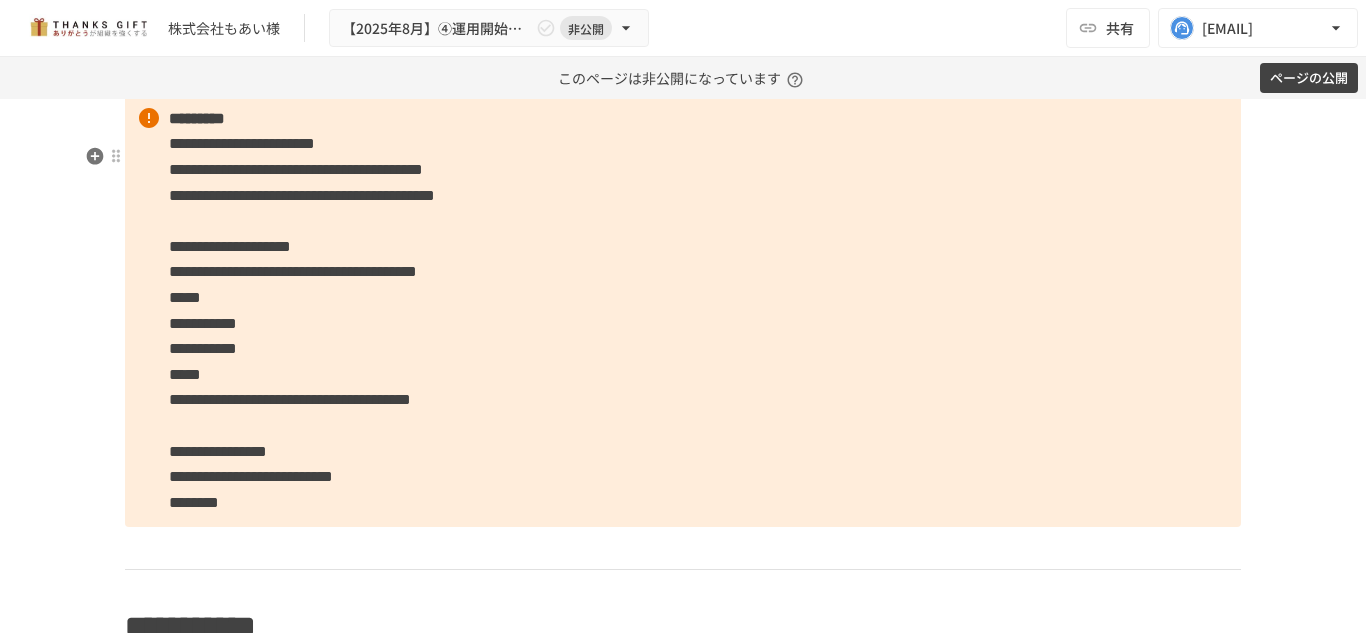 click on "**********" at bounding box center [683, 311] 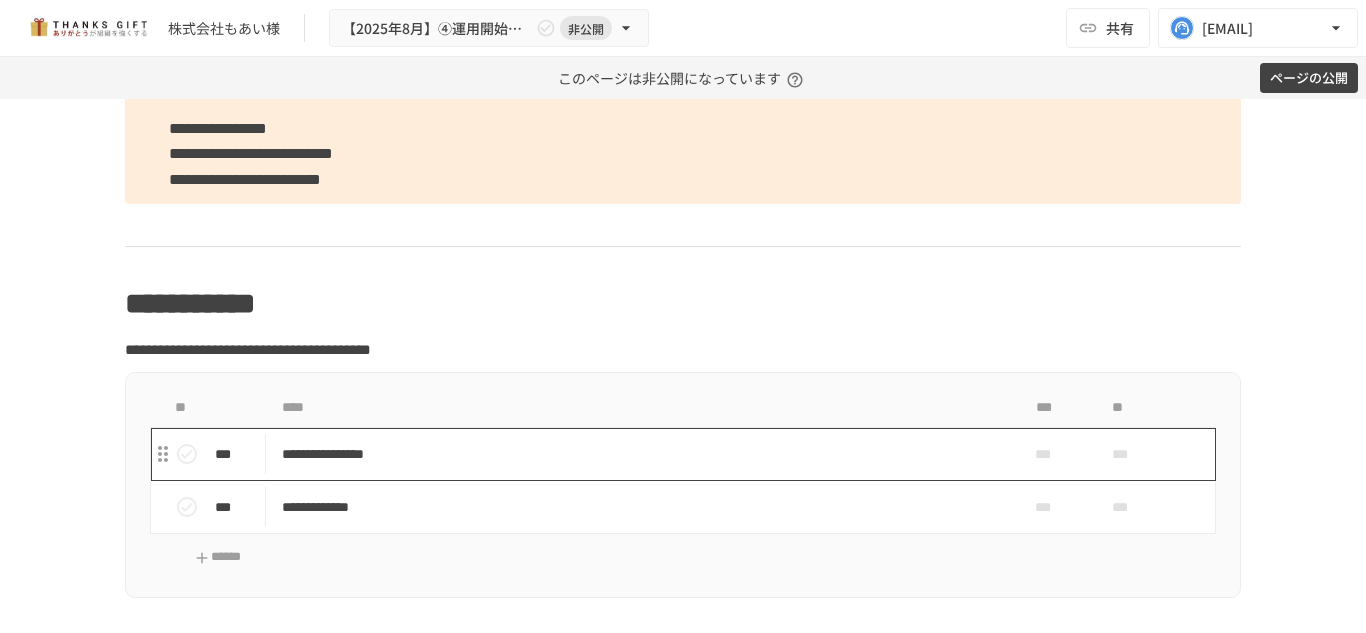 scroll, scrollTop: 6499, scrollLeft: 0, axis: vertical 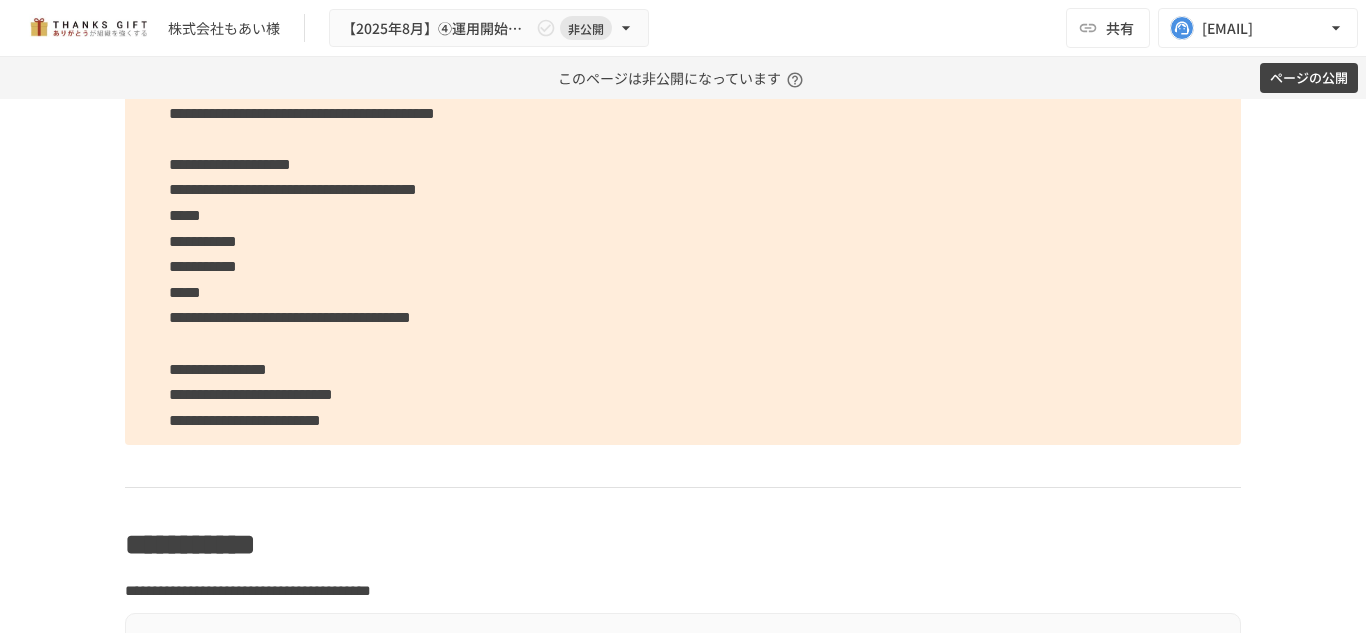 click on "**********" at bounding box center [683, 229] 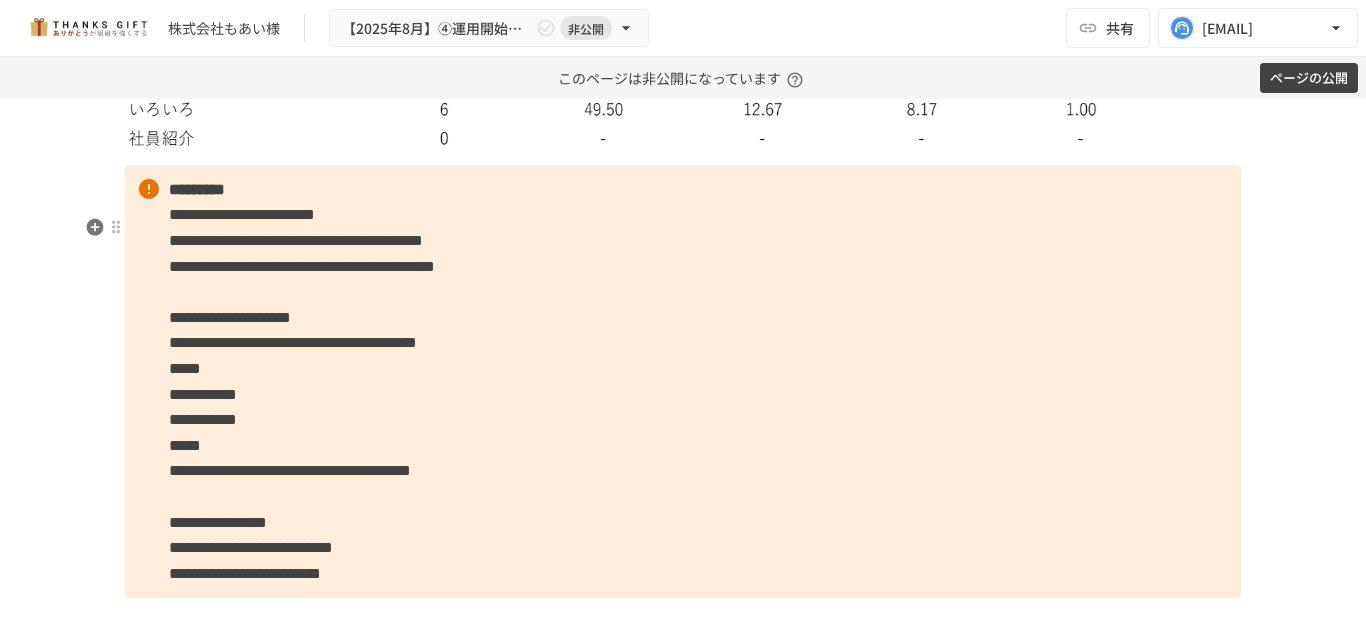 scroll, scrollTop: 6104, scrollLeft: 0, axis: vertical 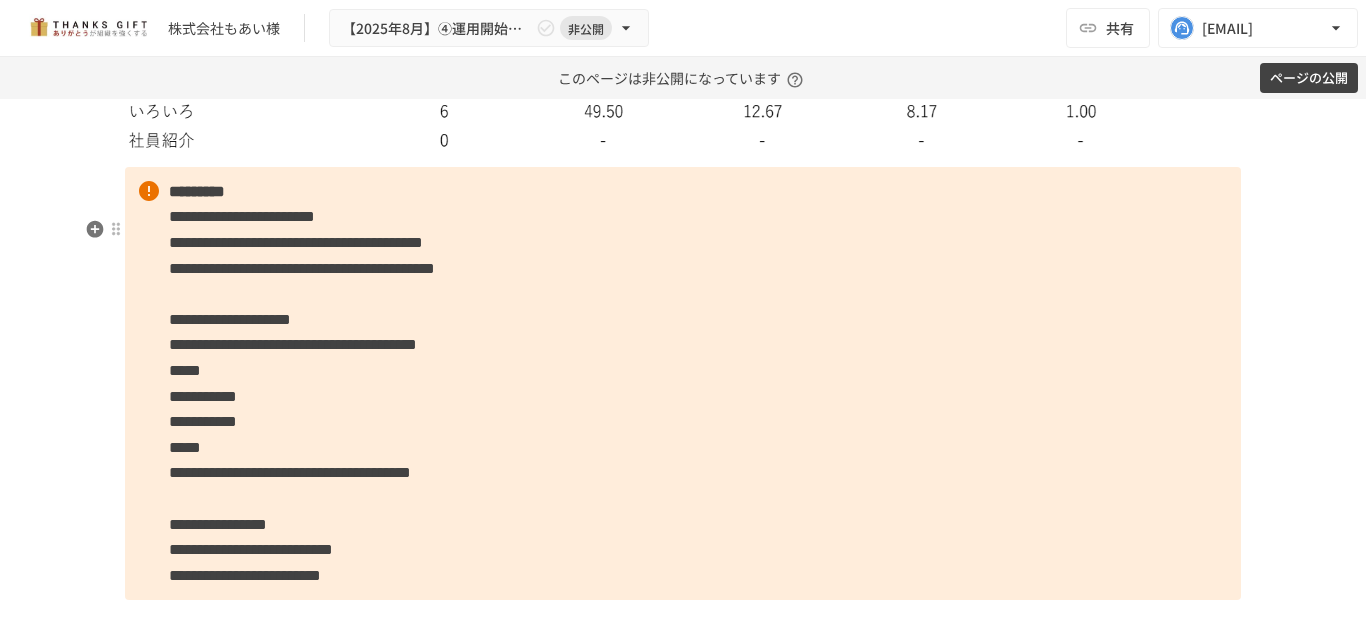 click on "**********" at bounding box center (683, 384) 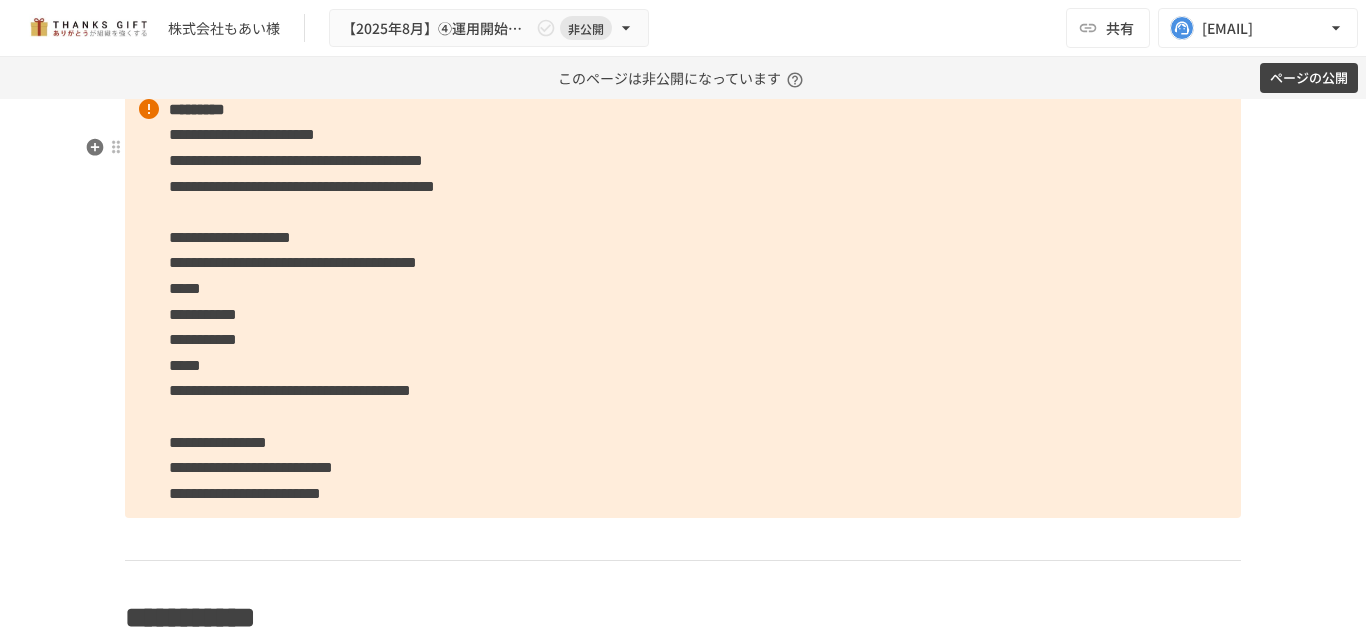 scroll, scrollTop: 6187, scrollLeft: 0, axis: vertical 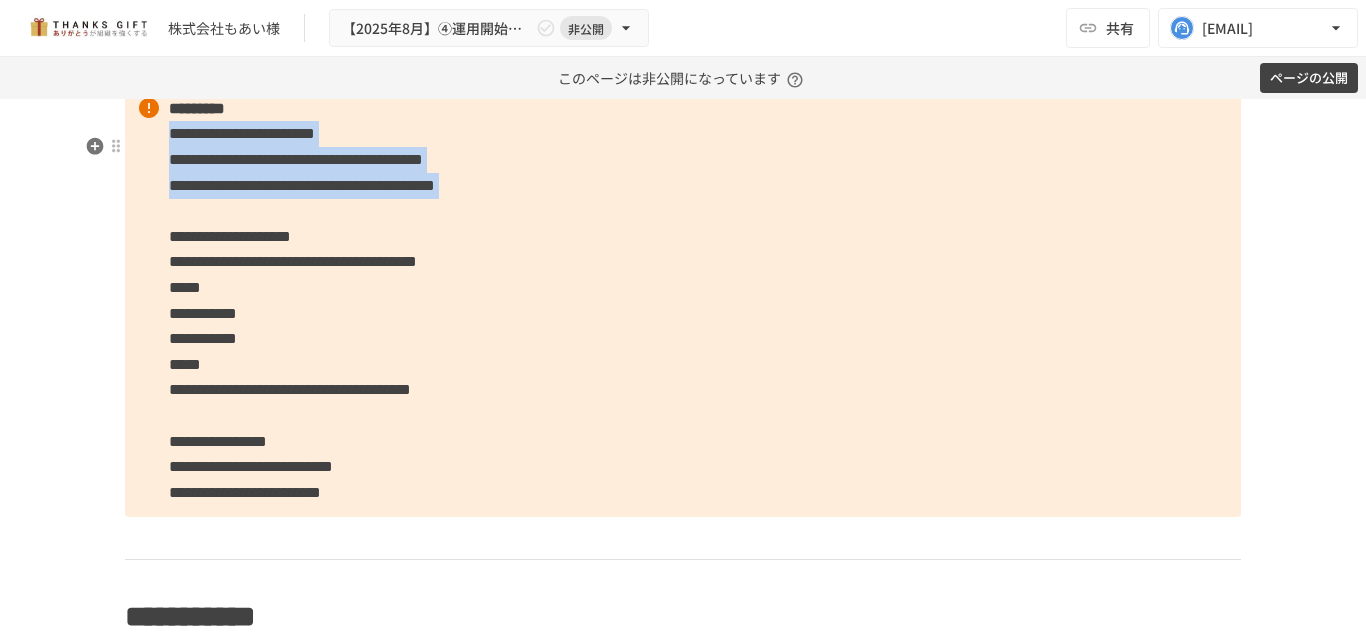 click on "**********" at bounding box center (683, 301) 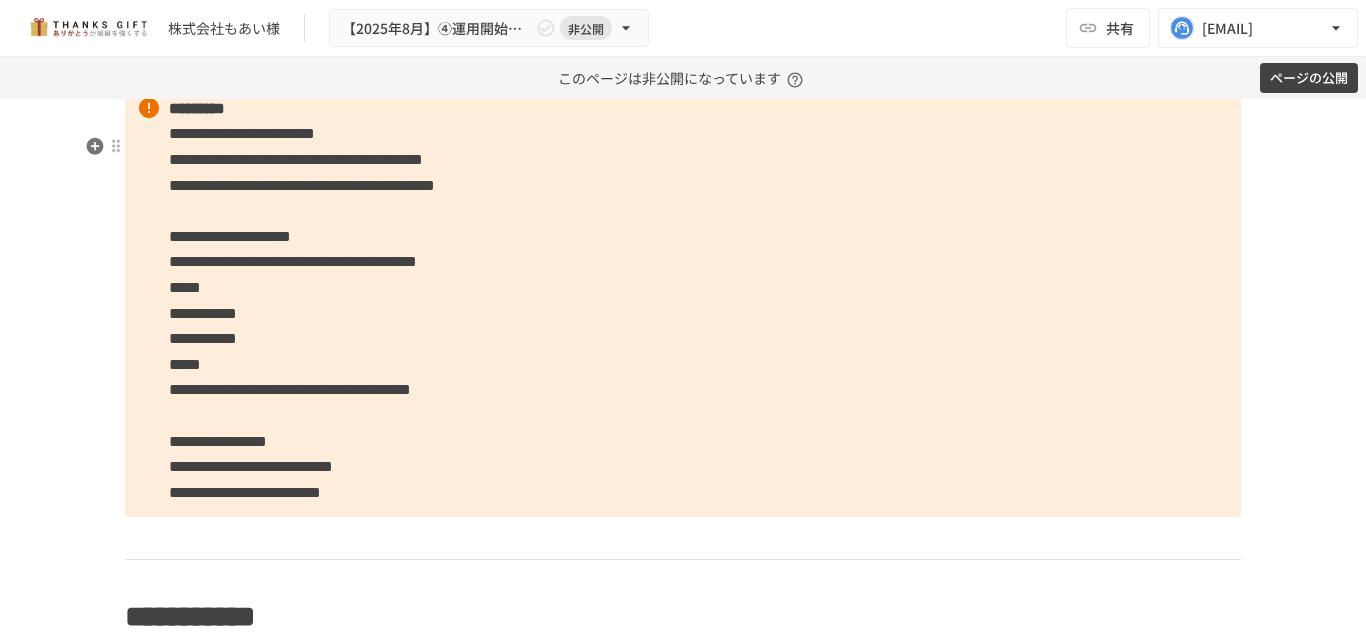 click on "**********" at bounding box center [683, 301] 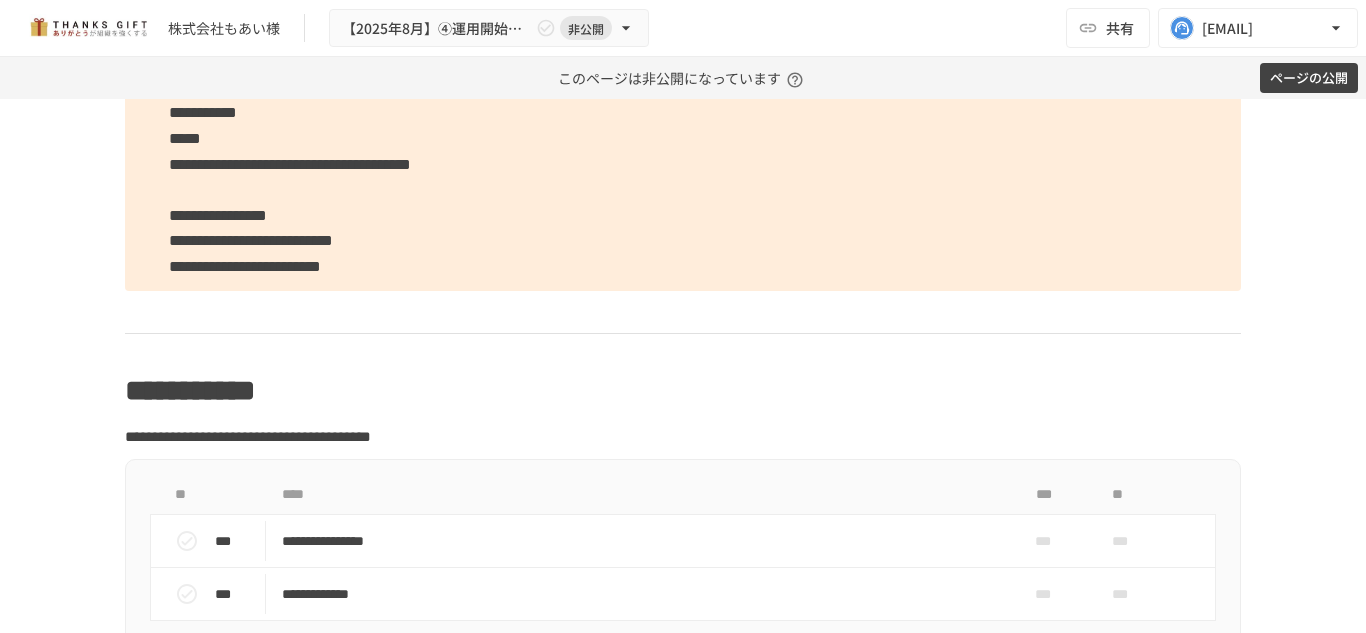 scroll, scrollTop: 6462, scrollLeft: 0, axis: vertical 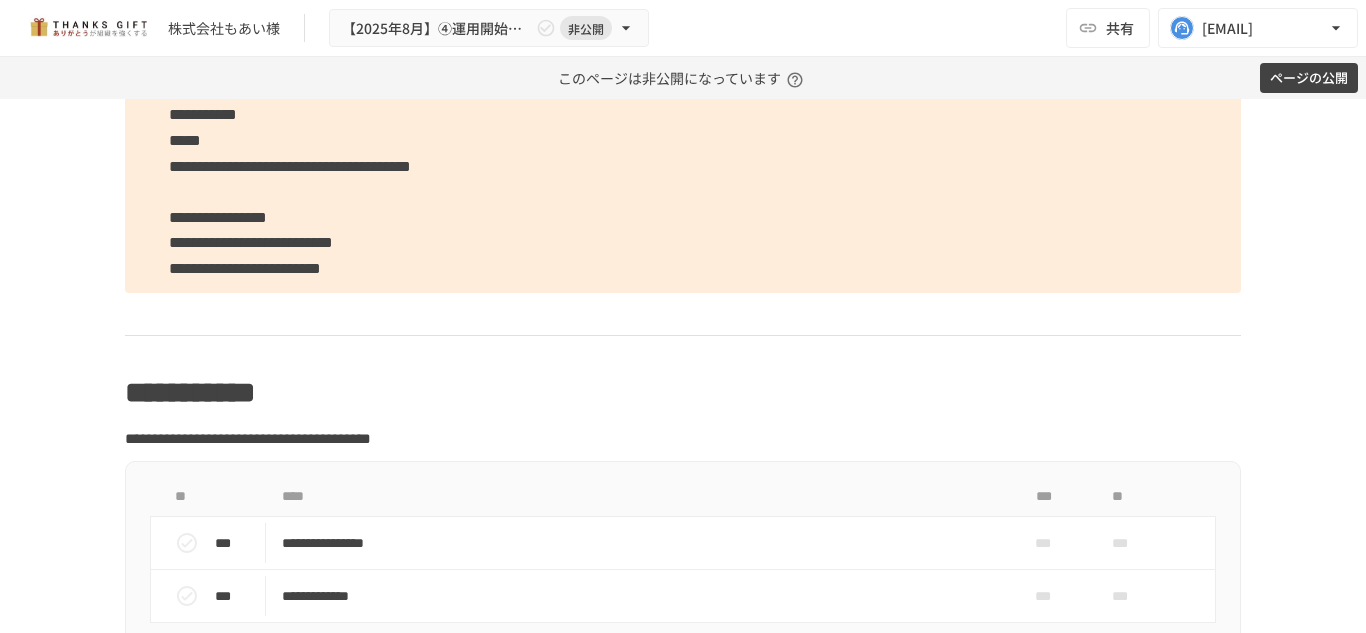 click on "**********" at bounding box center [683, 51] 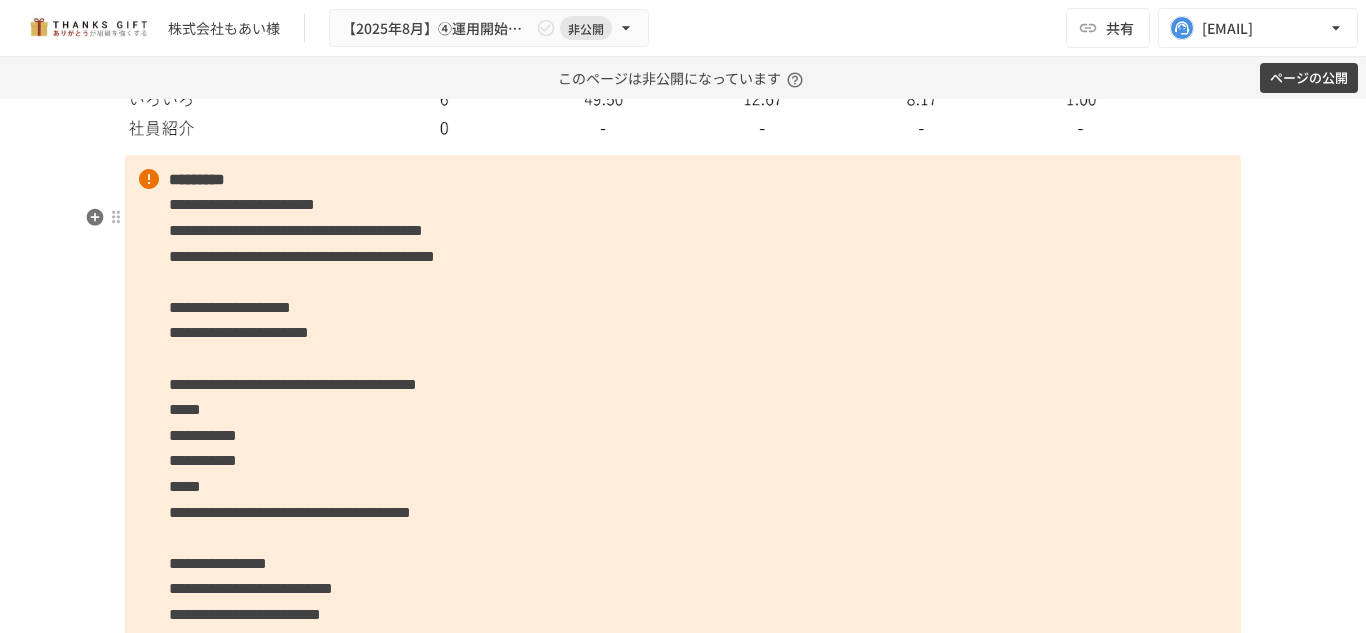 scroll, scrollTop: 6114, scrollLeft: 0, axis: vertical 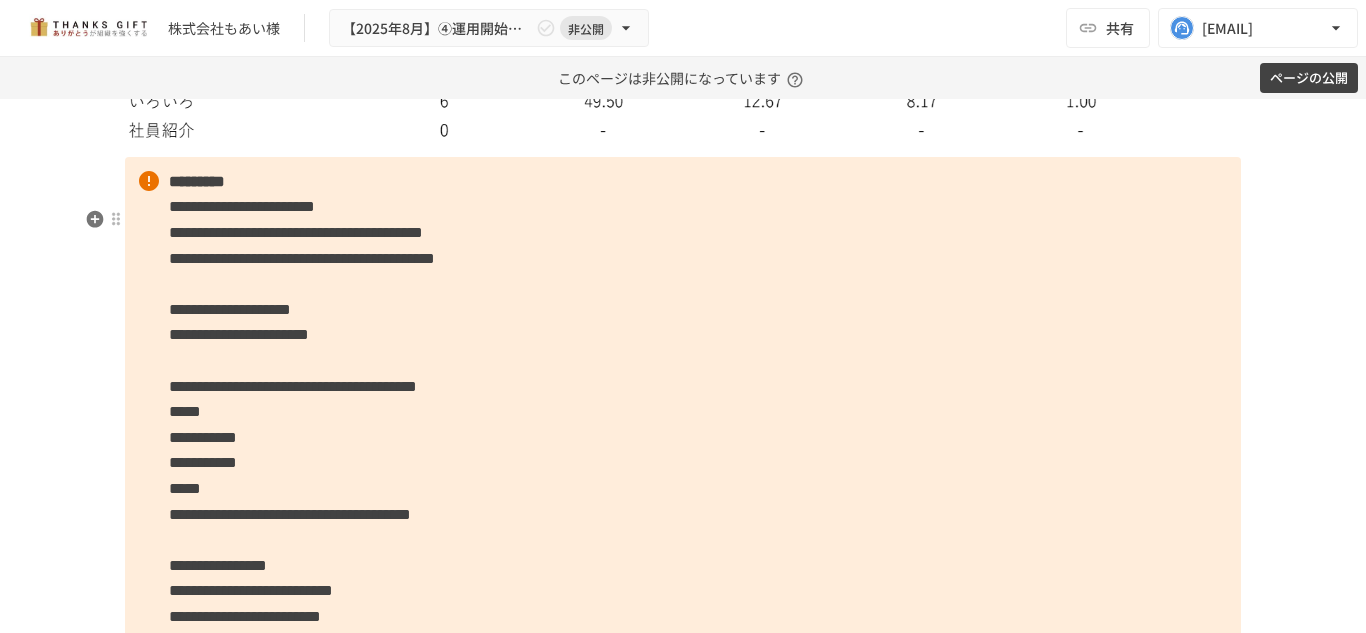 click on "**********" at bounding box center (683, 399) 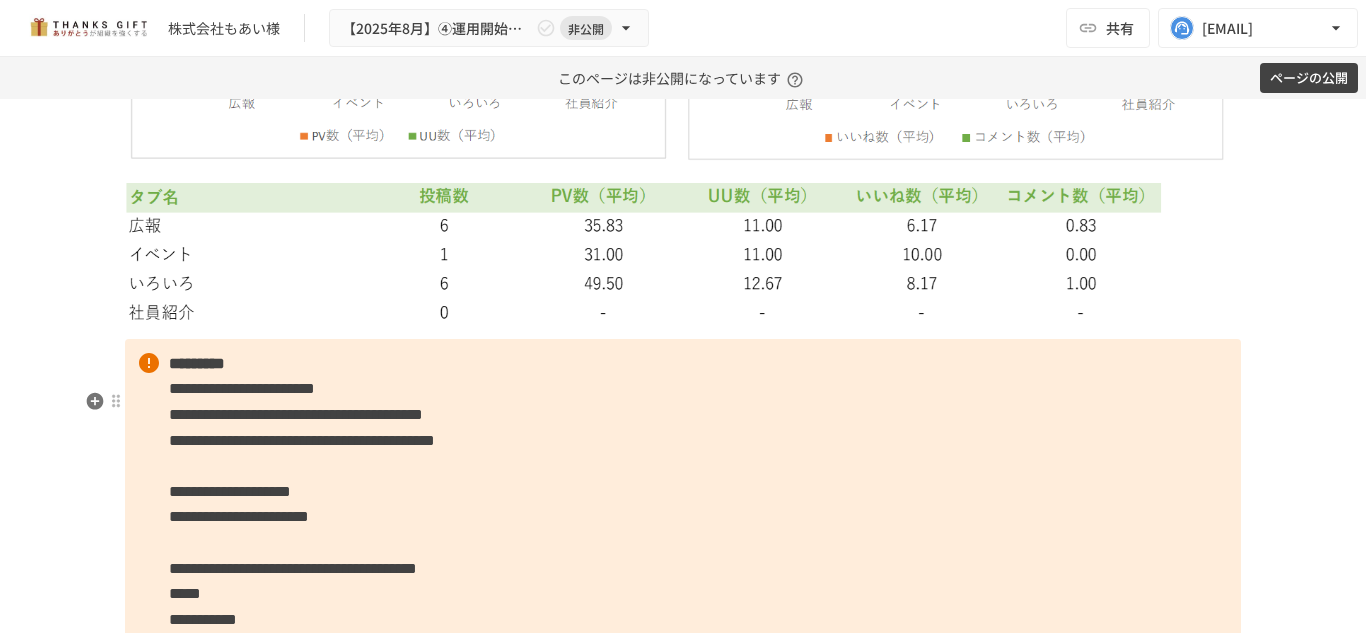 scroll, scrollTop: 5931, scrollLeft: 0, axis: vertical 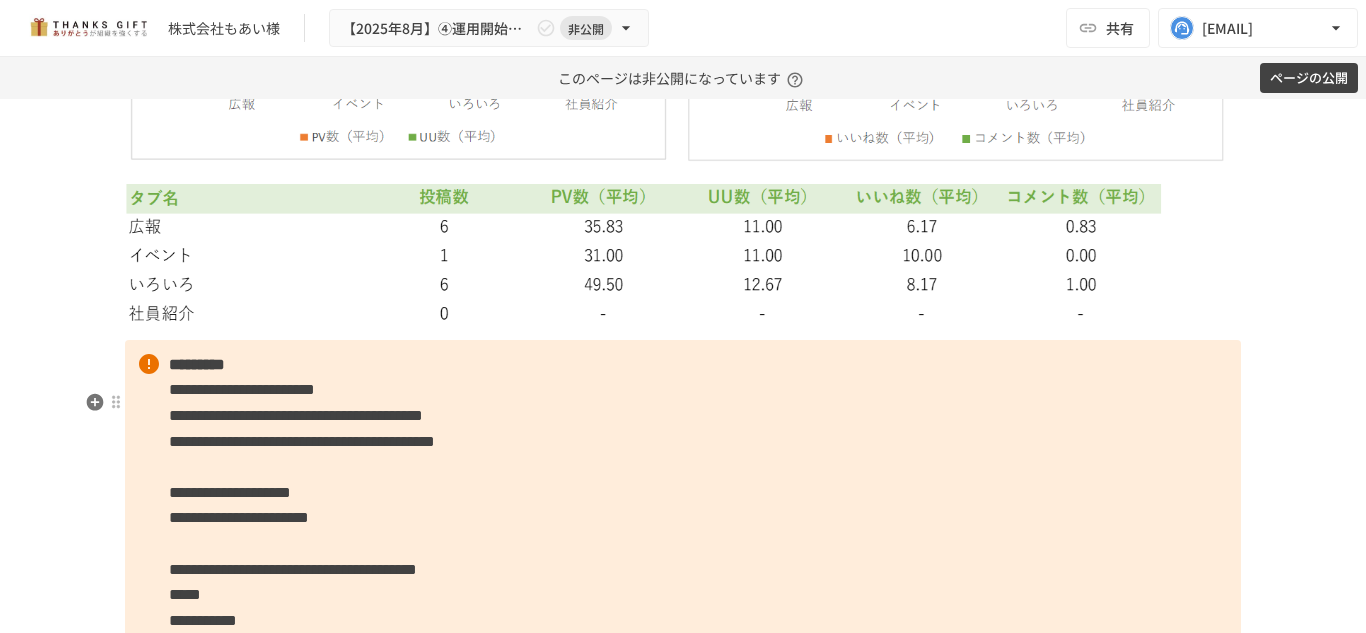 click on "**********" at bounding box center [683, 582] 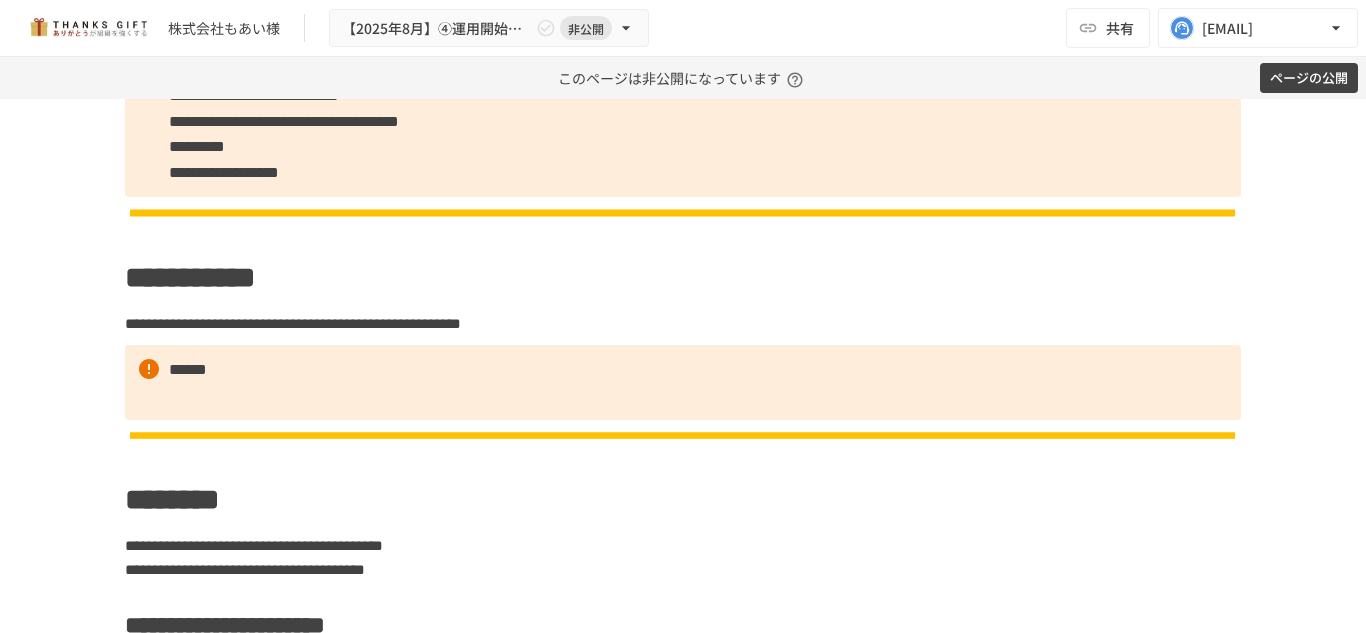 scroll, scrollTop: 1765, scrollLeft: 0, axis: vertical 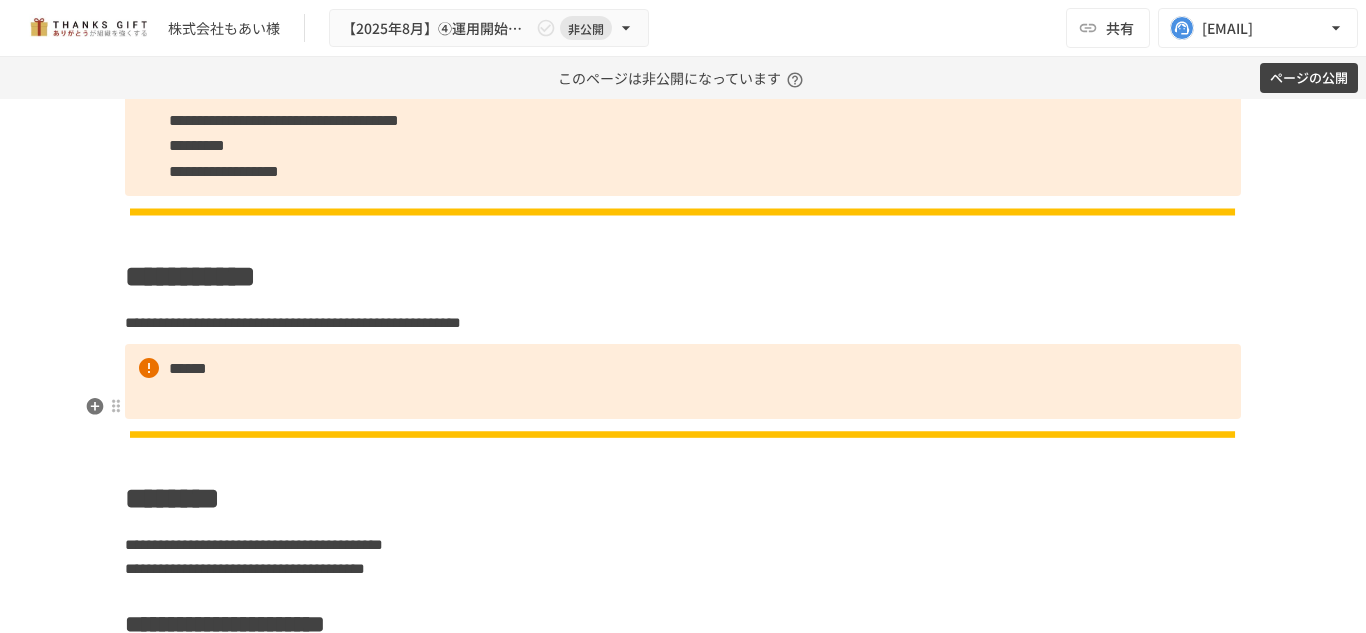 click on "******" at bounding box center (683, 381) 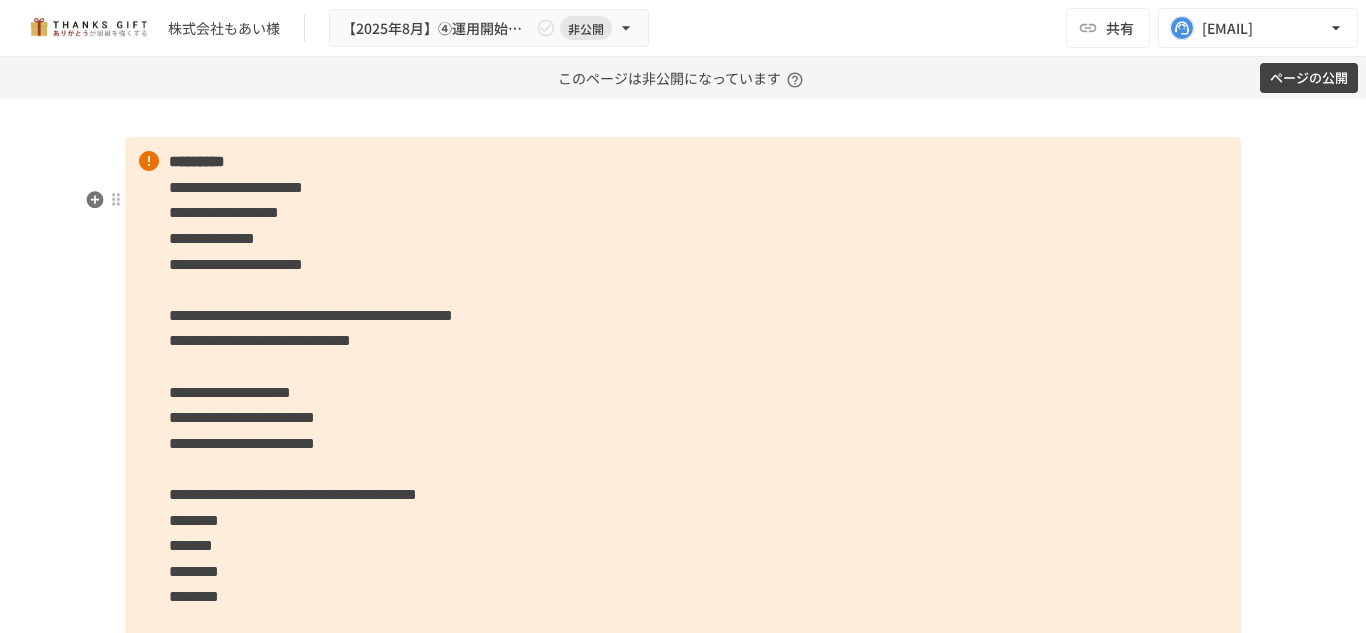 scroll, scrollTop: 3637, scrollLeft: 0, axis: vertical 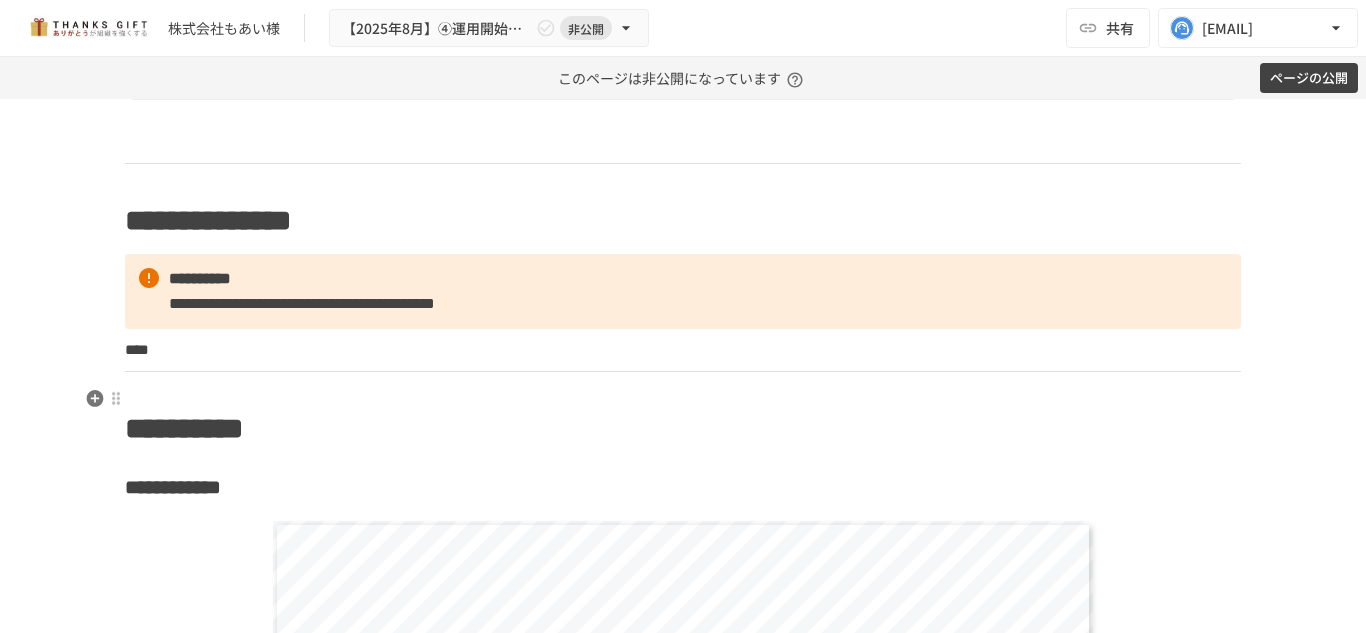 click on "****" at bounding box center [683, 350] 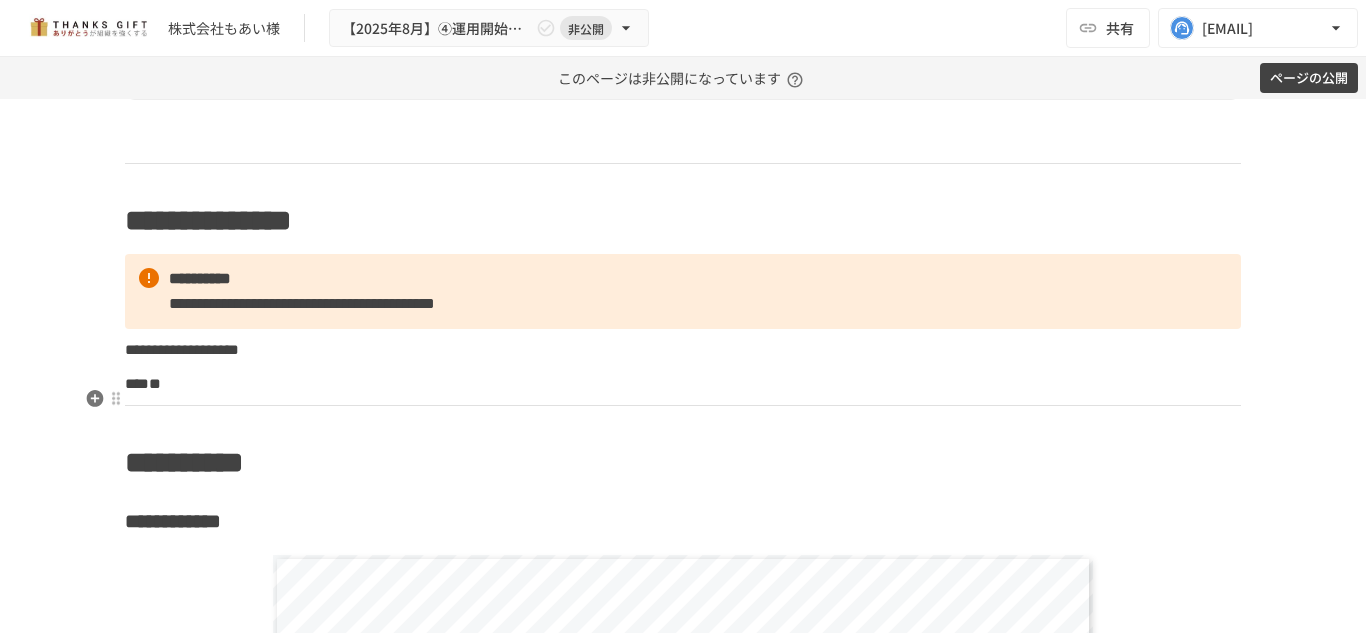 click on "**********" at bounding box center (182, 349) 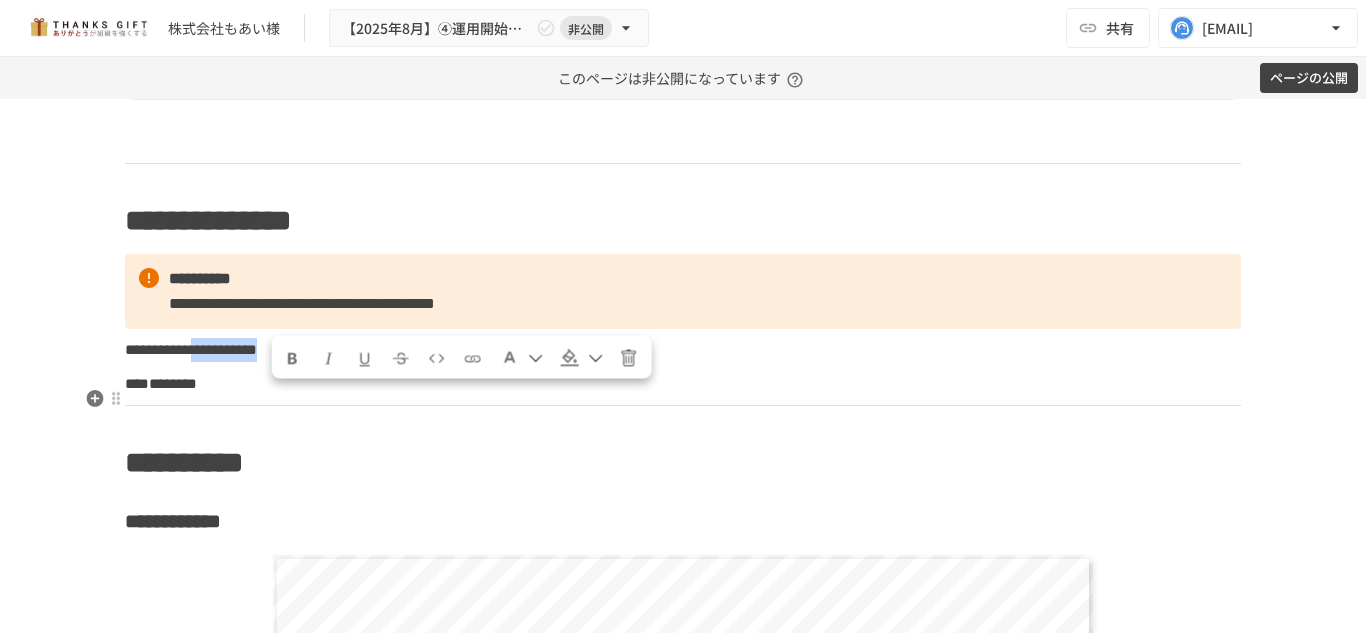 drag, startPoint x: 270, startPoint y: 395, endPoint x: 369, endPoint y: 401, distance: 99.18165 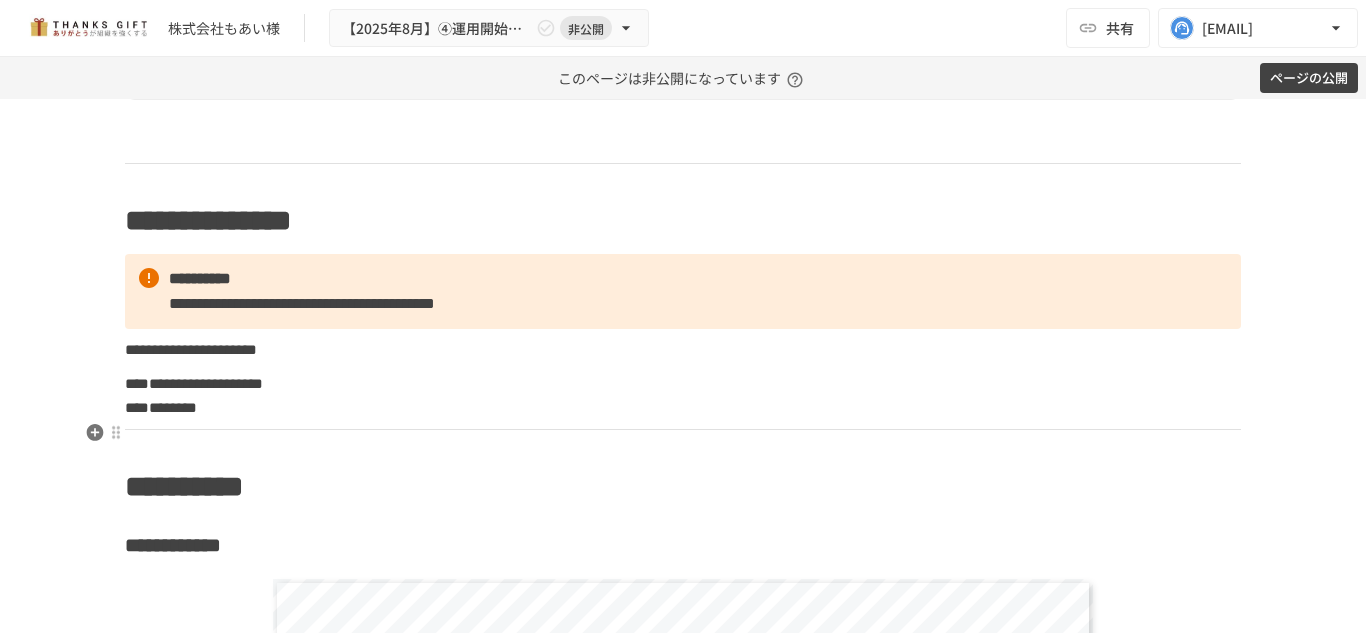 click on "********" at bounding box center [161, 407] 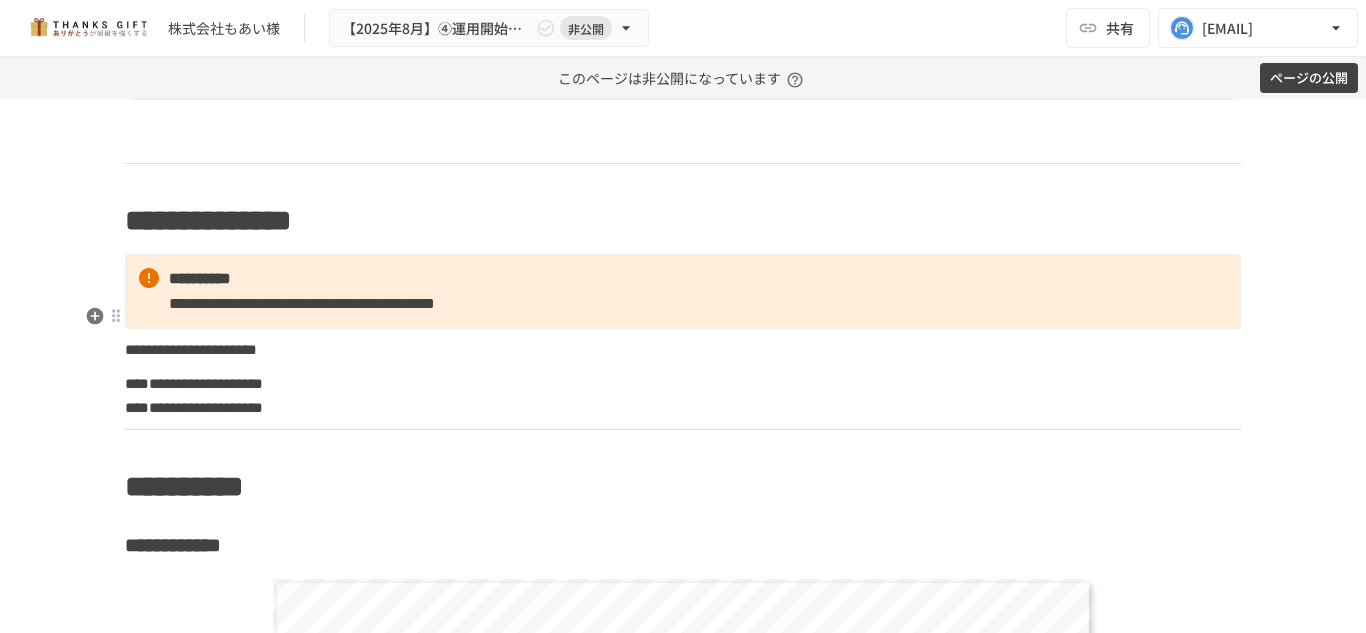 click on "**********" at bounding box center (302, 303) 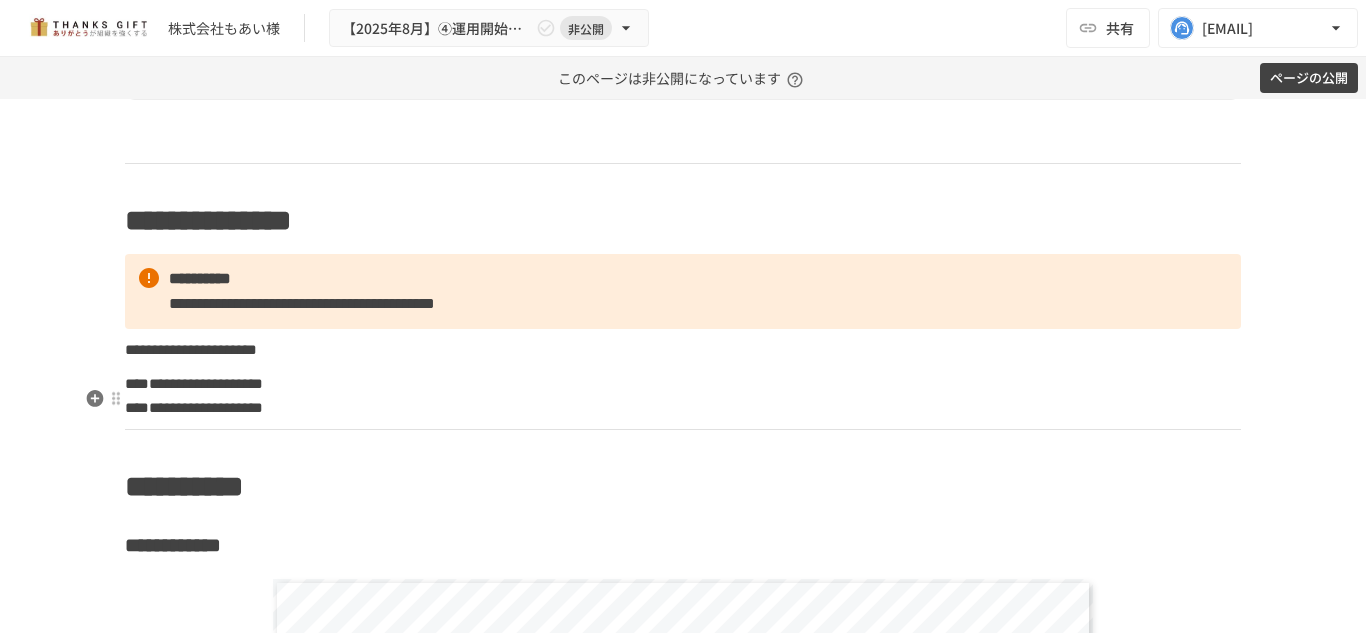 click on "**********" at bounding box center (191, 349) 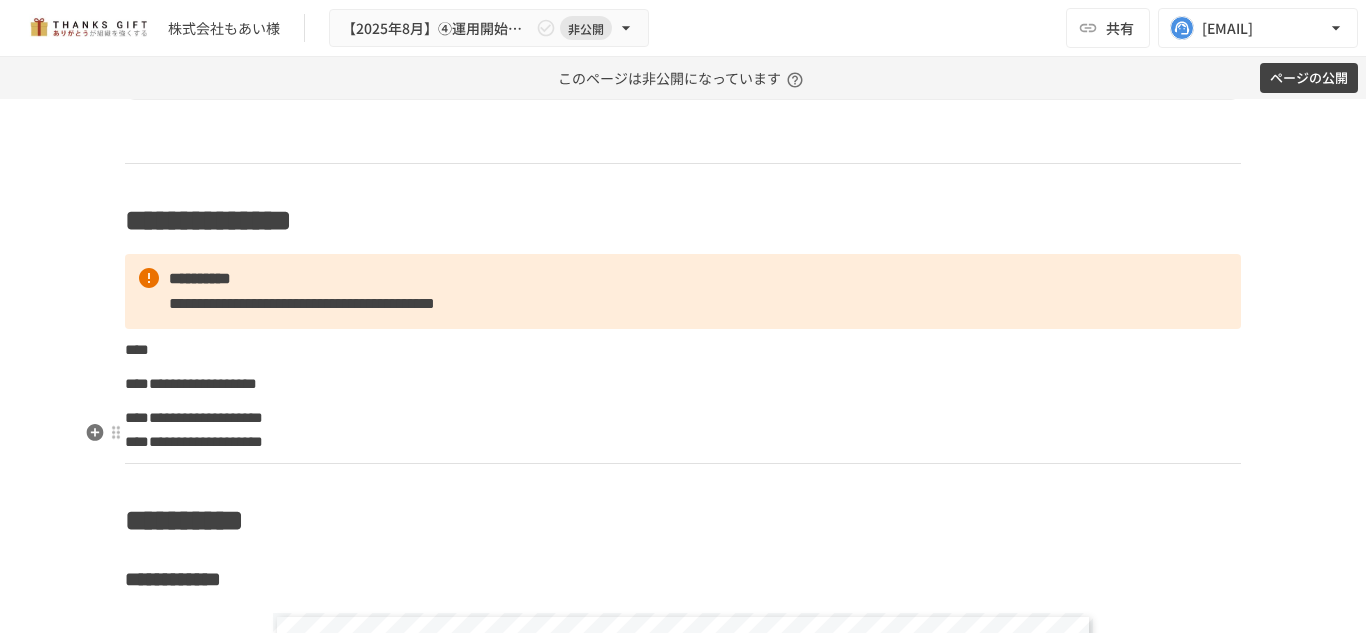 click on "**********" at bounding box center [191, 383] 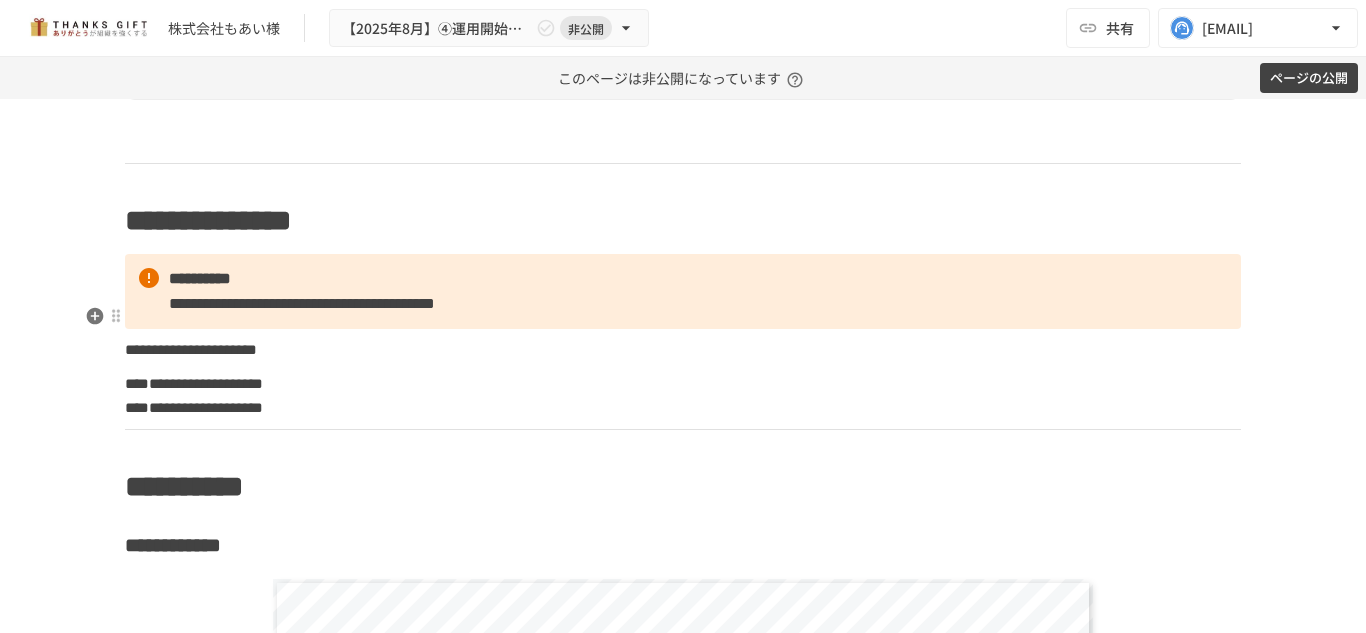 click on "**********" at bounding box center [683, -733] 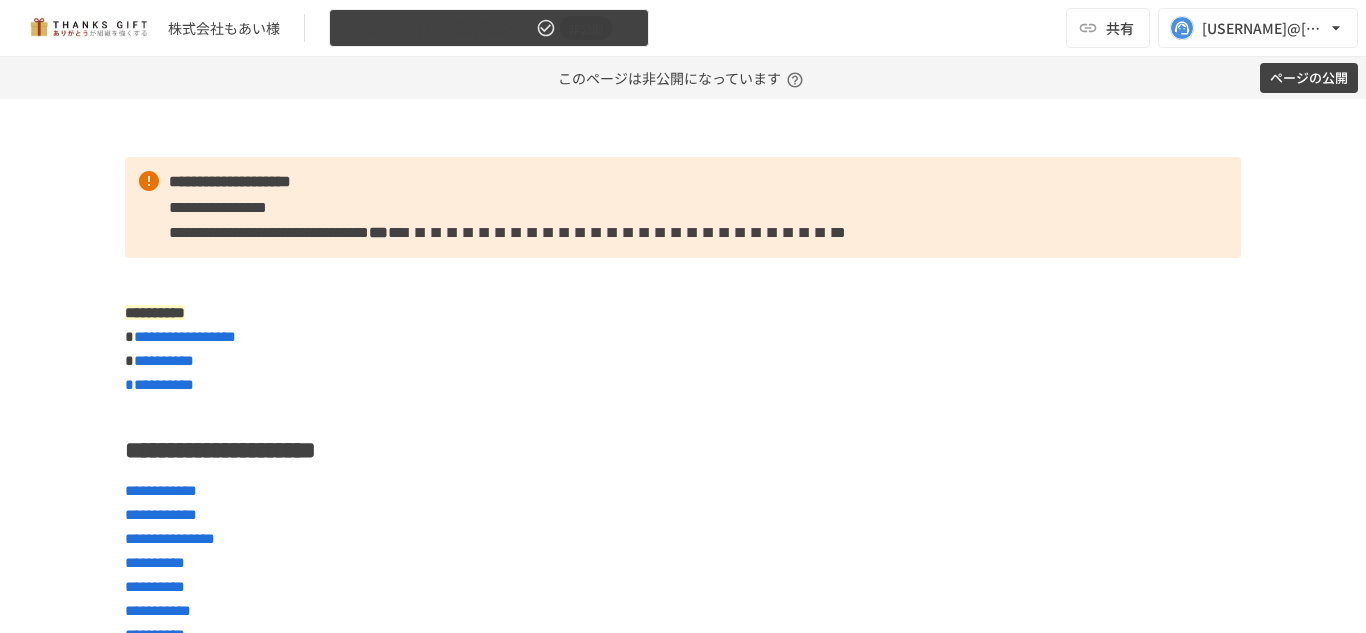 scroll, scrollTop: 0, scrollLeft: 0, axis: both 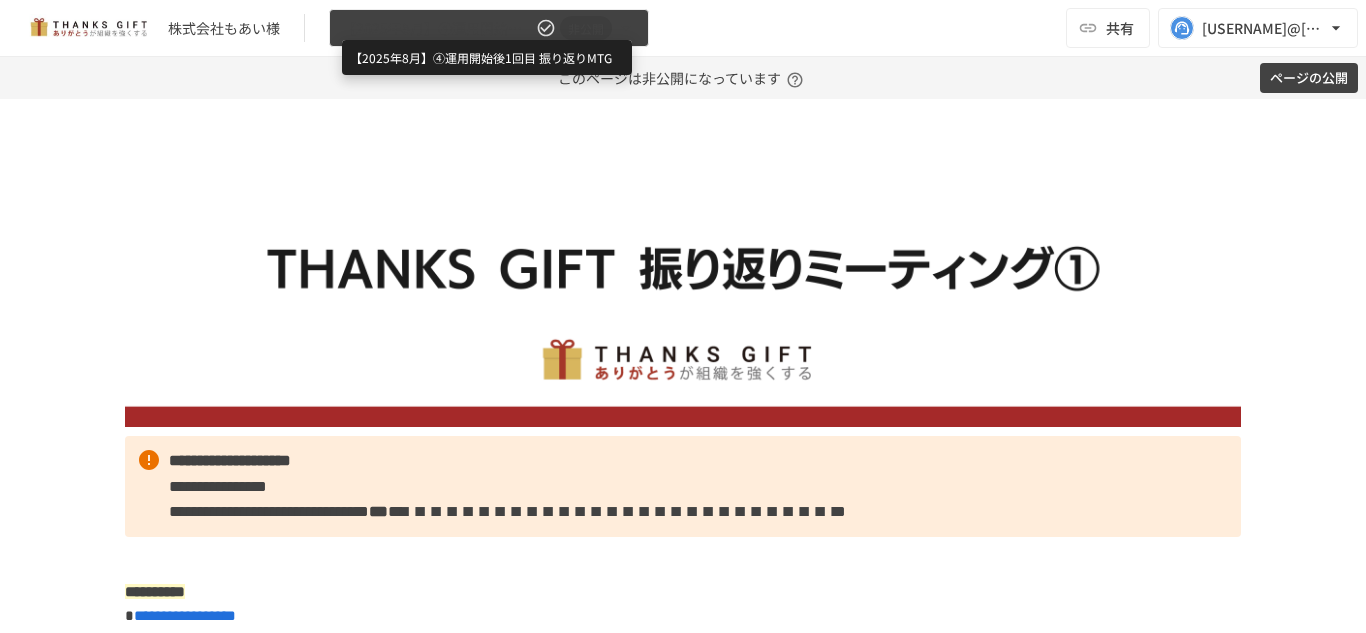 click on "【2025年8月】④運用開始後1回目 振り返りMTG" at bounding box center (437, 28) 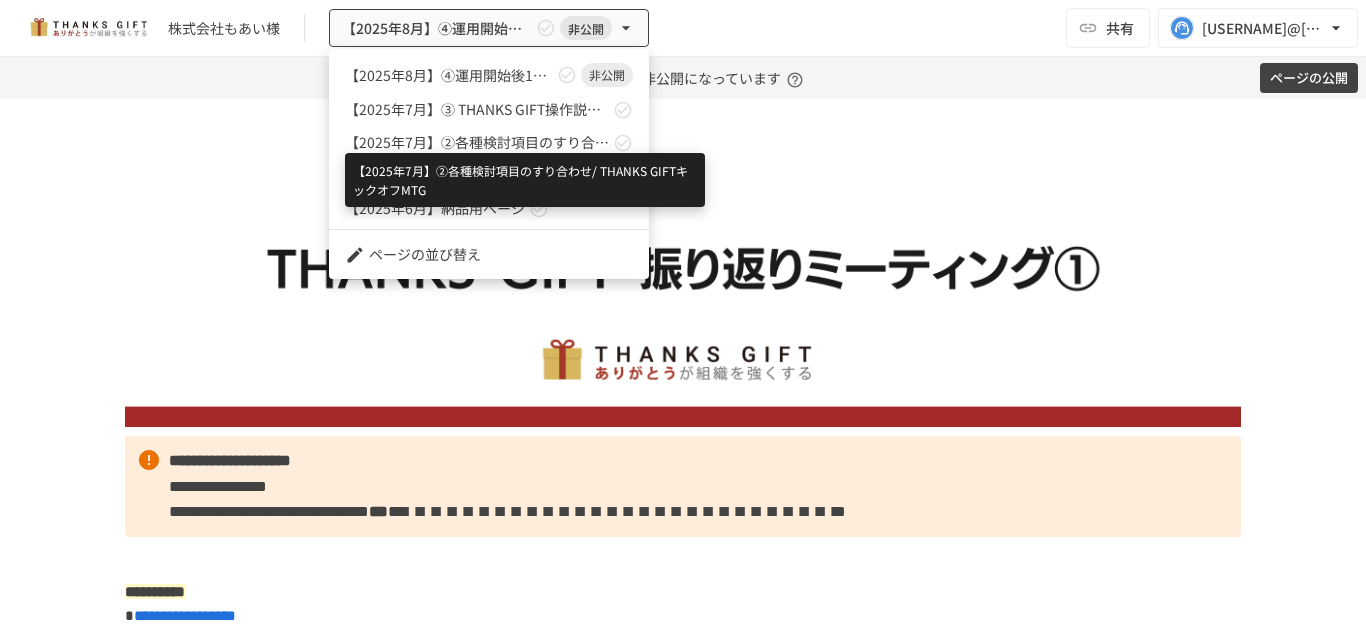 click on "【2025年7月】②各種検討項目のすり合わせ/ THANKS GIFTキックオフMTG" at bounding box center [477, 142] 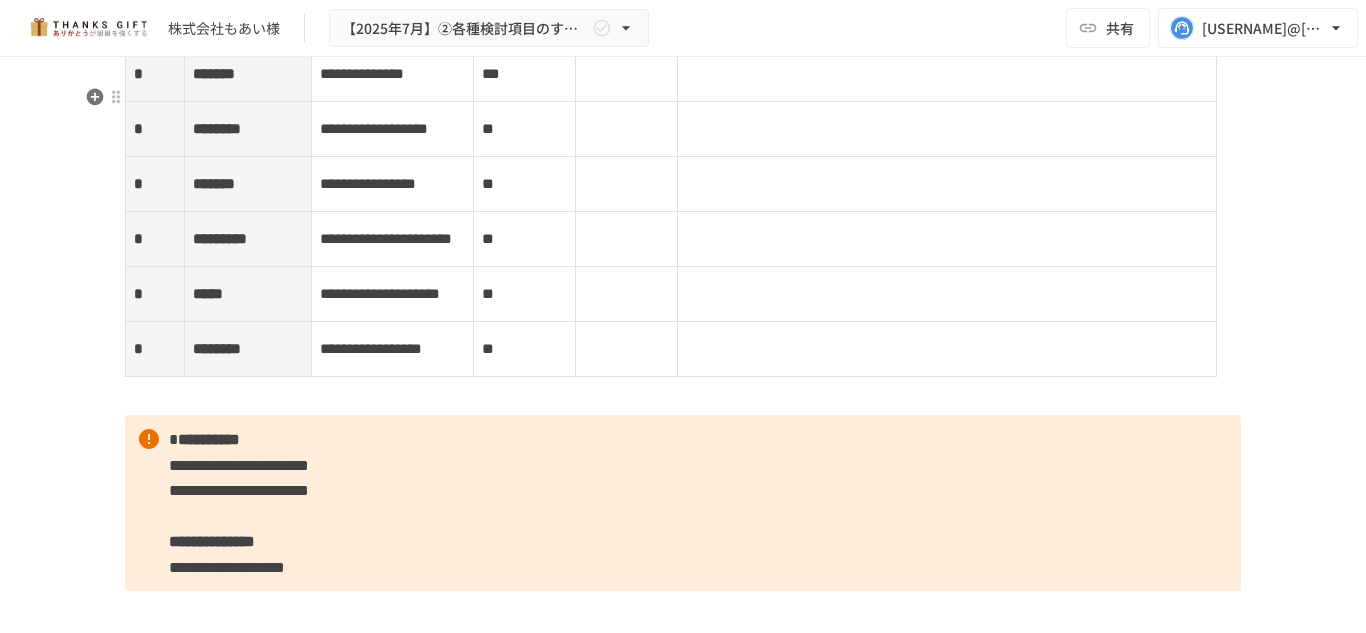 scroll, scrollTop: 5261, scrollLeft: 0, axis: vertical 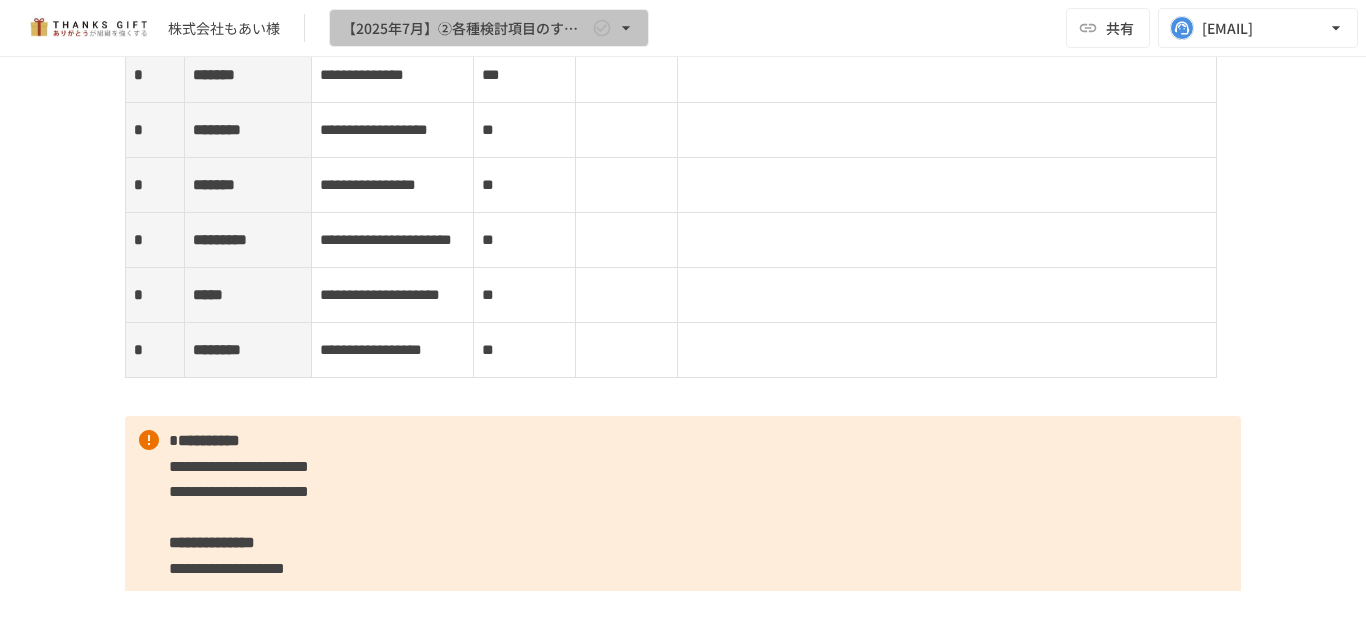 click 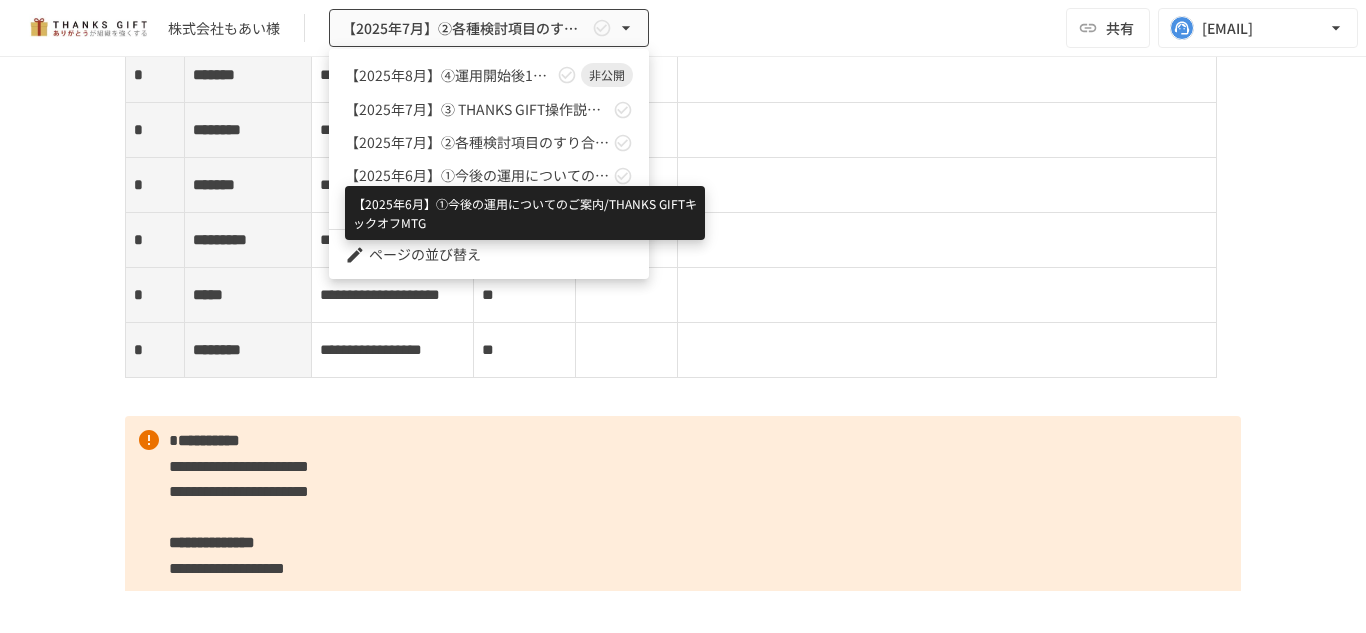 click on "【2025年6月】①今後の運用についてのご案内/THANKS GIFTキックオフMTG" at bounding box center [477, 175] 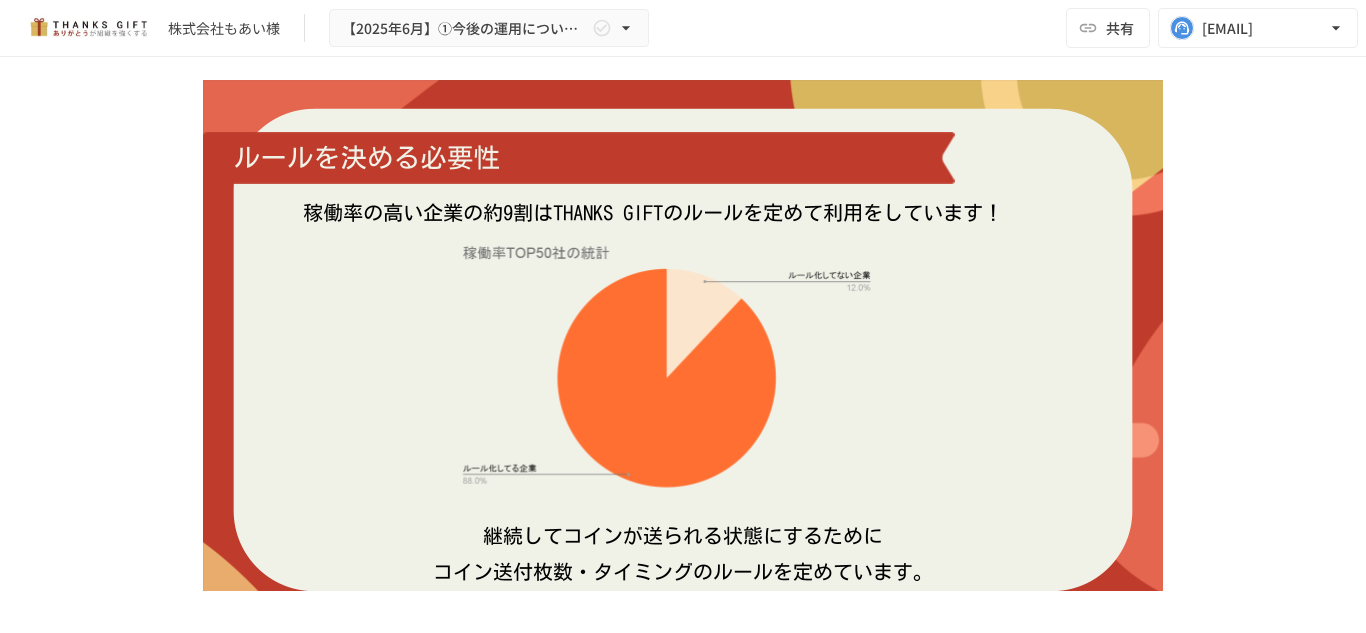 scroll, scrollTop: 5828, scrollLeft: 0, axis: vertical 